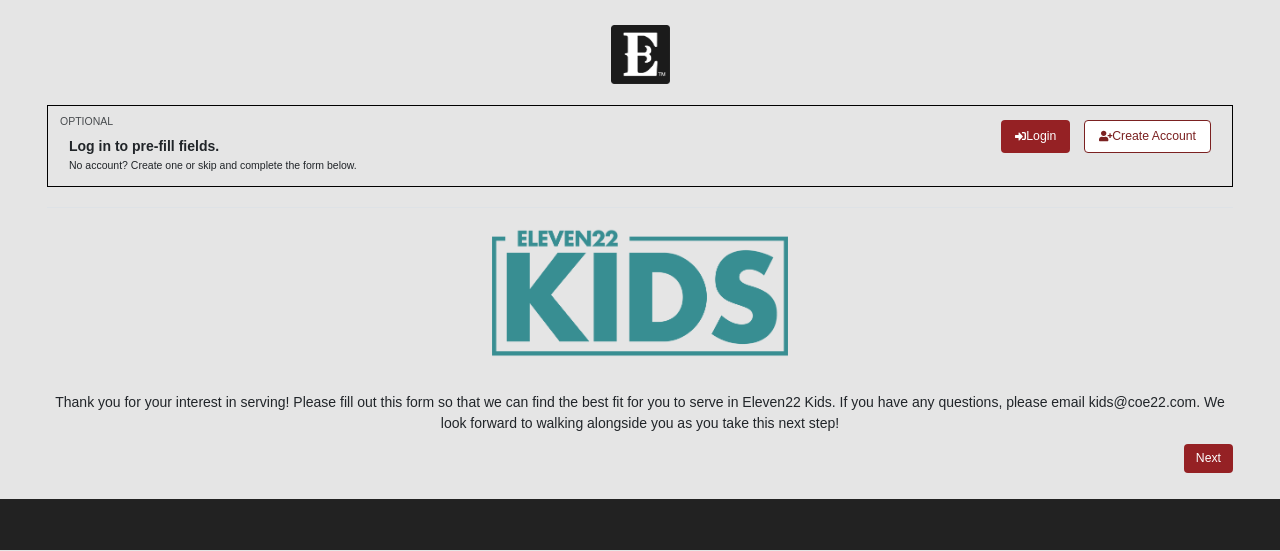 scroll, scrollTop: 0, scrollLeft: 0, axis: both 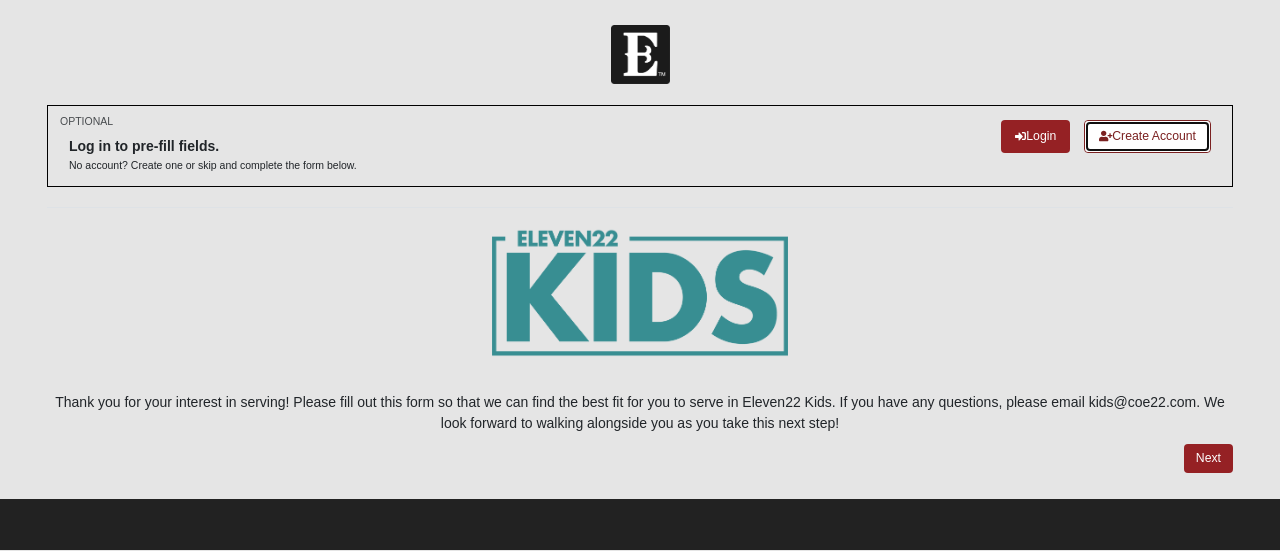 click on "Create Account" at bounding box center [1147, 136] 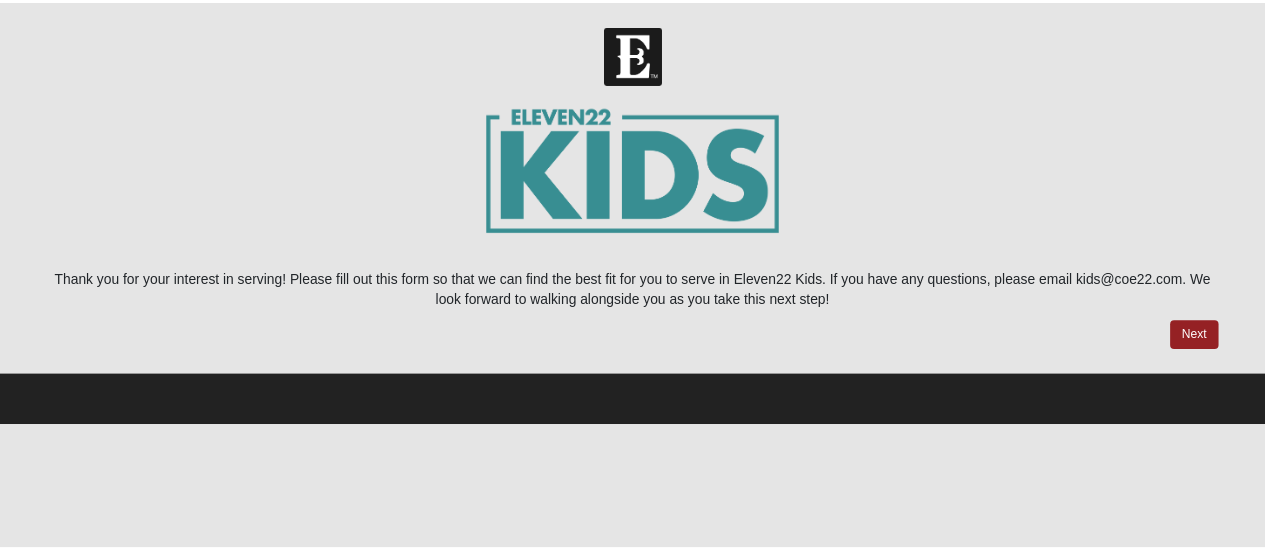 scroll, scrollTop: 0, scrollLeft: 0, axis: both 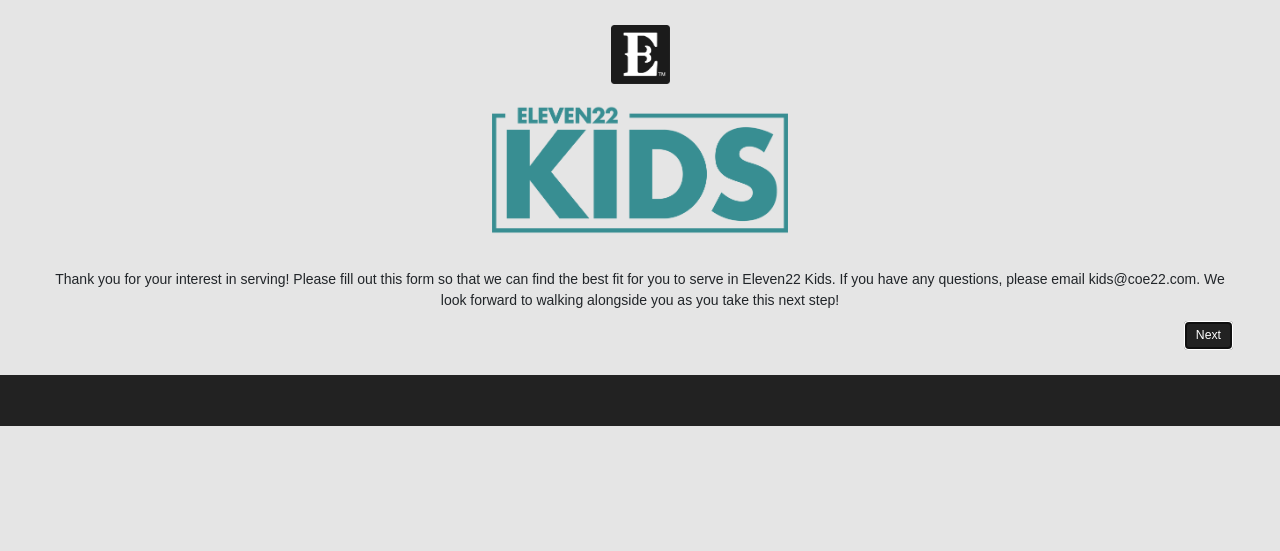 click on "Next" at bounding box center [1208, 335] 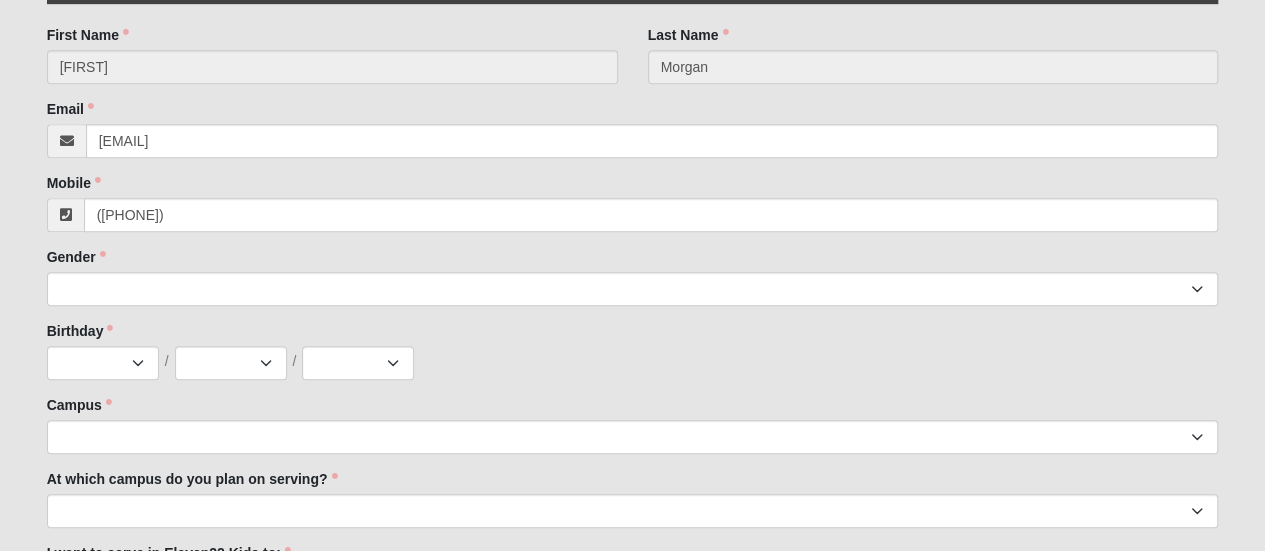 scroll, scrollTop: 642, scrollLeft: 0, axis: vertical 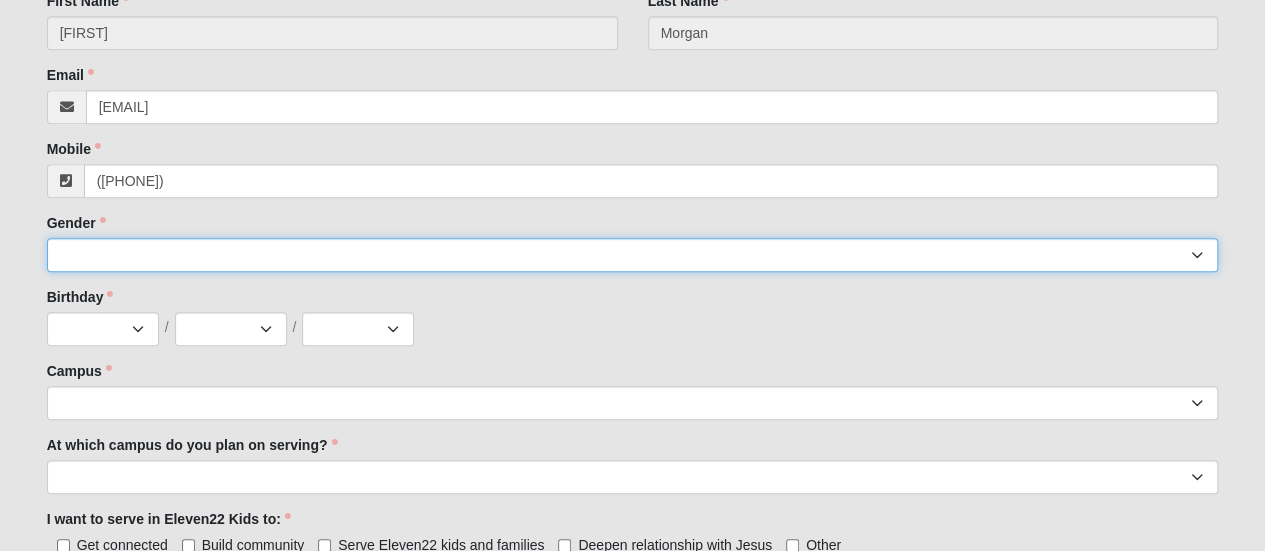 click on "Male
Female" at bounding box center (633, 255) 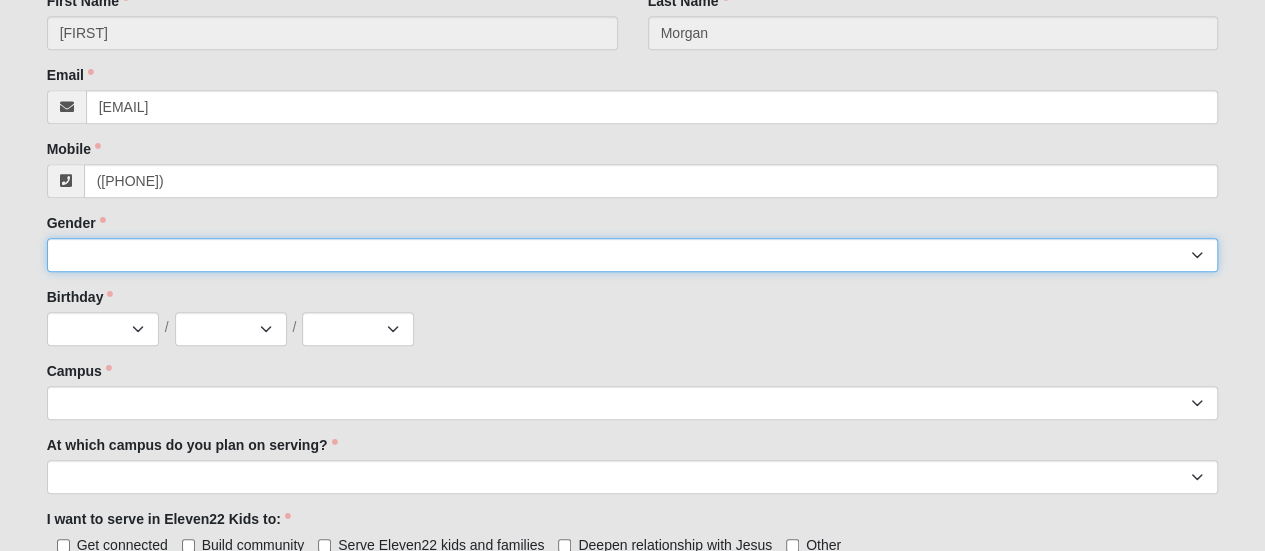 select on "1" 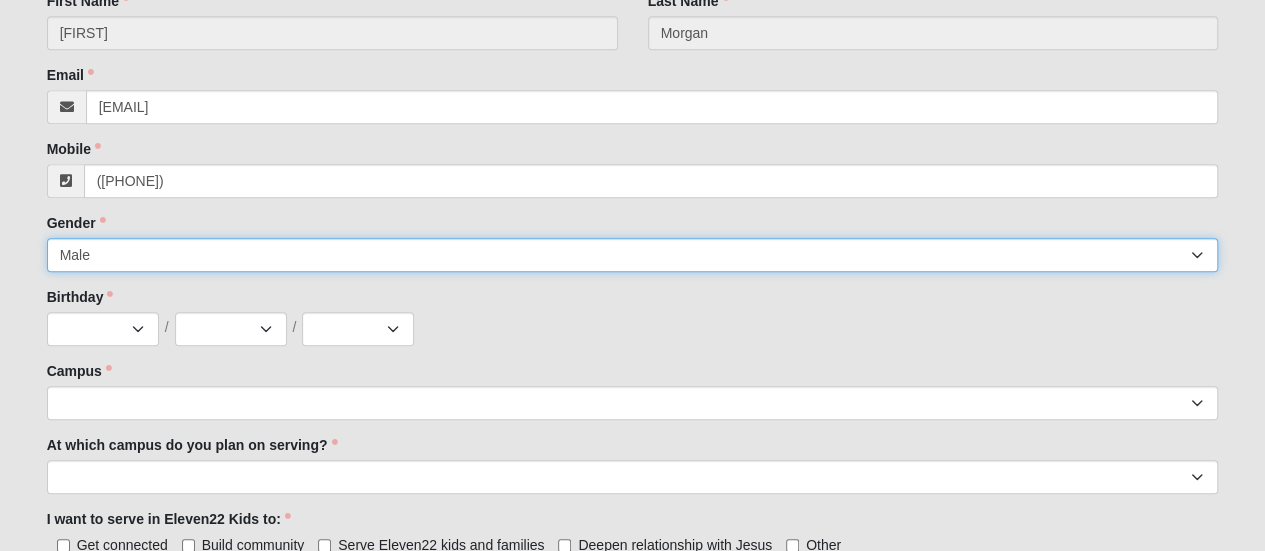 click on "Male
Female" at bounding box center [633, 255] 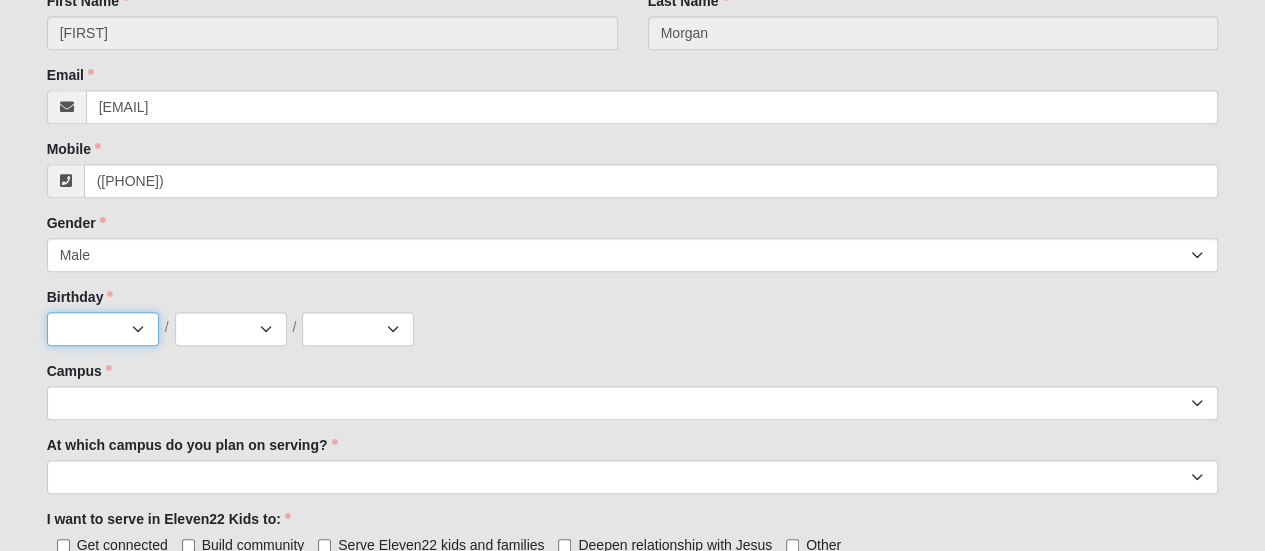 click on "Jan
Feb
Mar
Apr
May
Jun
Jul
Aug
Sep
Oct
Nov
Dec" at bounding box center [103, 329] 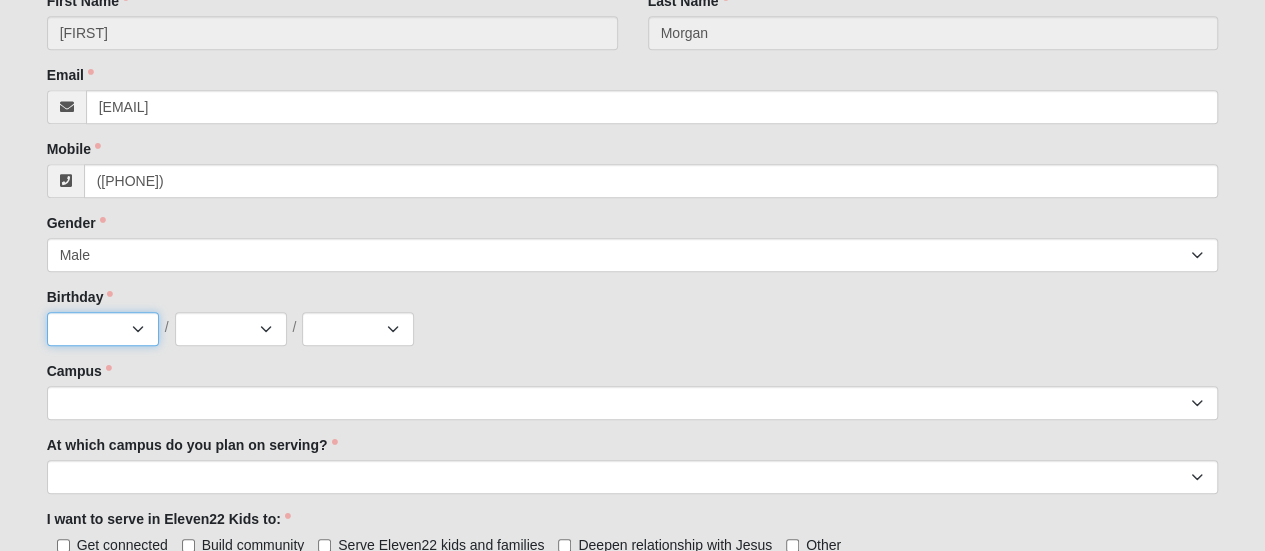 select on "5" 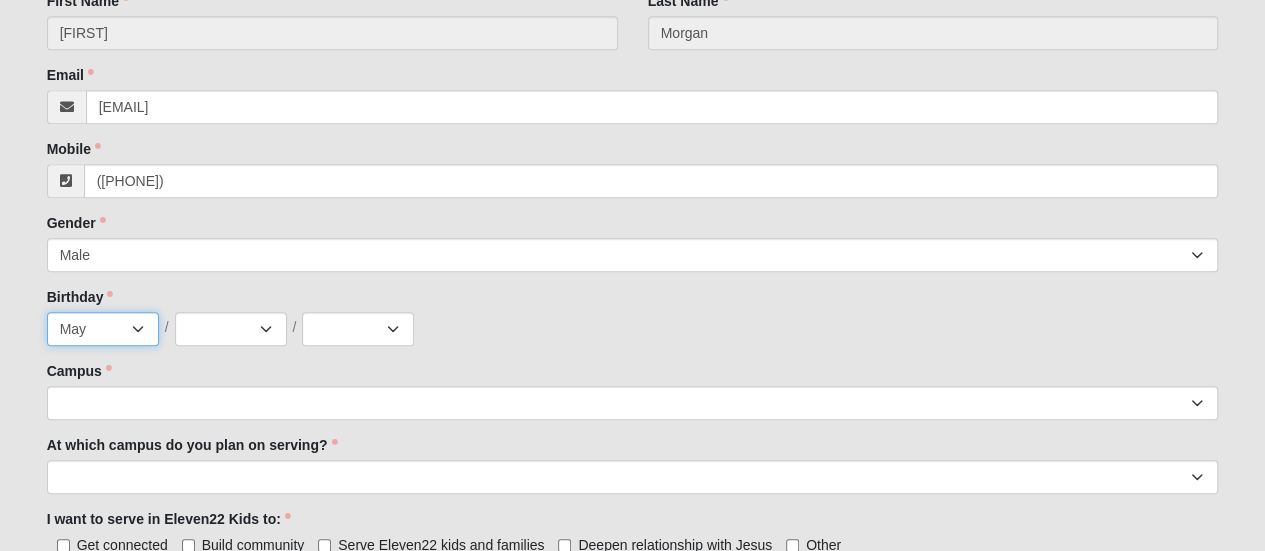 click on "Jan
Feb
Mar
Apr
May
Jun
Jul
Aug
Sep
Oct
Nov
Dec" at bounding box center [103, 329] 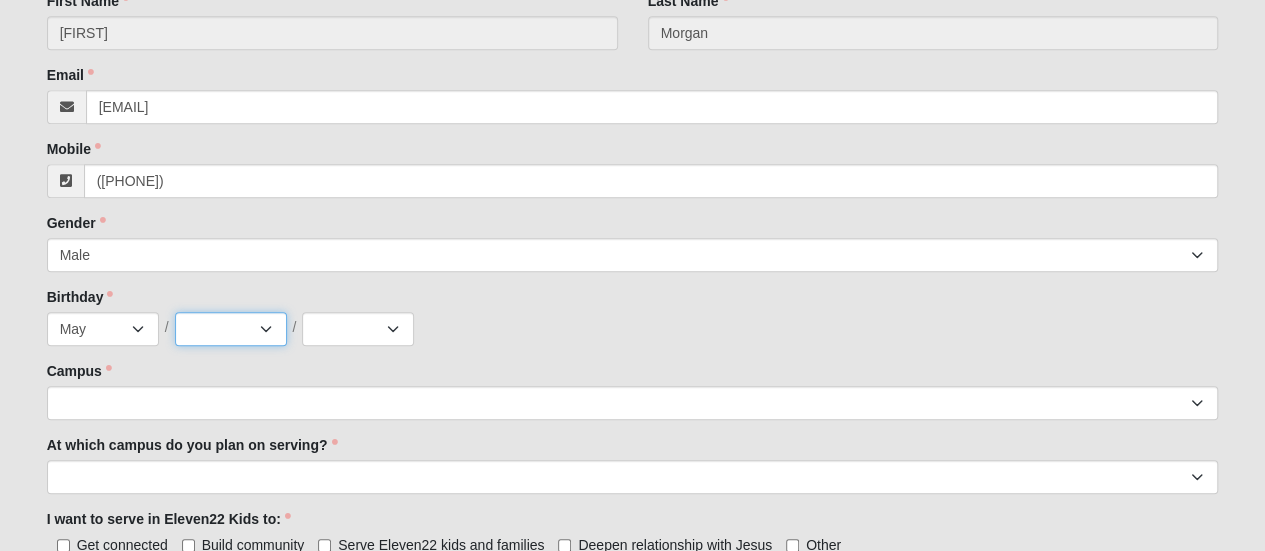 click on "1
2
3
4
5
6
7
8
9
10
11
12
13
14
15
16
17
18
19
20
21
22
23
24
25
26
27
28
29
30
31" at bounding box center (231, 329) 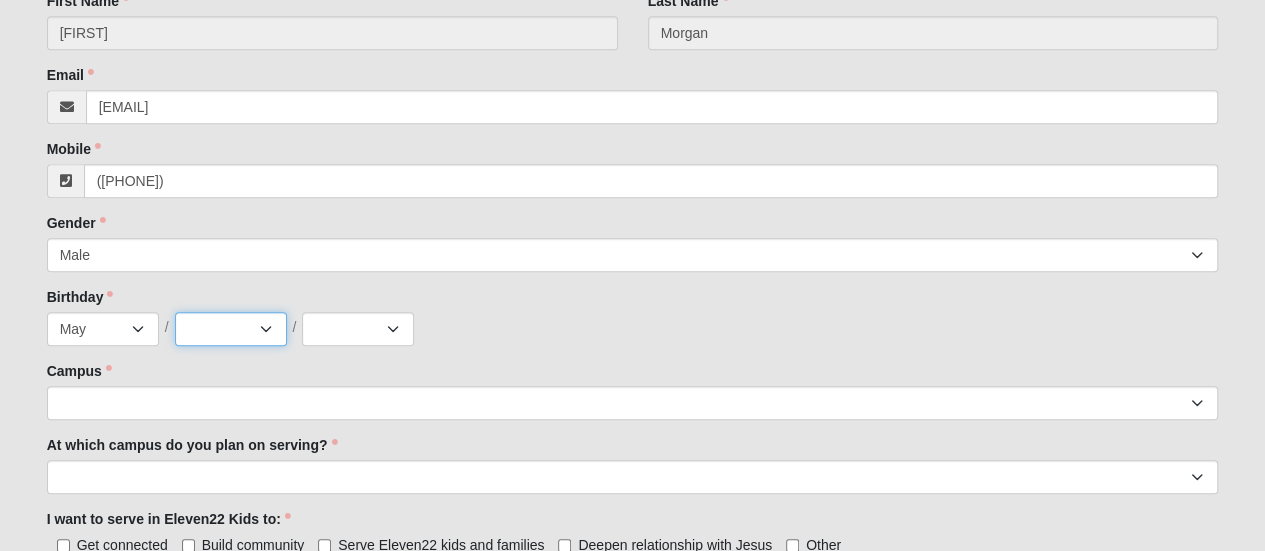 select on "29" 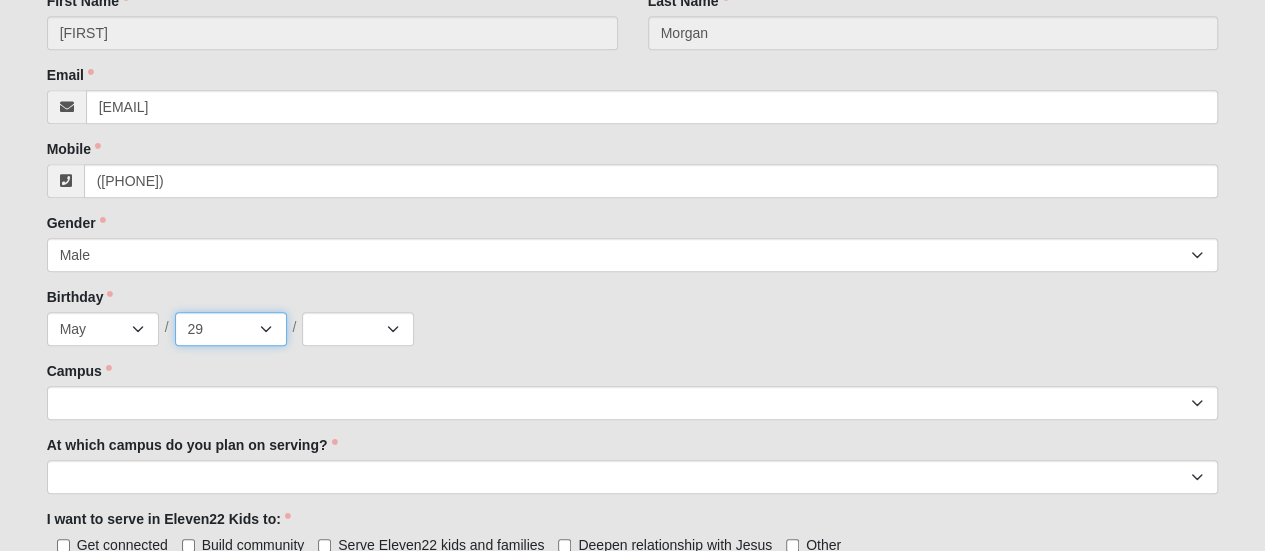 click on "1
2
3
4
5
6
7
8
9
10
11
12
13
14
15
16
17
18
19
20
21
22
23
24
25
26
27
28
29
30
31" at bounding box center [231, 329] 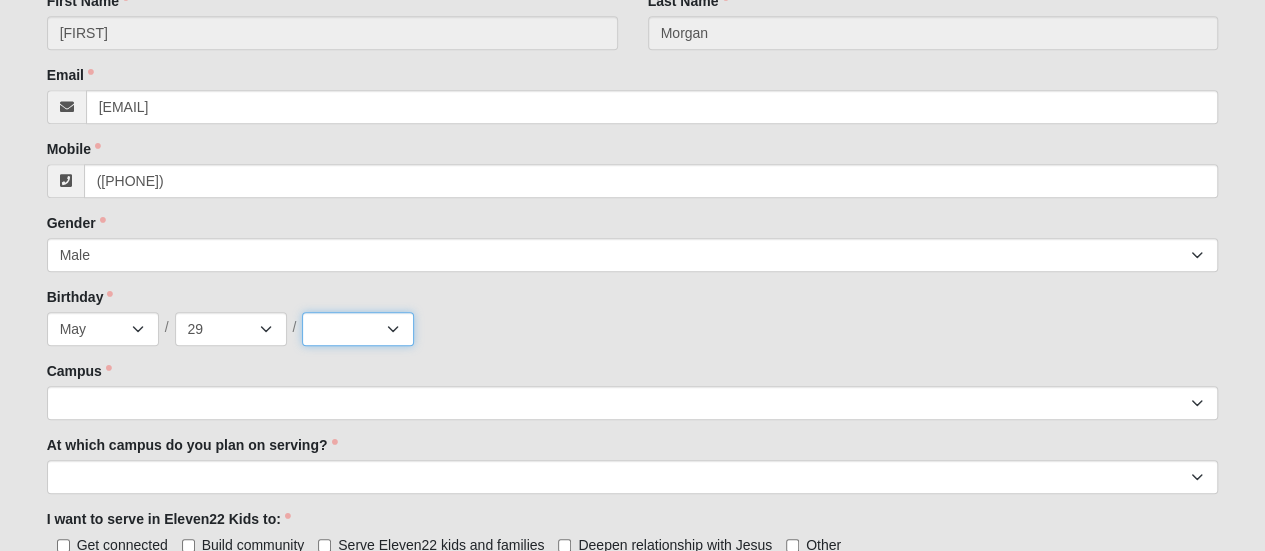 click on "2025
2024
2023
2022
2021
2020
2019
2018
2017
2016
2015
2014
2013
2012
2011
2010
2009
2008
2007
2006
2005
2004
2003
2002
2001
2000
1999
1998
1997
1996
1995
1994
1993
1992
1991
1990
1989
1988
1987
1986
1985
1984
1983
1982
1981
1980
1979
1978
1977
1976
1975
1974
1973
1972
1971
1970
1969
1968
1967
1966
1965
1964
1963
1962
1961
1960
1959
1958
1957
1956
1955
1954
1953
1952
1951
1950
1949
1948" at bounding box center [358, 329] 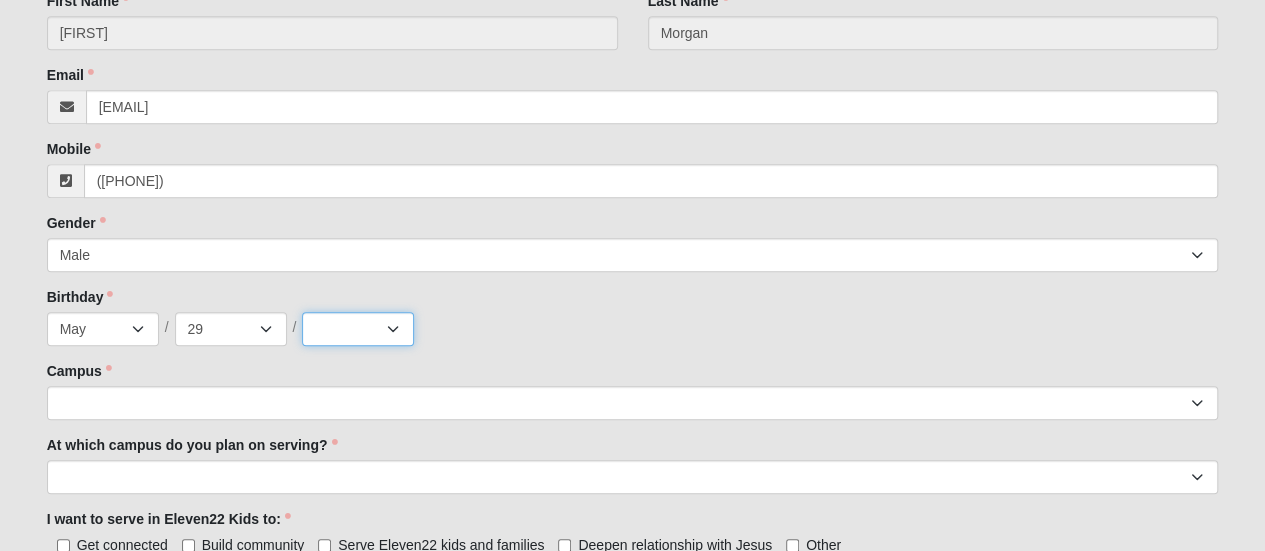 select on "1955" 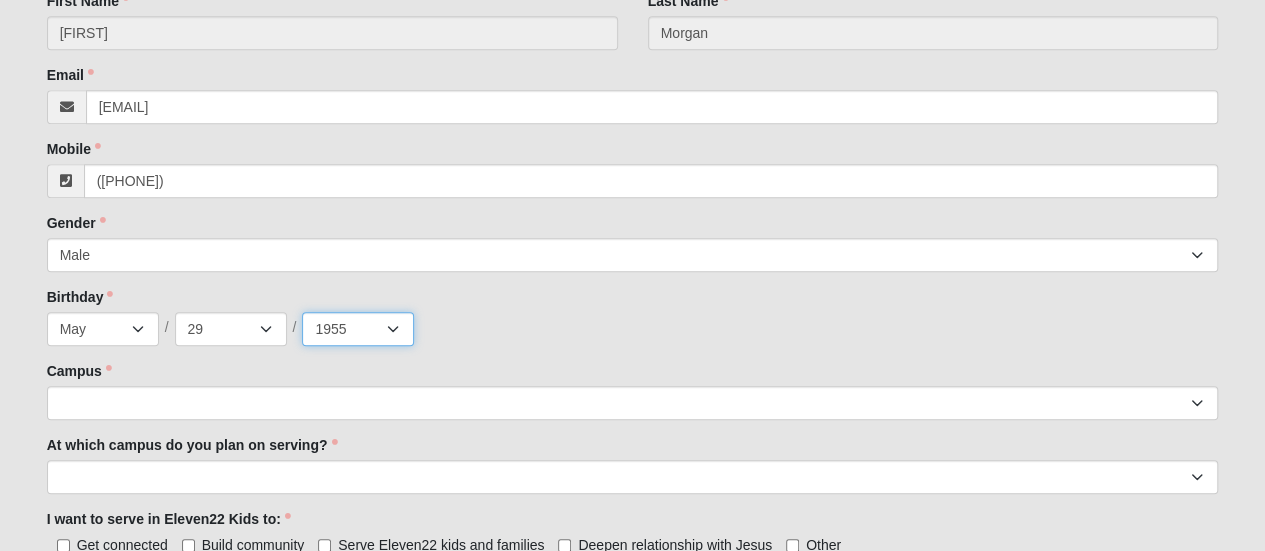 click on "2025
2024
2023
2022
2021
2020
2019
2018
2017
2016
2015
2014
2013
2012
2011
2010
2009
2008
2007
2006
2005
2004
2003
2002
2001
2000
1999
1998
1997
1996
1995
1994
1993
1992
1991
1990
1989
1988
1987
1986
1985
1984
1983
1982
1981
1980
1979
1978
1977
1976
1975
1974
1973
1972
1971
1970
1969
1968
1967
1966
1965
1964
1963
1962
1961
1960
1959
1958
1957
1956
1955
1954
1953
1952
1951
1950
1949
1948" at bounding box center (358, 329) 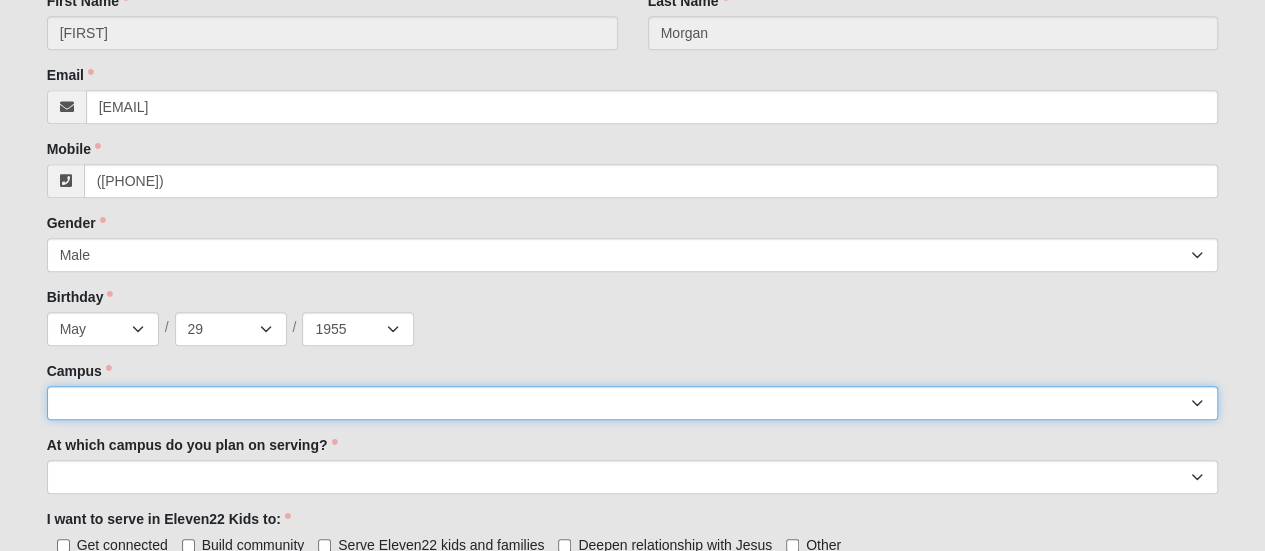 click on "Arlington
Baymeadows
Eleven22 Online
Fleming Island
Jesup
Mandarin
North Jax
Orange Park
Outpost
Palatka (Coming Soon)
Ponte Vedra
San Pablo
St. Johns
St. Augustine (Coming Soon)
Wildlight
NONE" at bounding box center (633, 403) 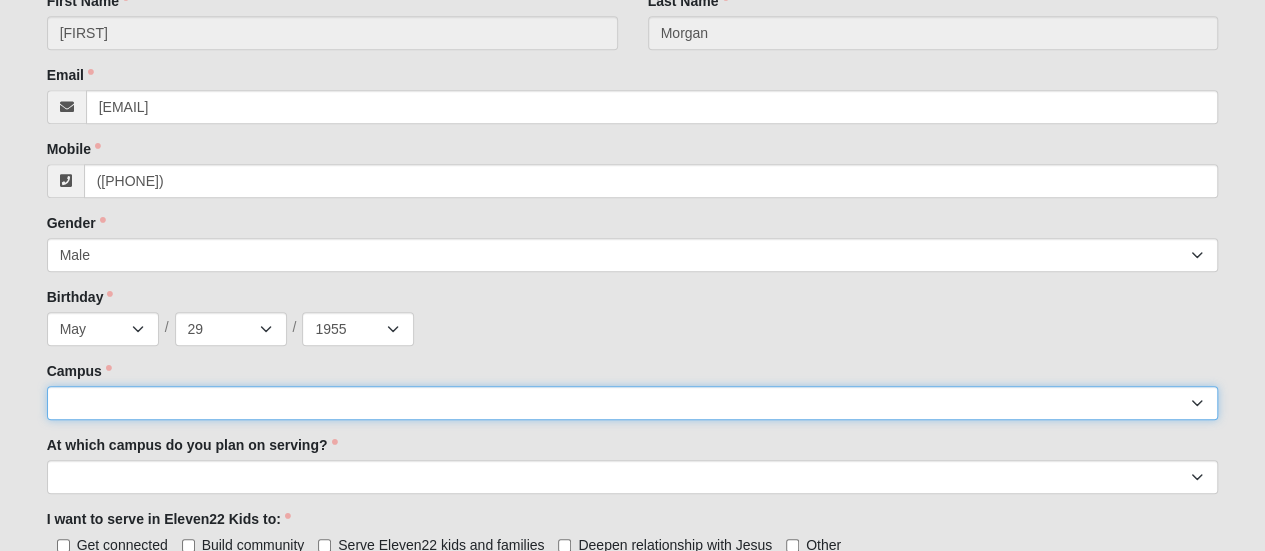 select on "3" 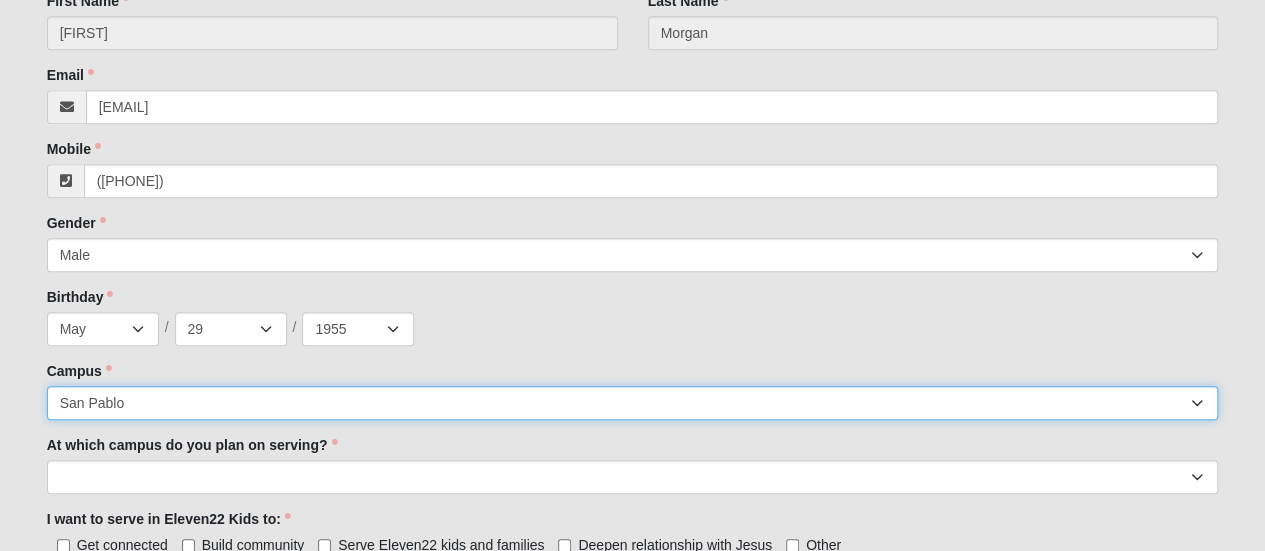 click on "Arlington
Baymeadows
Eleven22 Online
Fleming Island
Jesup
Mandarin
North Jax
Orange Park
Outpost
Palatka (Coming Soon)
Ponte Vedra
San Pablo
St. Johns
St. Augustine (Coming Soon)
Wildlight
NONE" at bounding box center (633, 403) 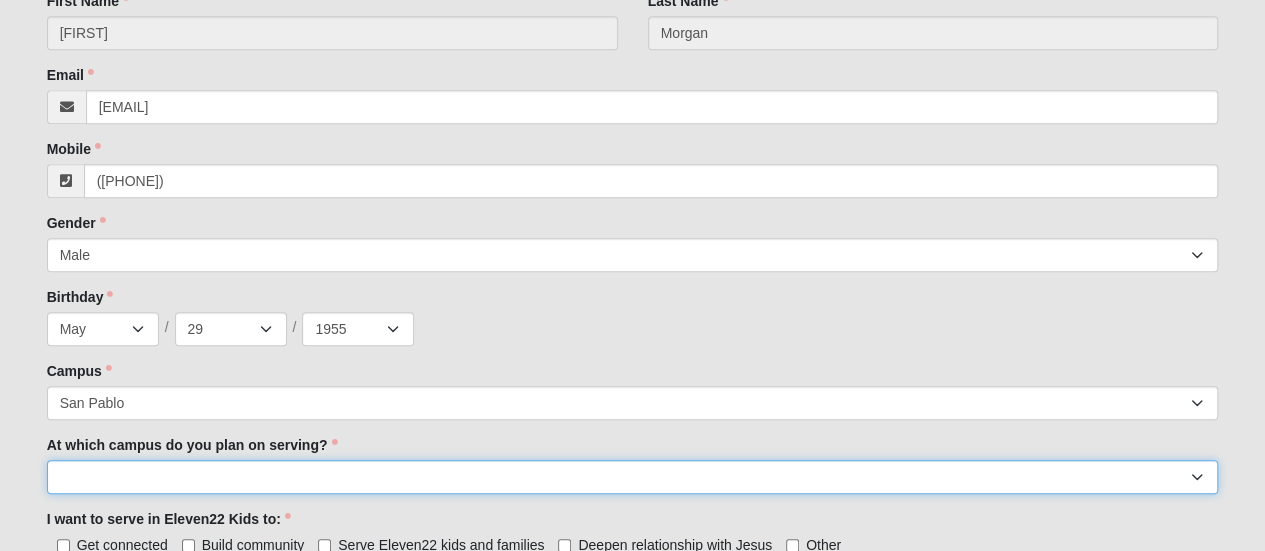 click on "Arlington
Baymeadows
Fleming Island
Jesup
Mandarin
North Jax
Orange Park
Palatka
Ponte Vedra
San Pablo
St. Augustine
St. Johns
Wildlight" at bounding box center (633, 477) 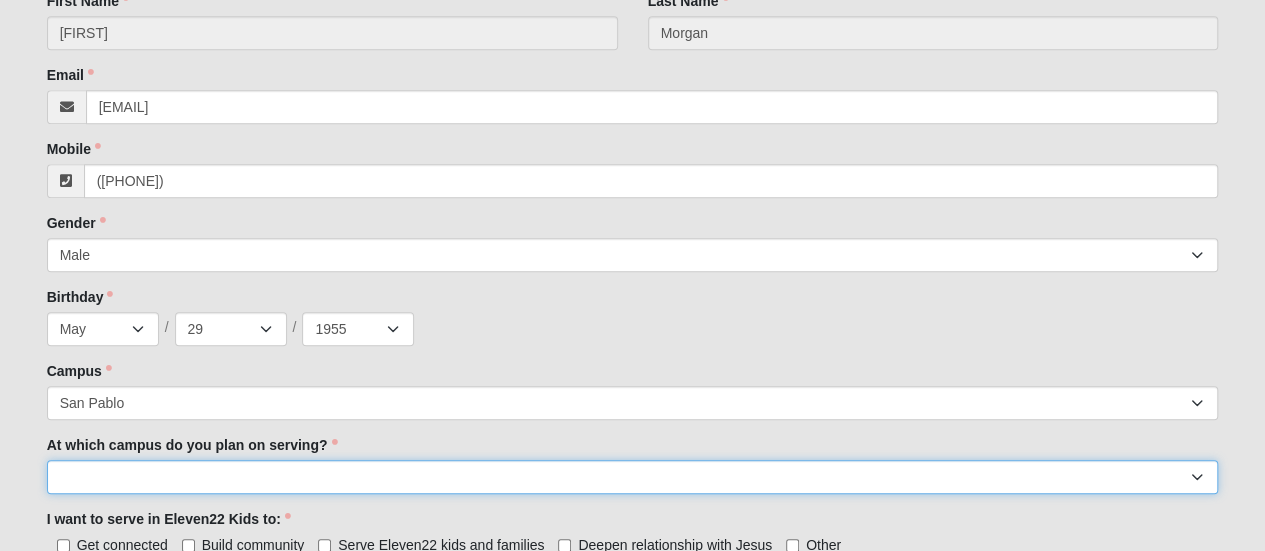 select on "San Pablo" 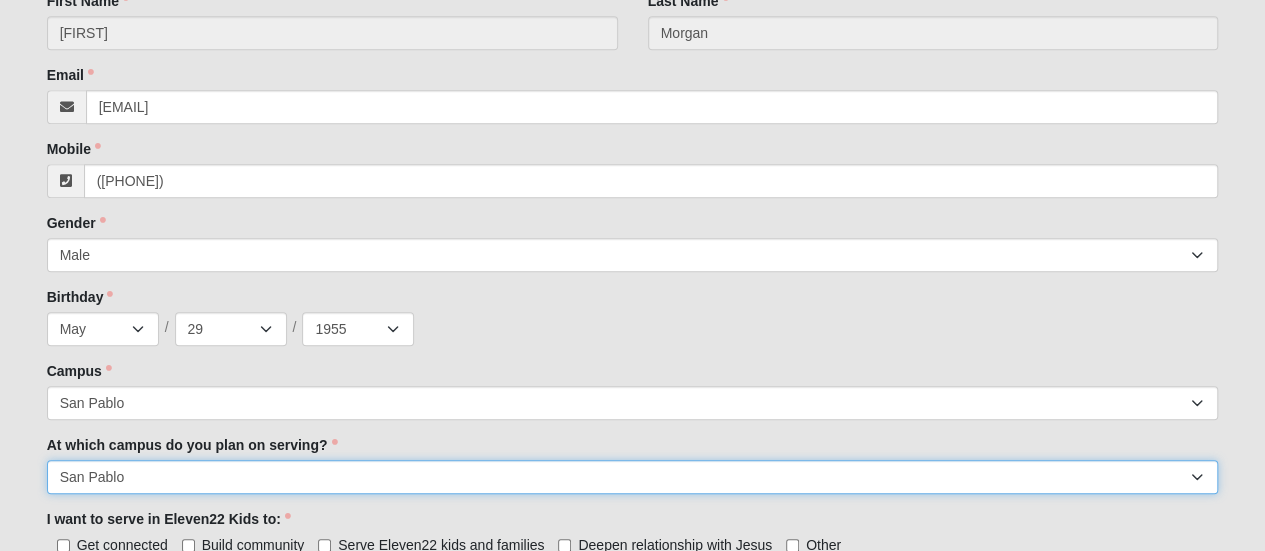 click on "Arlington
Baymeadows
Fleming Island
Jesup
Mandarin
North Jax
Orange Park
Palatka
Ponte Vedra
San Pablo
St. Augustine
St. Johns
Wildlight" at bounding box center (633, 477) 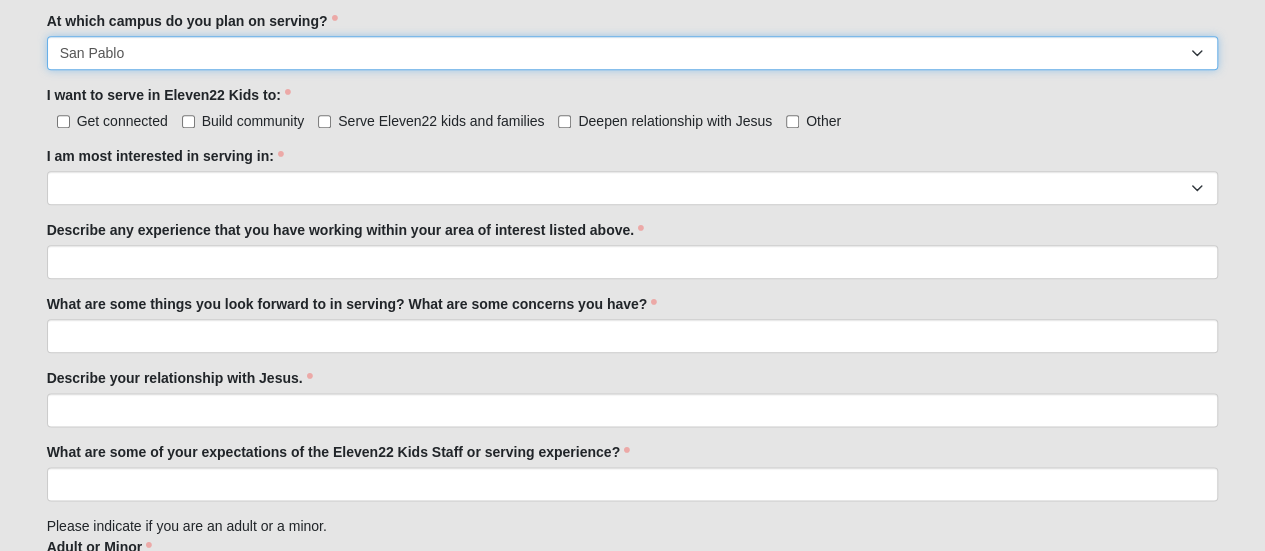 scroll, scrollTop: 1075, scrollLeft: 0, axis: vertical 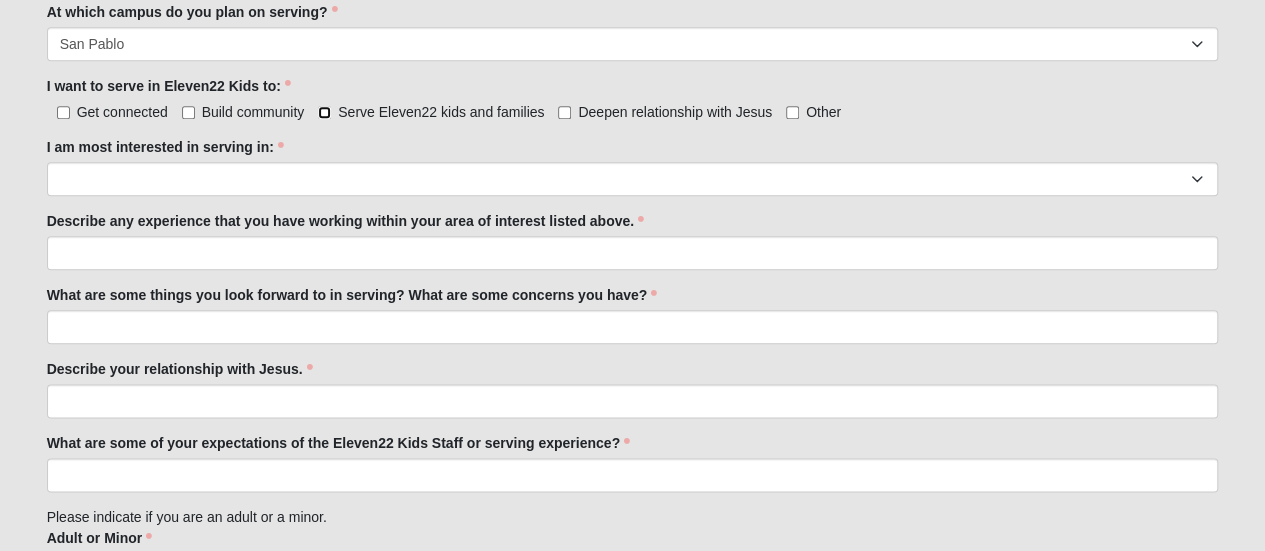 click on "Serve Eleven22 kids and families" at bounding box center [324, 112] 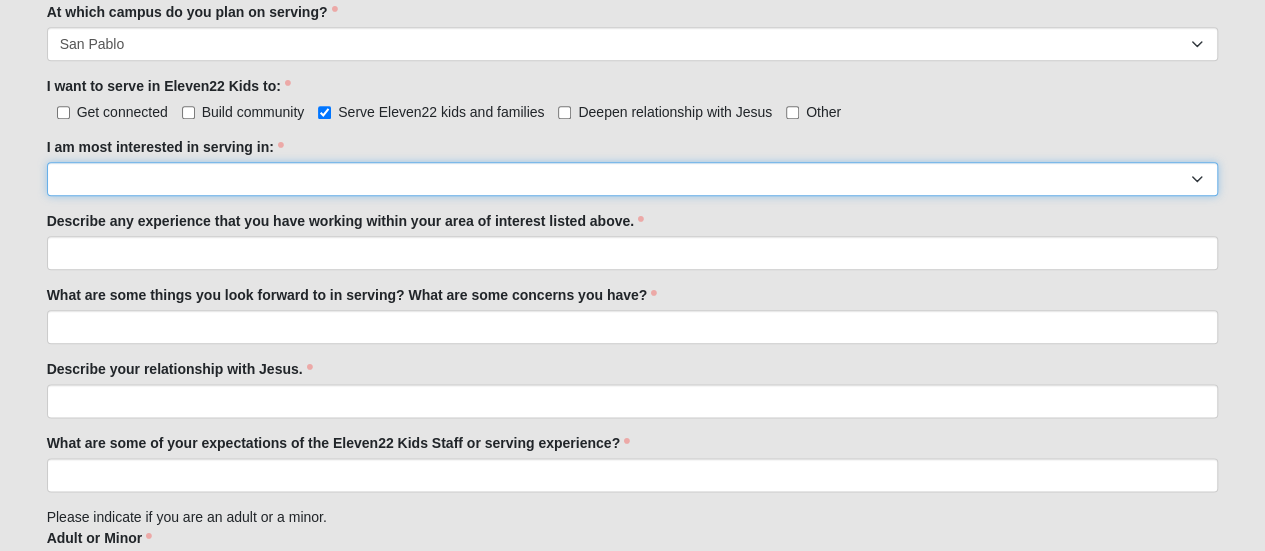 click on "Registration
Tour Guide
Preschool Disciple Group Leader
Elementary Disciple Group Leader
Large Group Leader
Large Group Worship
Large Group Production
Special Needs Disciple Group Leader
Classroom Buddy
Weekday Reset and Prep
Summer Serve Team
Undecided" at bounding box center (633, 179) 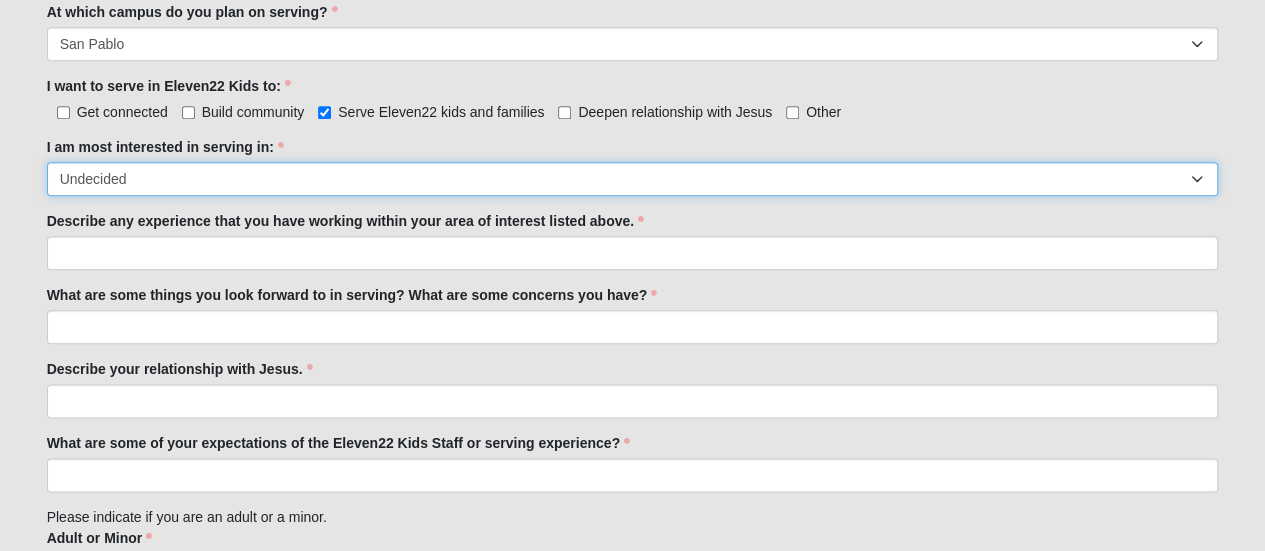 click on "Registration
Tour Guide
Preschool Disciple Group Leader
Elementary Disciple Group Leader
Large Group Leader
Large Group Worship
Large Group Production
Special Needs Disciple Group Leader
Classroom Buddy
Weekday Reset and Prep
Summer Serve Team
Undecided" at bounding box center [633, 179] 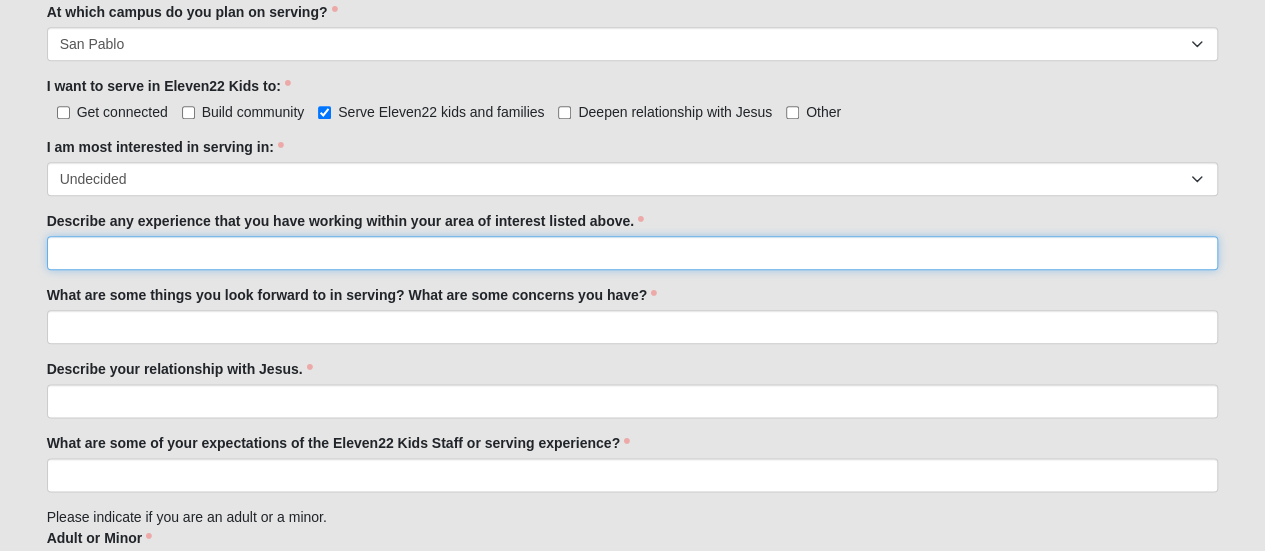 click on "Describe any experience that you have working within your area of interest listed above." at bounding box center (633, 253) 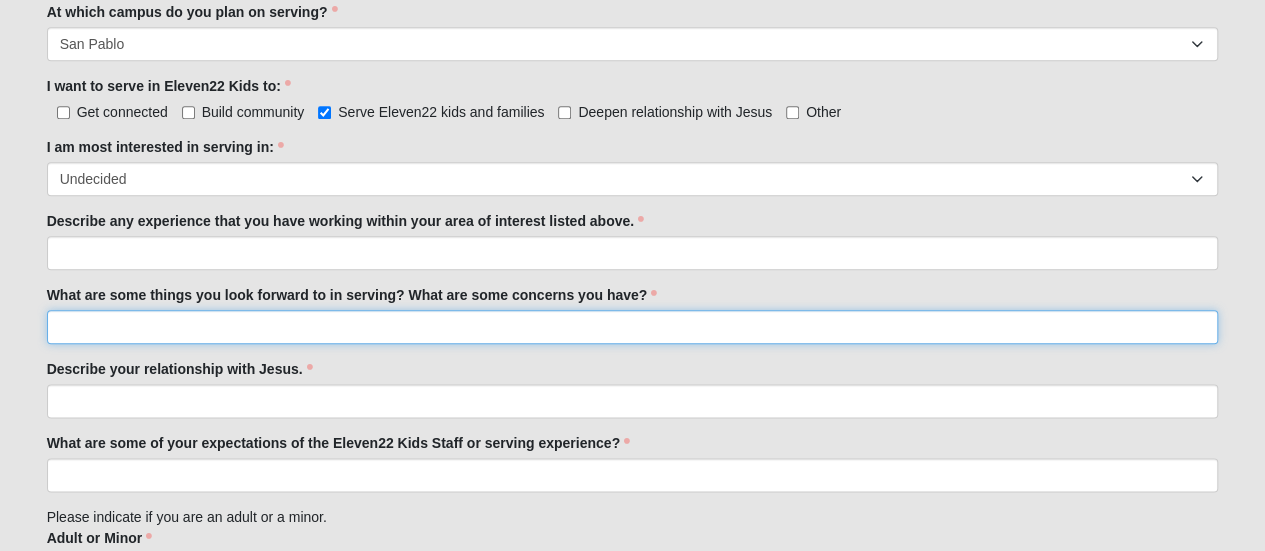 click on "What are some things you look forward to in serving? What are some concerns you have?" at bounding box center [633, 327] 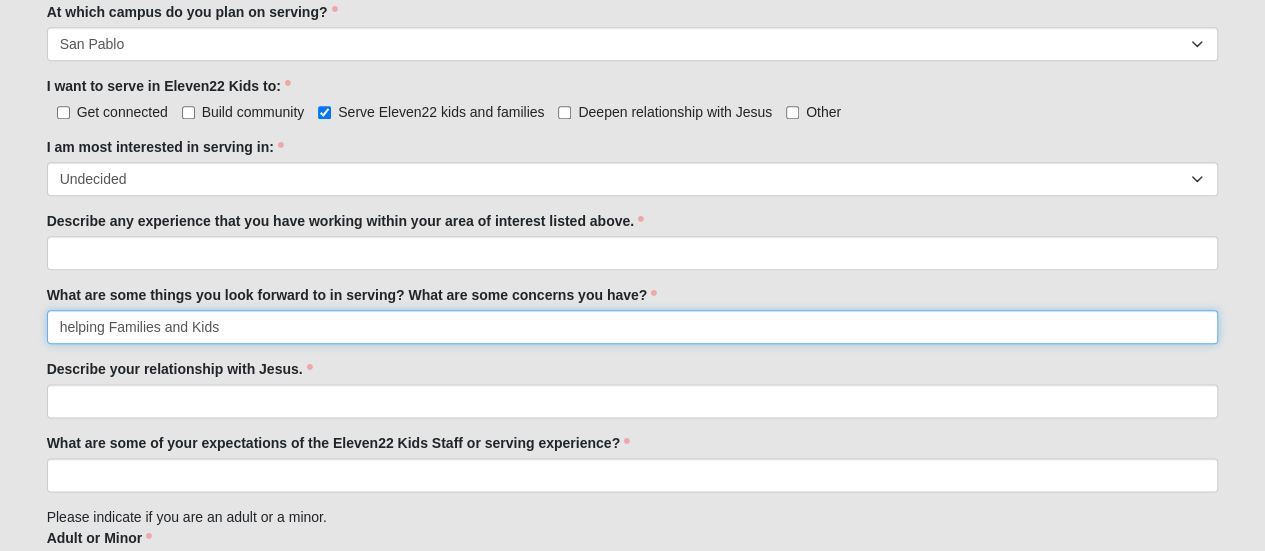 type on "helping Families and Kids" 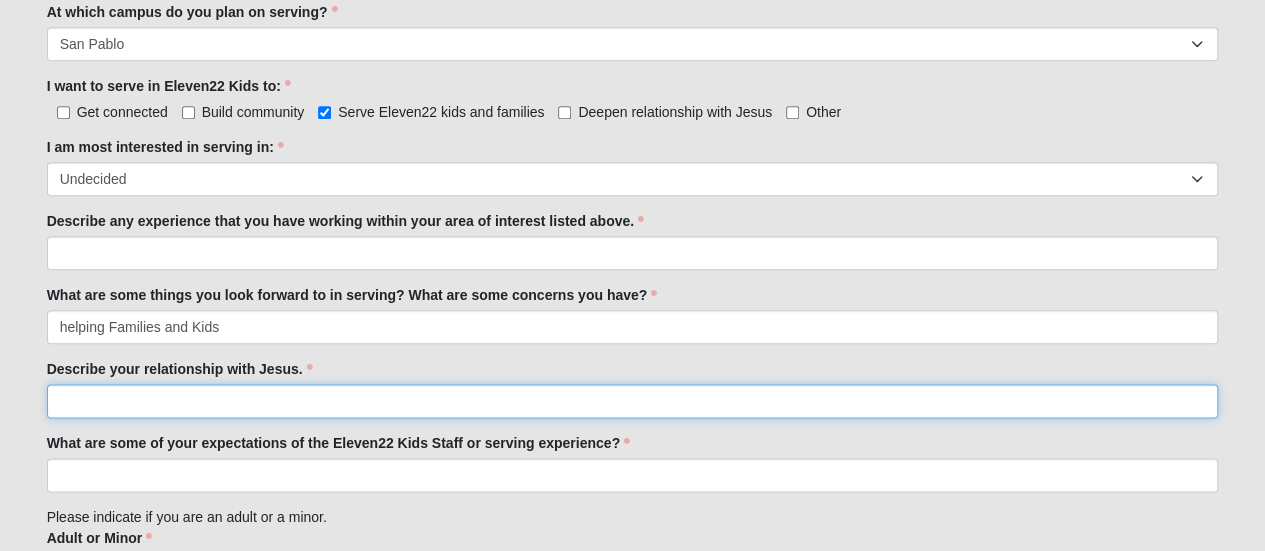 click on "Describe your relationship with Jesus." at bounding box center [633, 401] 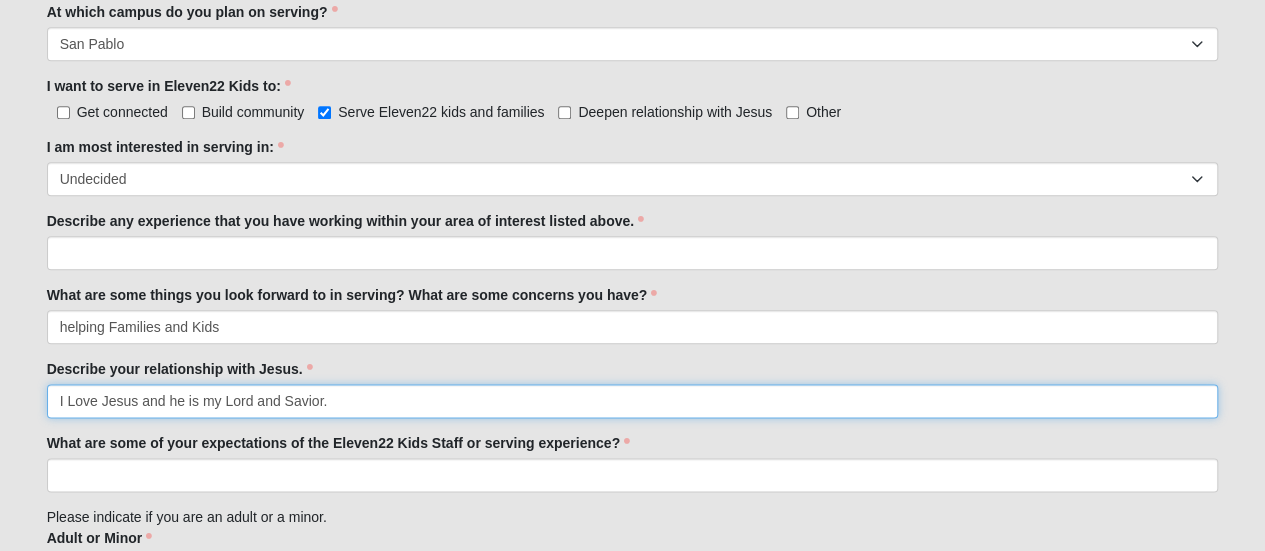 type on "I Love Jesus and he is my Lord and Savior." 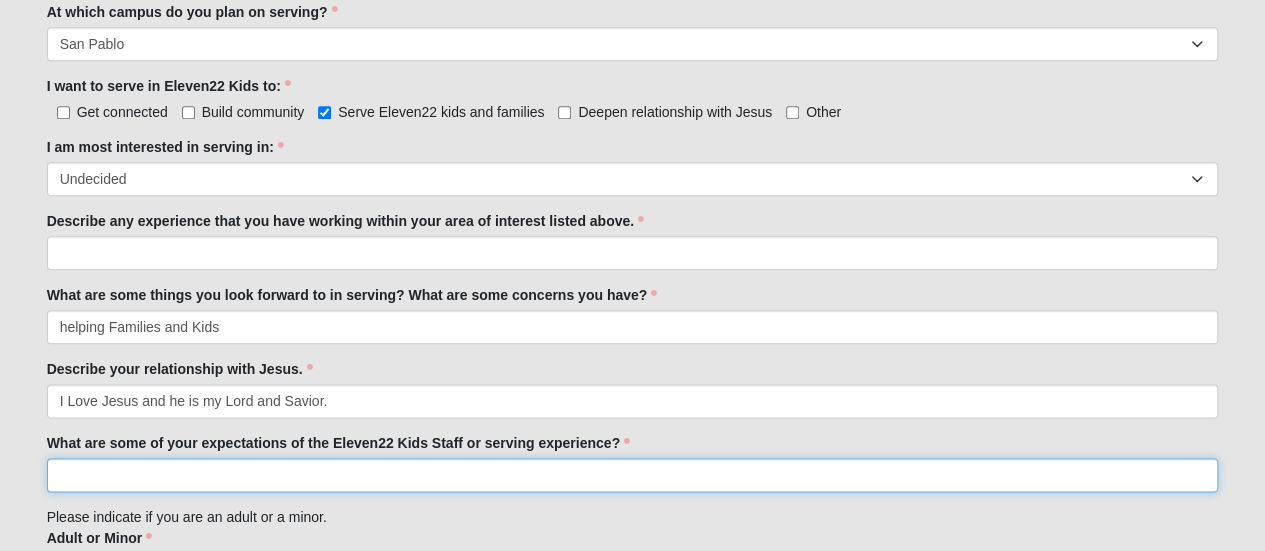 click on "What are some of your expectations of the Eleven22 Kids Staff or serving experience?" at bounding box center (633, 475) 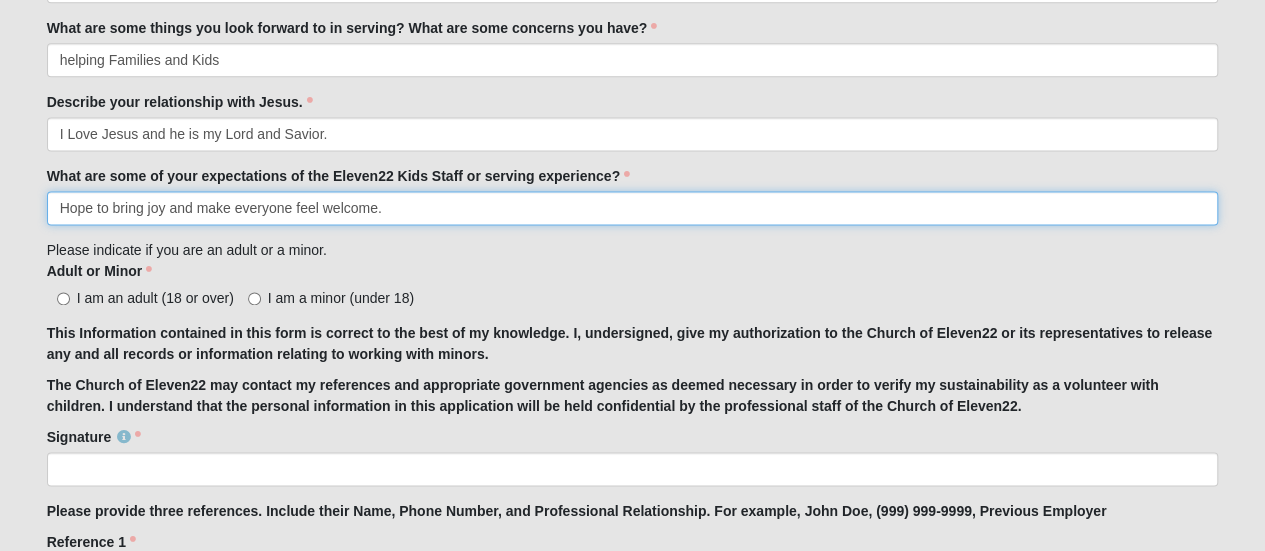 scroll, scrollTop: 1333, scrollLeft: 0, axis: vertical 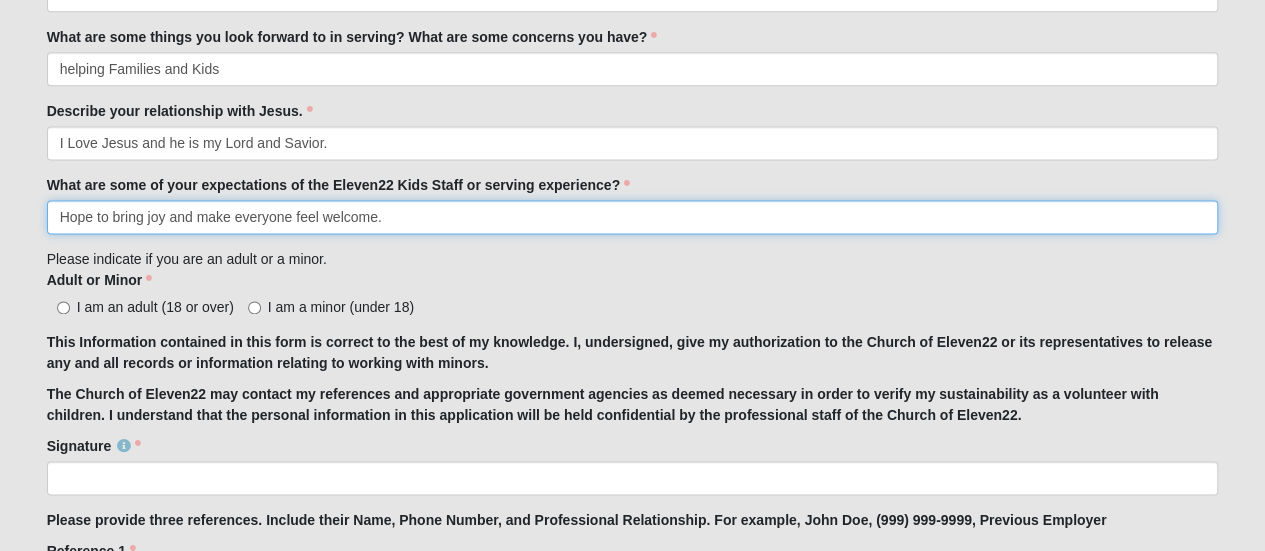 type on "Hope to bring joy and make everyone feel welcome." 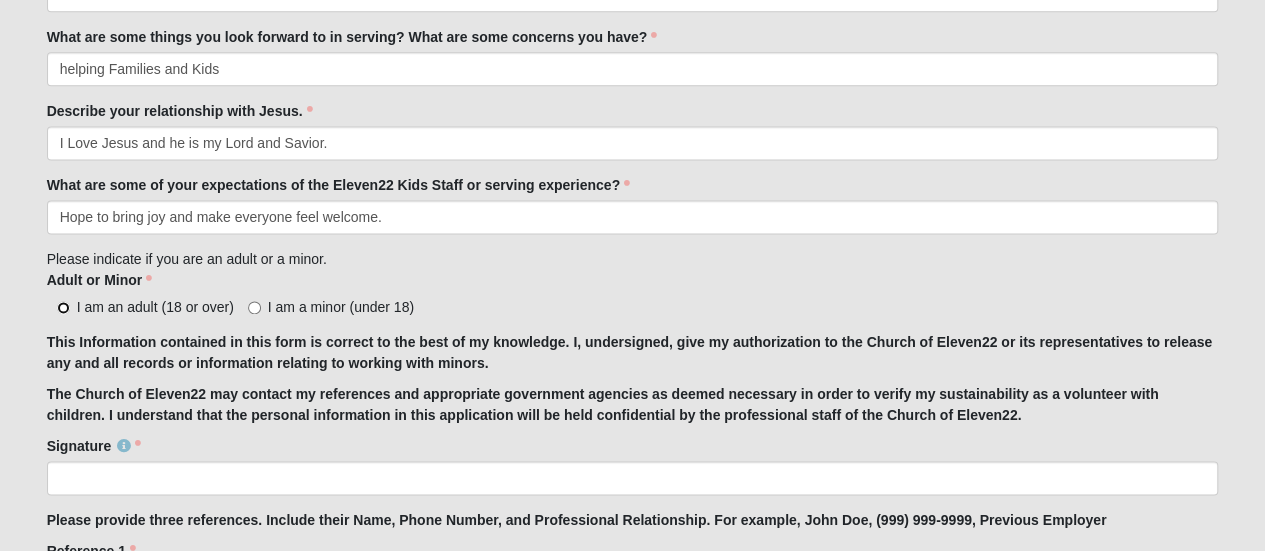 click on "I am an adult (18 or over)" at bounding box center (63, 307) 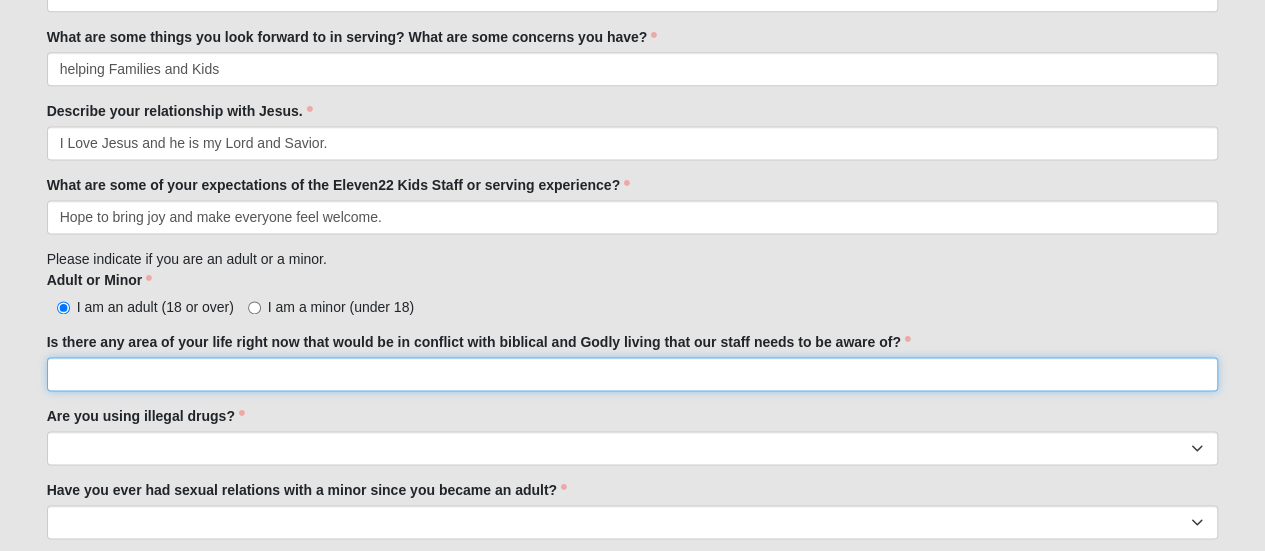 click on "Is there any area of your life right now that would be in conflict with biblical and Godly living that our staff needs to be aware of?" at bounding box center [633, 374] 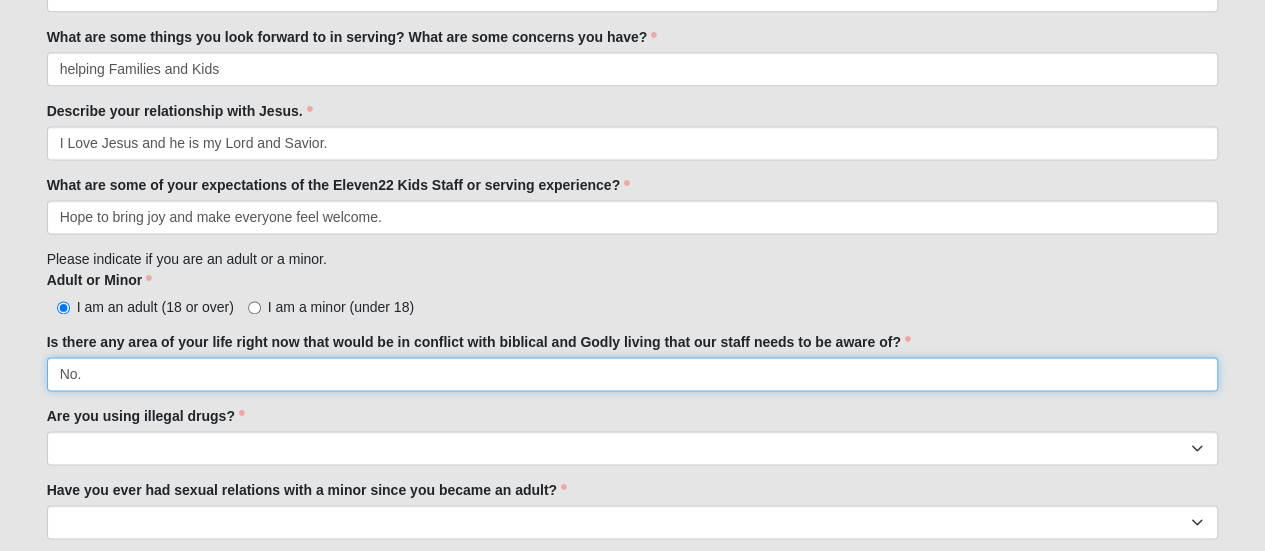 type on "No." 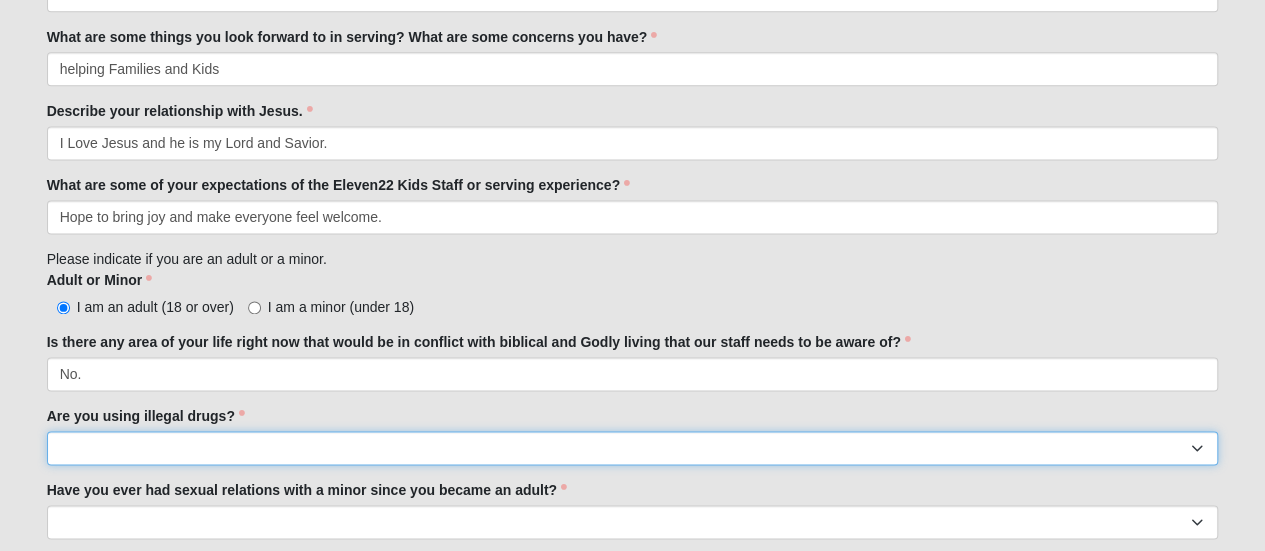 click on "Yes
No" at bounding box center [633, 448] 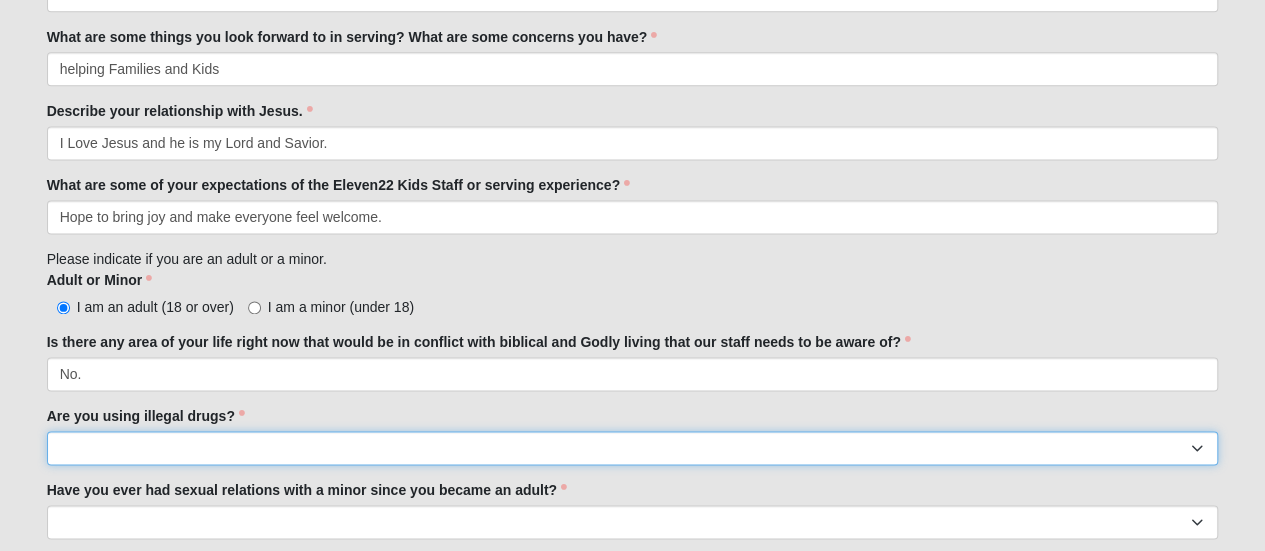 select on "No" 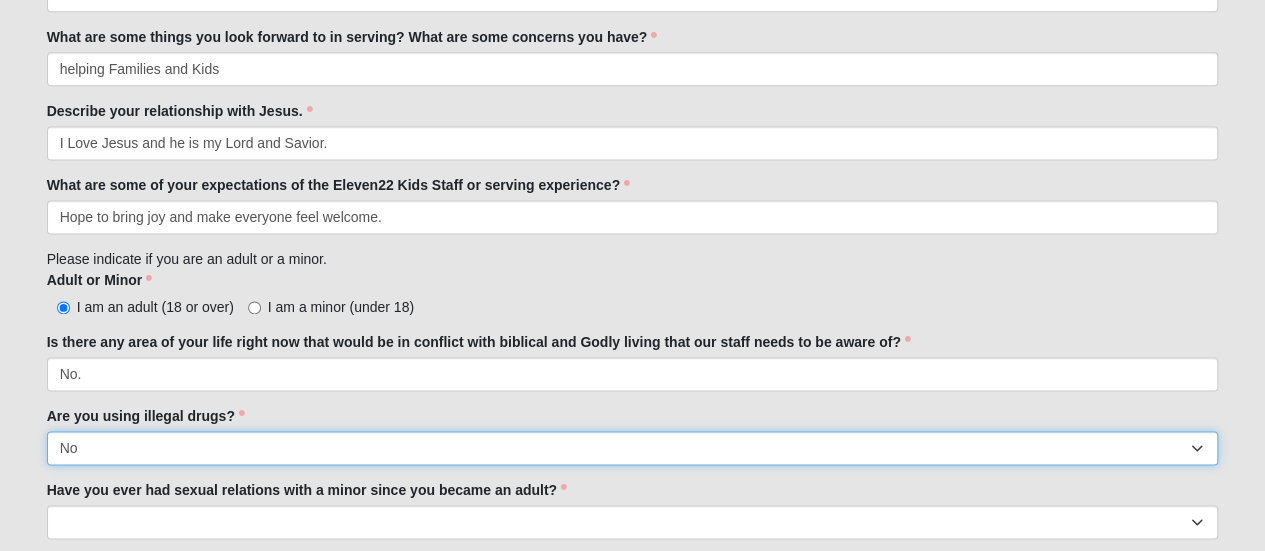 click on "Yes
No" at bounding box center (633, 448) 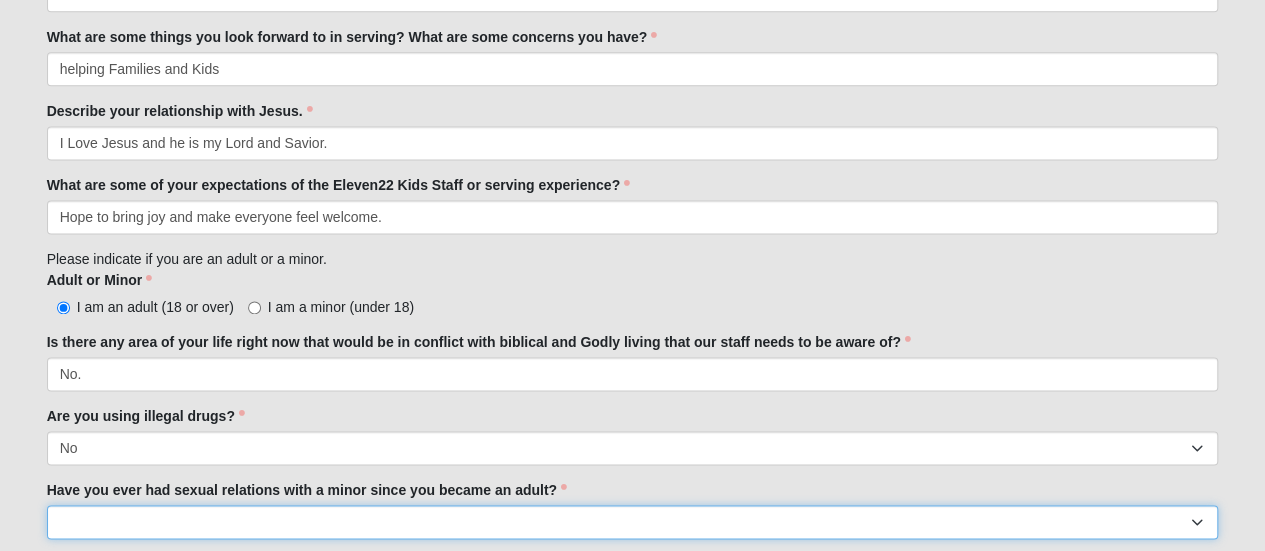 click on "Yes
No" at bounding box center (633, 522) 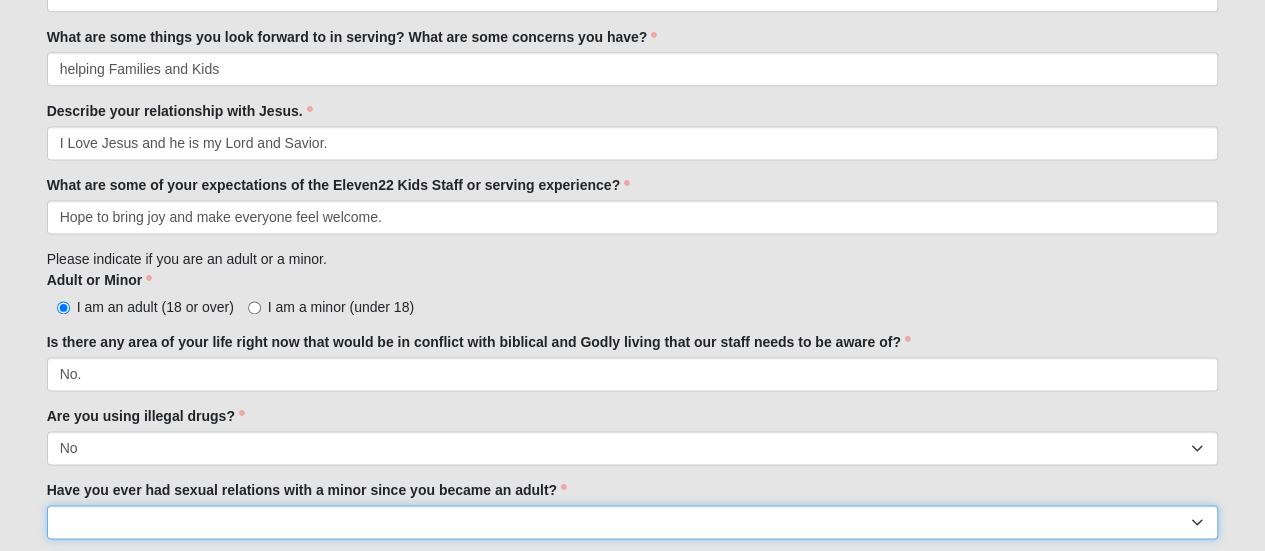 select on "No" 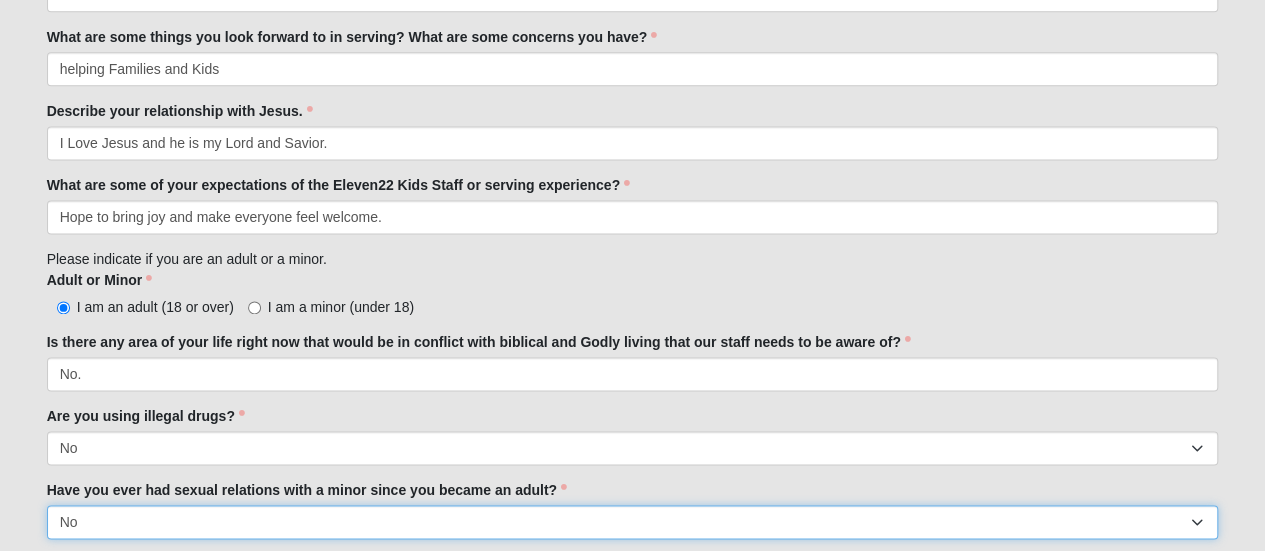 click on "Yes
No" at bounding box center [633, 522] 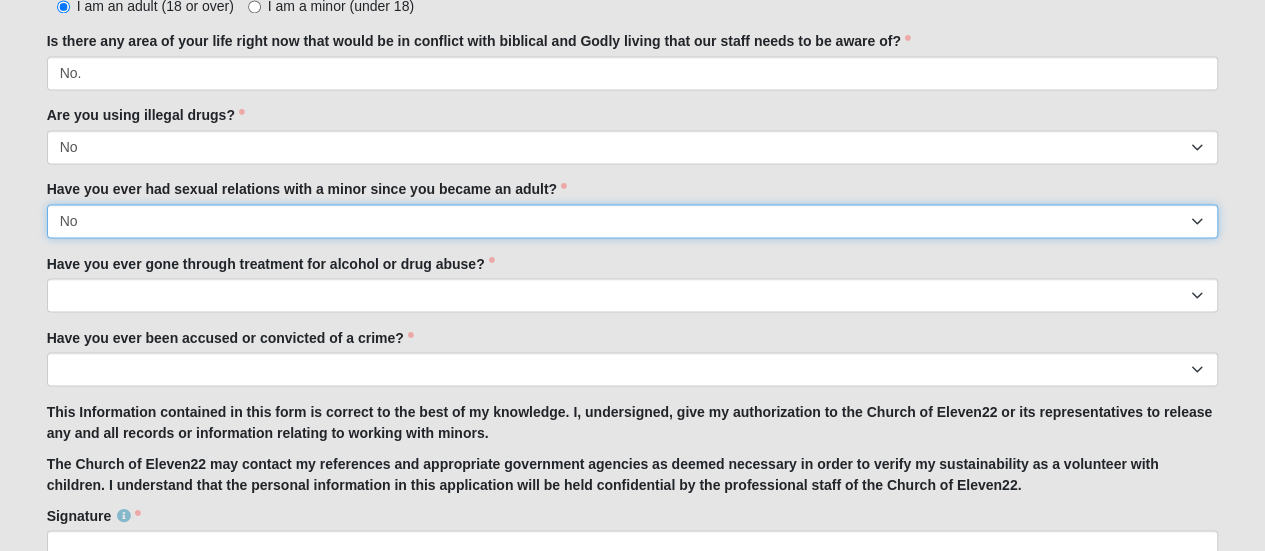 scroll, scrollTop: 1654, scrollLeft: 0, axis: vertical 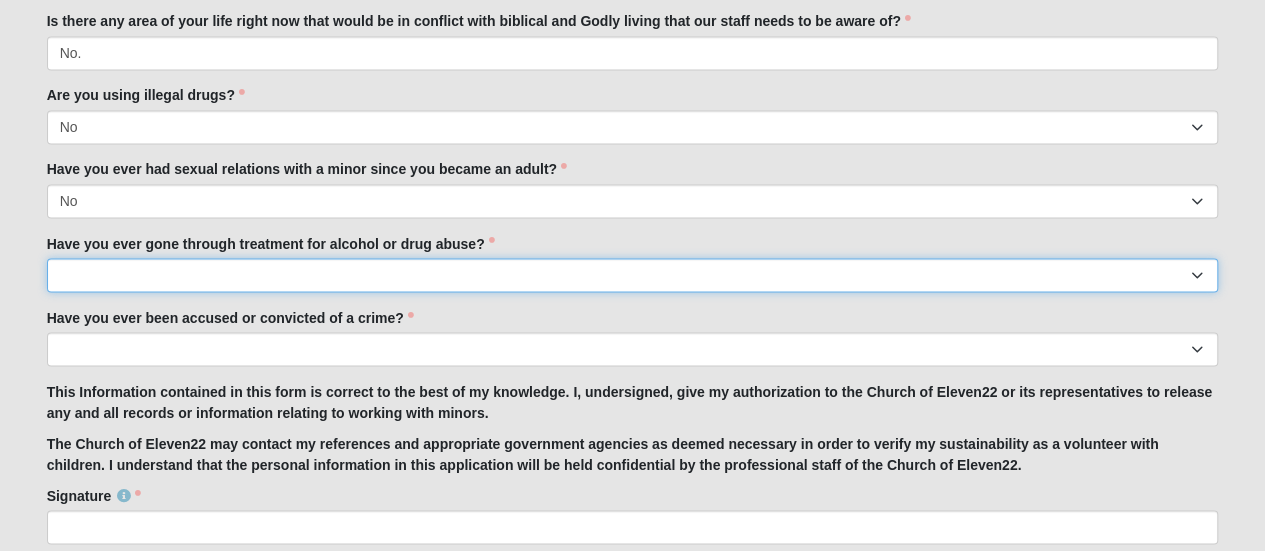 click on "Yes
No" at bounding box center (633, 275) 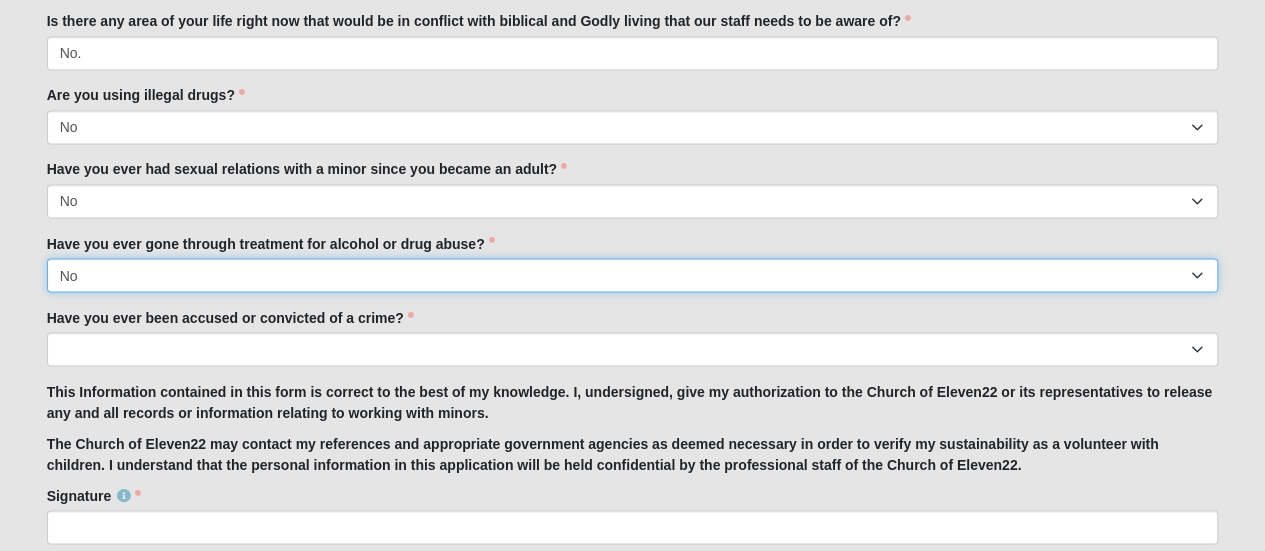 click on "Yes
No" at bounding box center [633, 275] 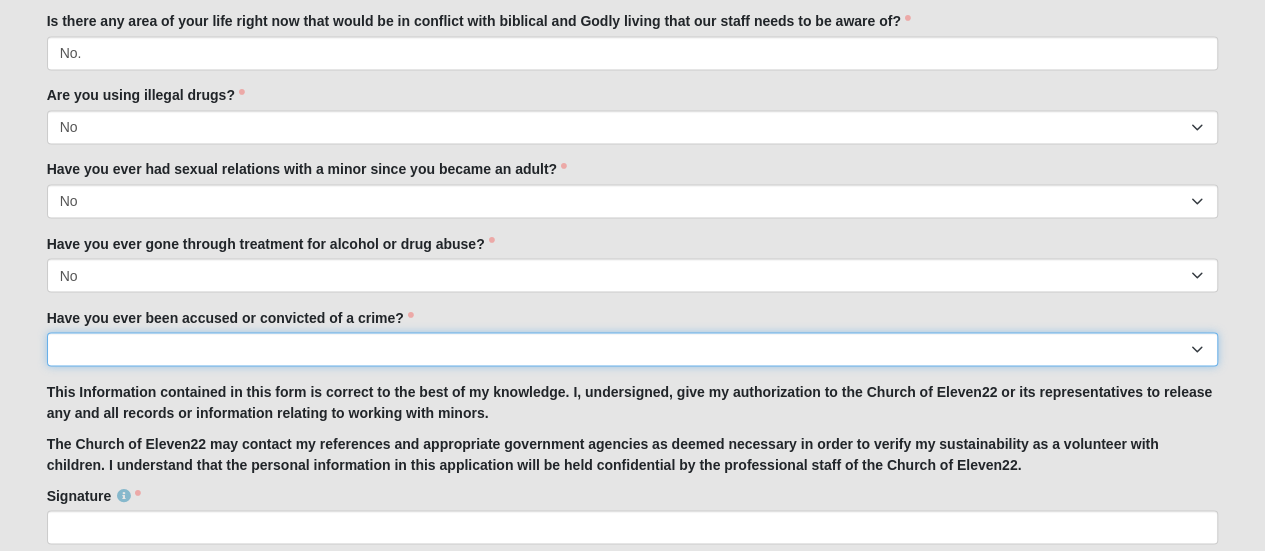 click on "Yes
No" at bounding box center [633, 349] 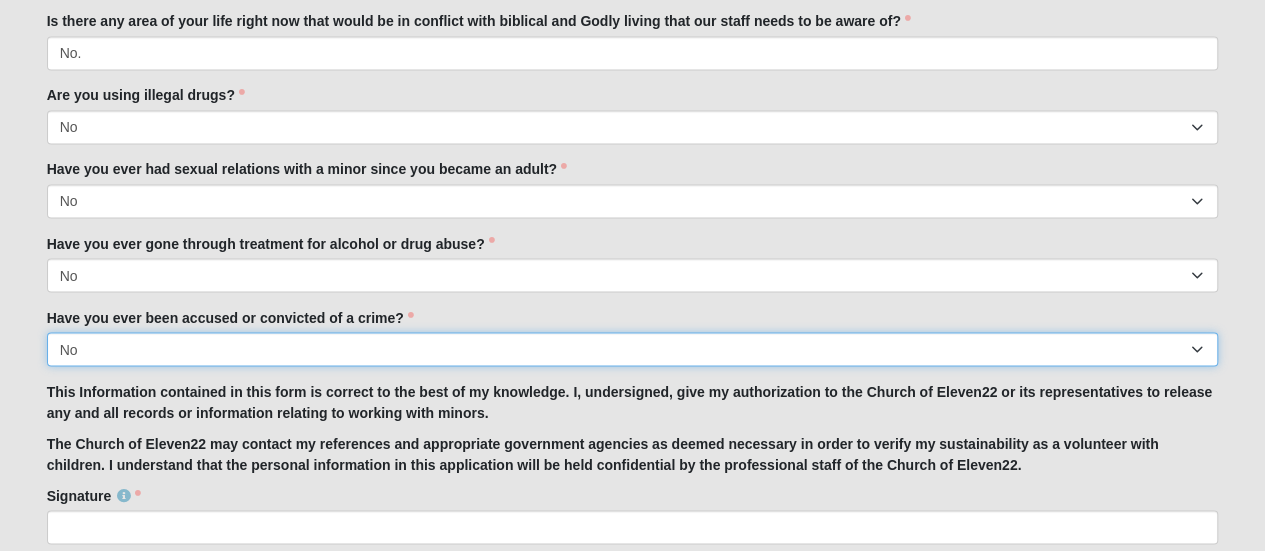 click on "Yes
No" at bounding box center [633, 349] 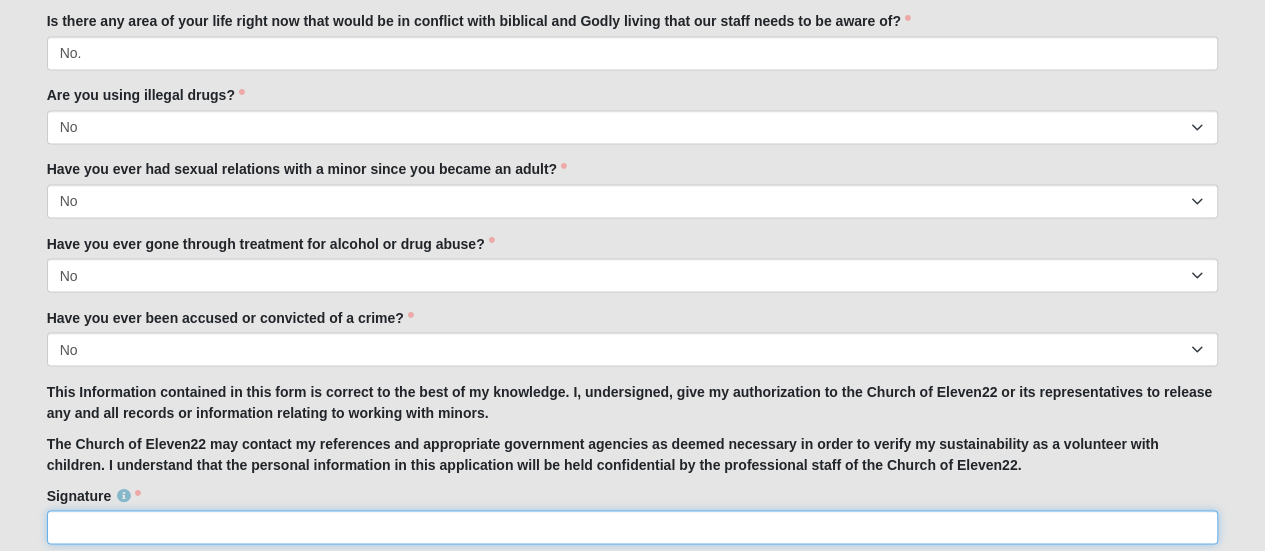 click on "Signature" at bounding box center (633, 527) 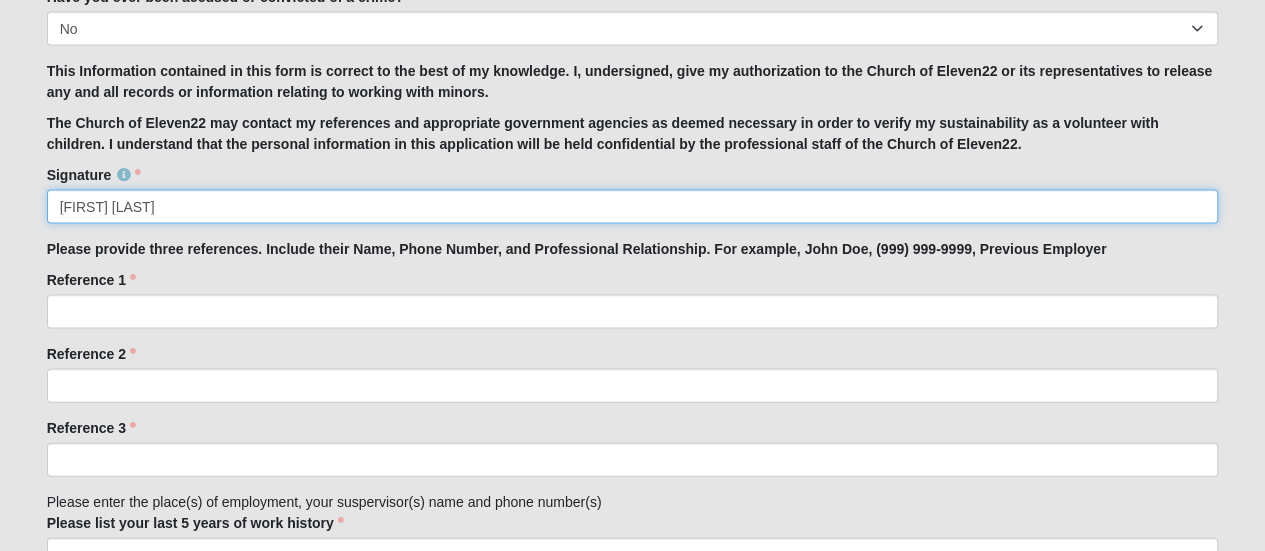 scroll, scrollTop: 2022, scrollLeft: 0, axis: vertical 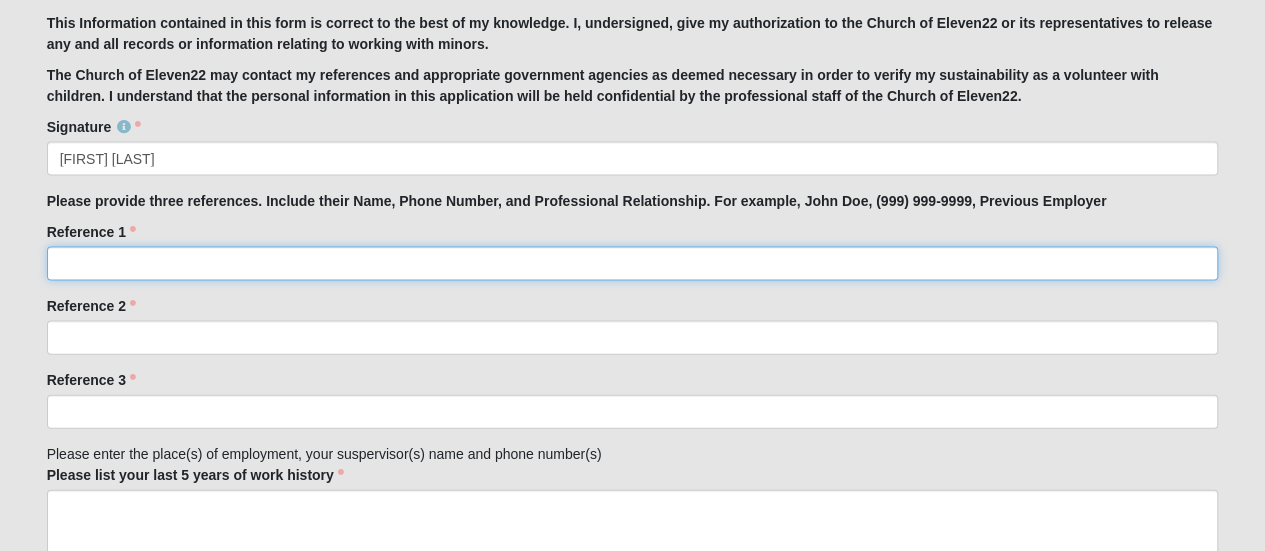 click on "Reference 1" at bounding box center [633, 264] 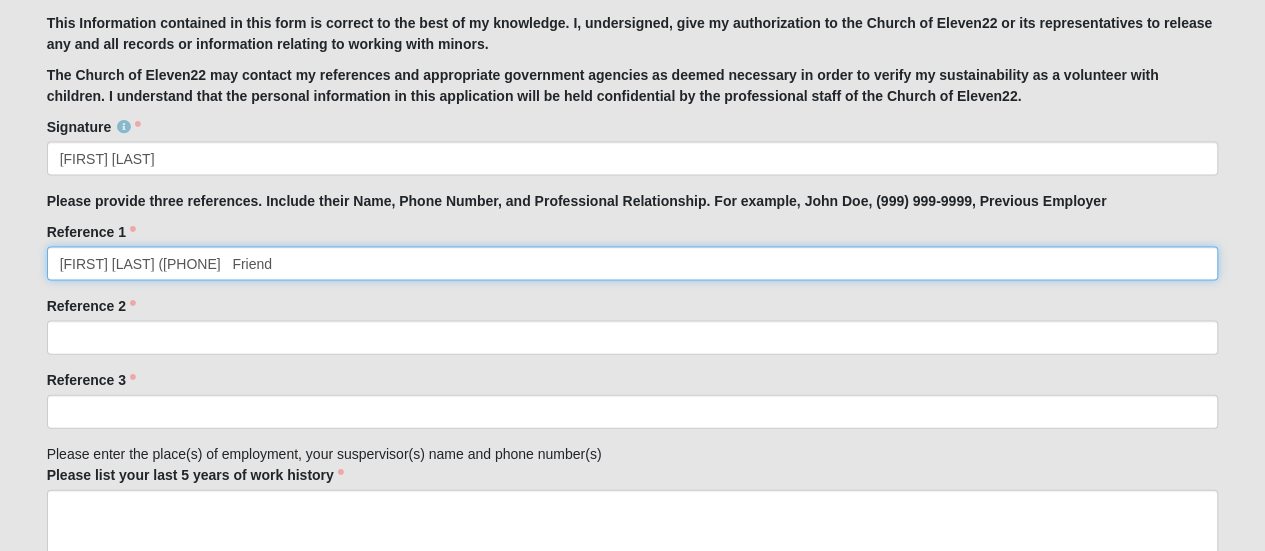 type on "[FIRST] [LAST] ([PHONE]) Friend" 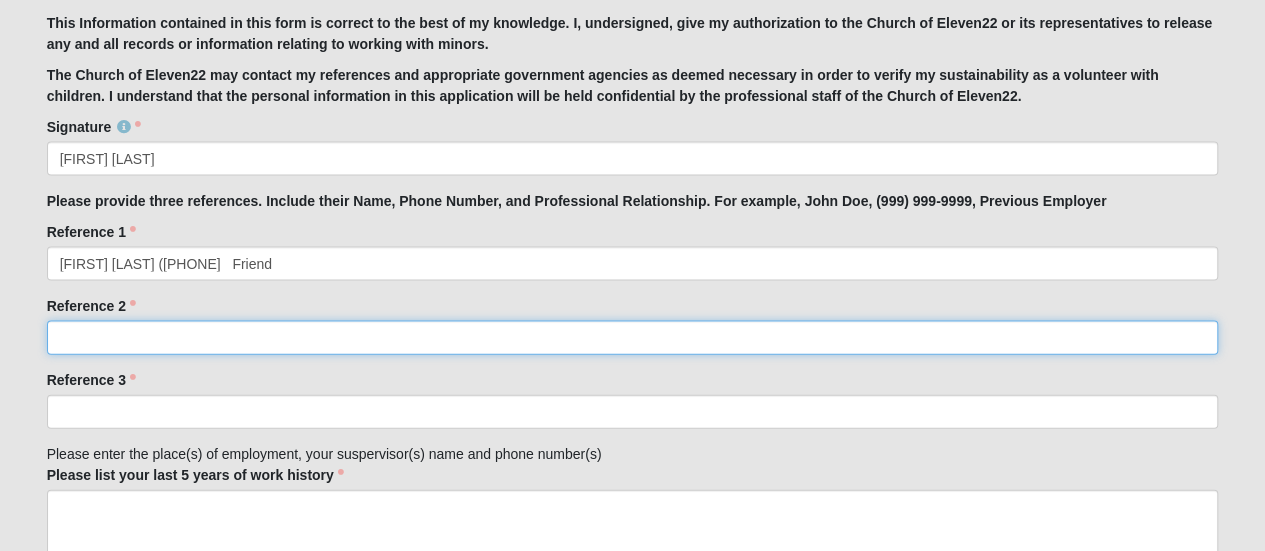 click on "Reference 2" at bounding box center [633, 338] 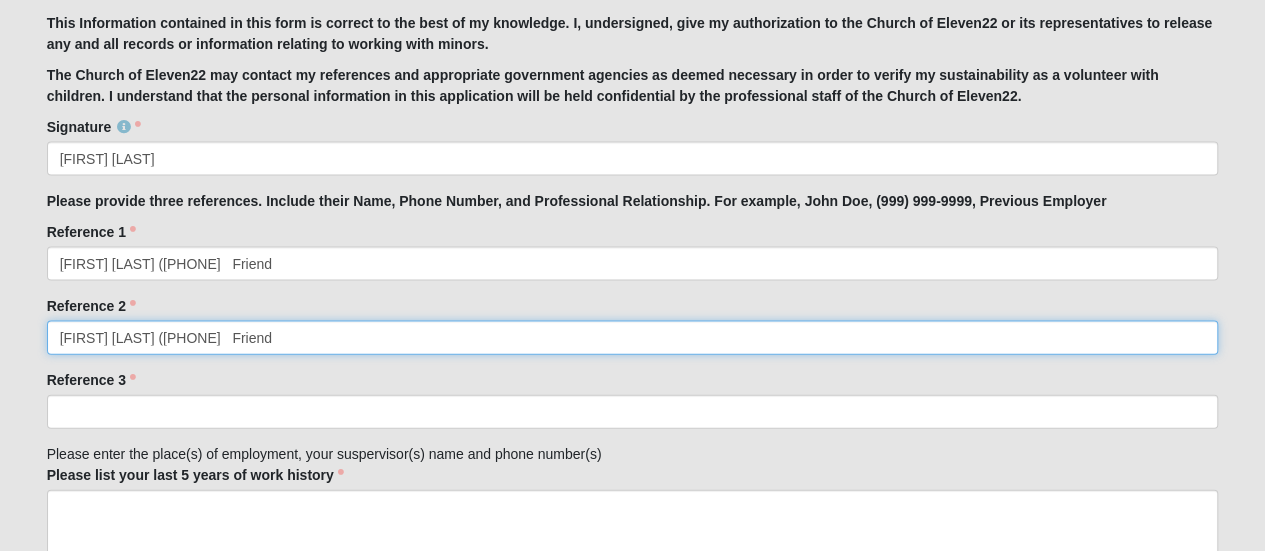 type on "Tim Snyder (904-476-4350   Friend" 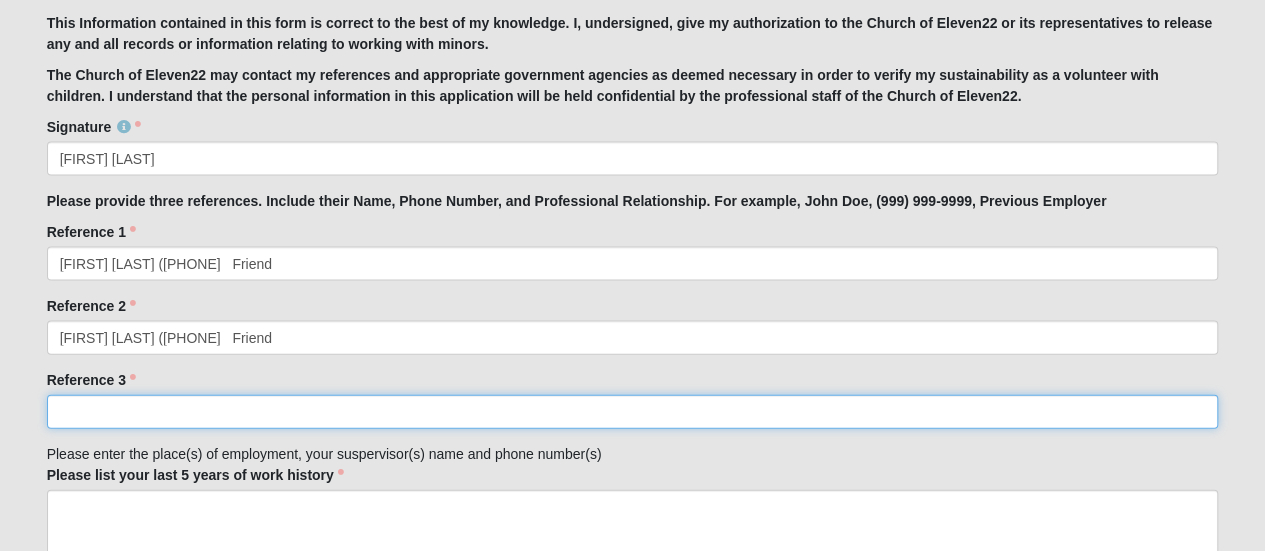 click on "Reference 3" at bounding box center (633, 412) 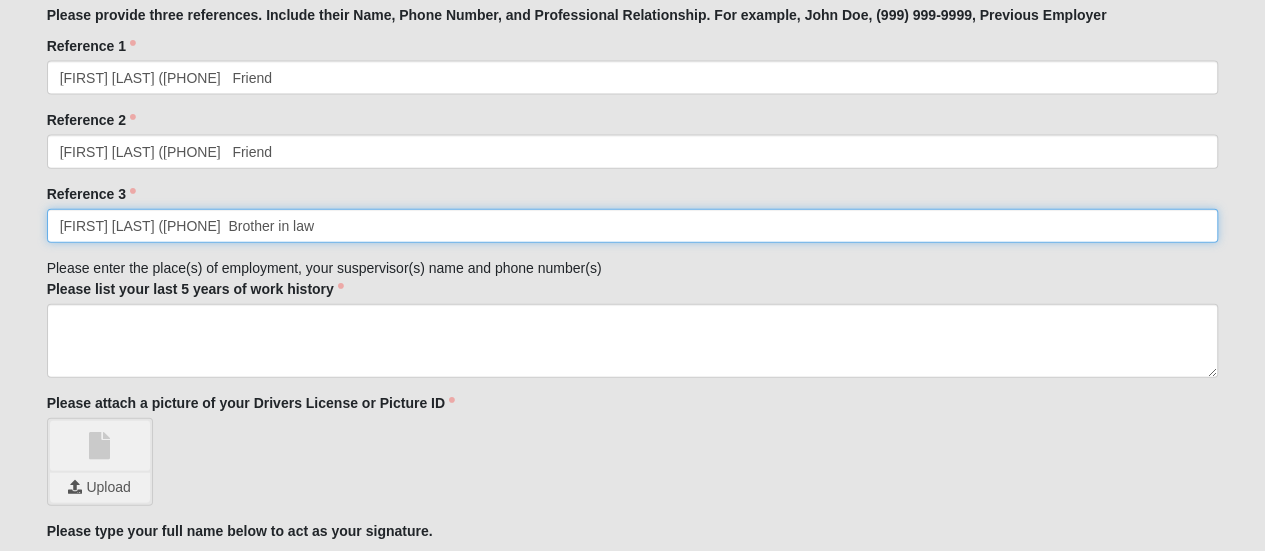 scroll, scrollTop: 2199, scrollLeft: 0, axis: vertical 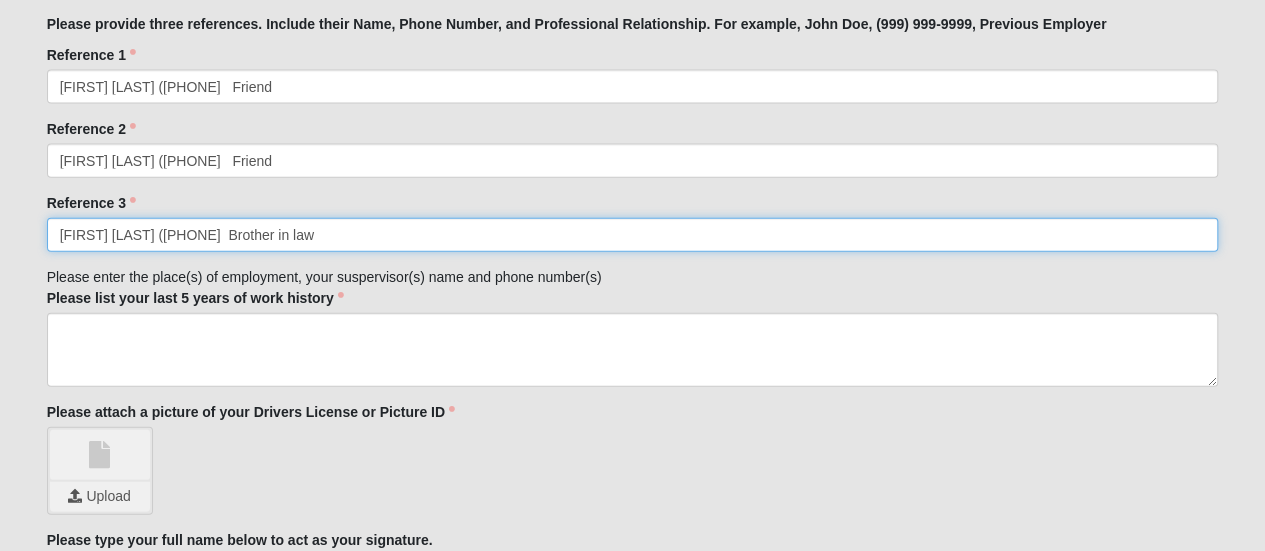 type on "Harry Burn (850-570-3305  Brother in law" 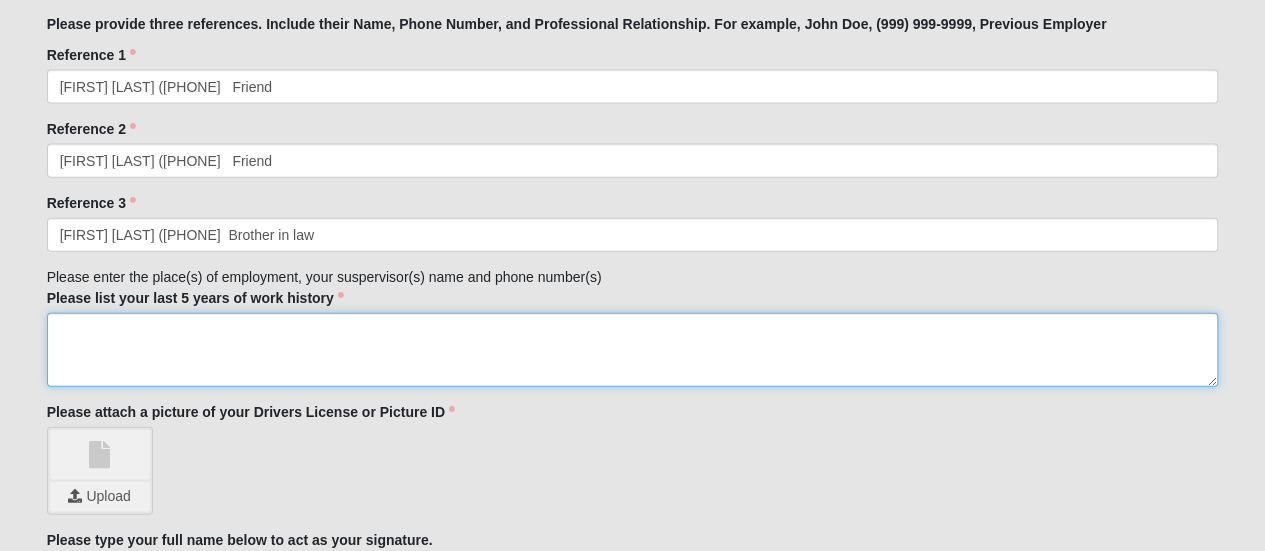click on "Please list your last 5 years of work history" at bounding box center [633, 350] 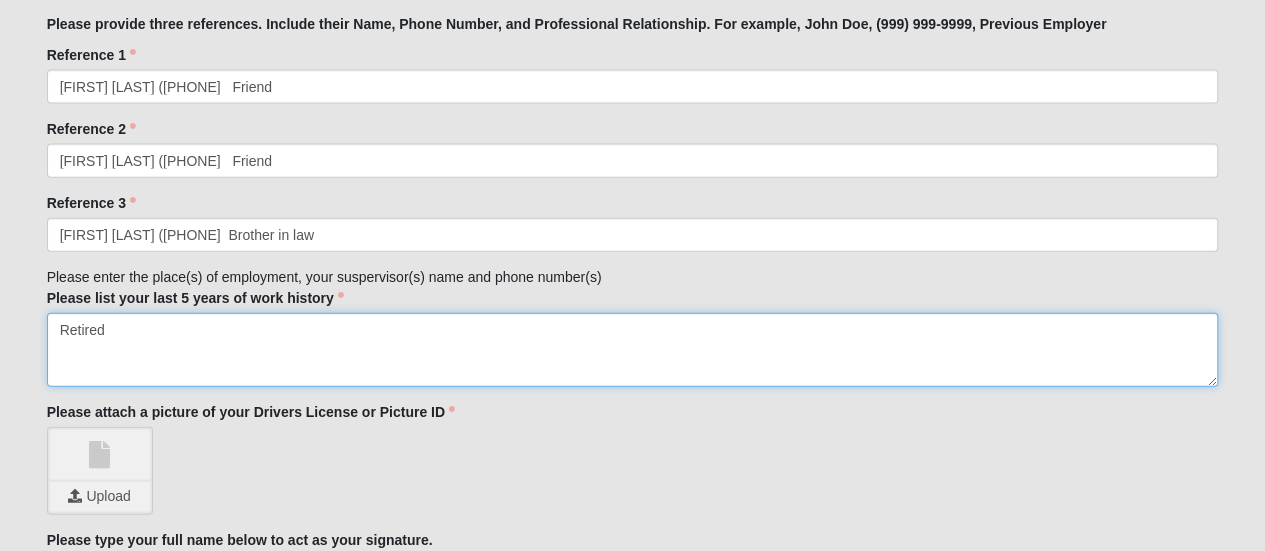 type on "Retired" 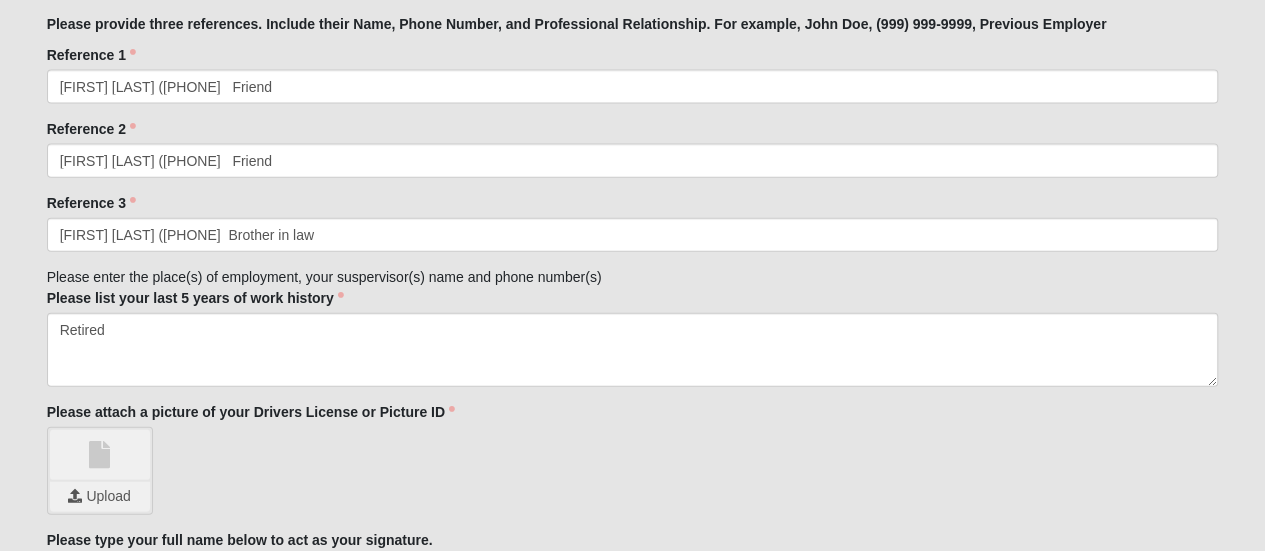 click on "Please attach a picture of your Drivers License or Picture ID" at bounding box center [251, 412] 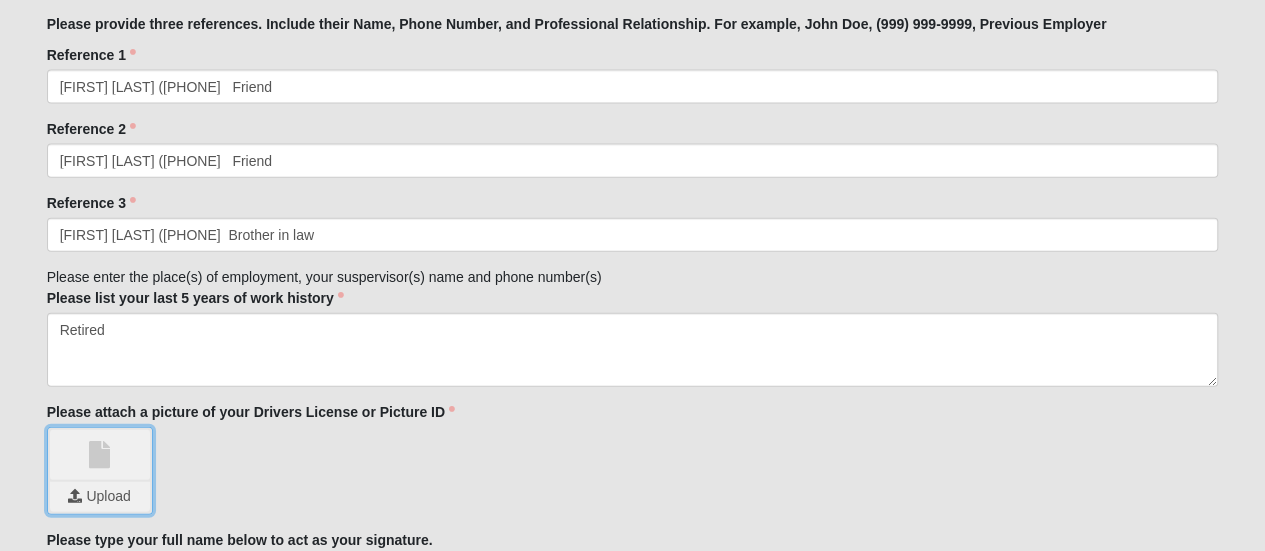 click at bounding box center [100, 497] 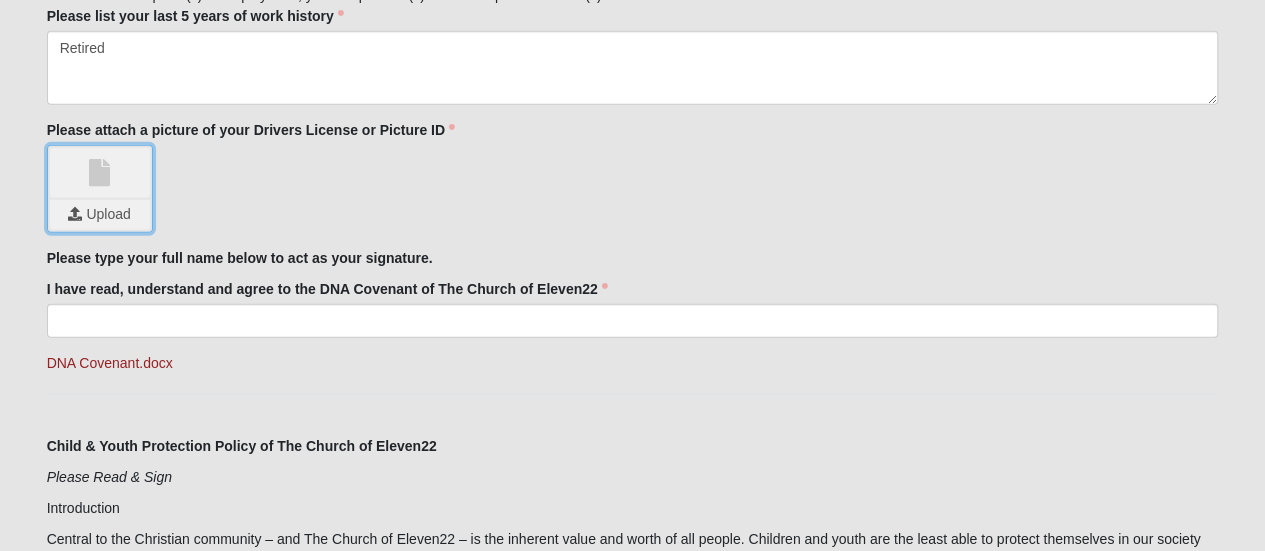 scroll, scrollTop: 2500, scrollLeft: 0, axis: vertical 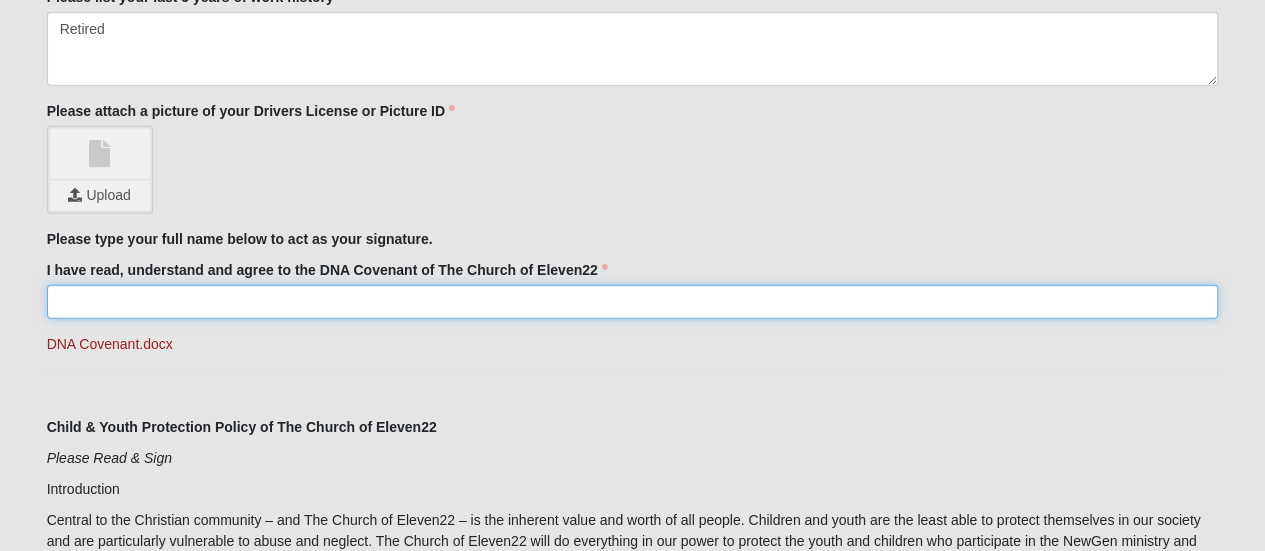 click on "I have read, understand and agree to the DNA Covenant of The Church of Eleven22" at bounding box center (633, 302) 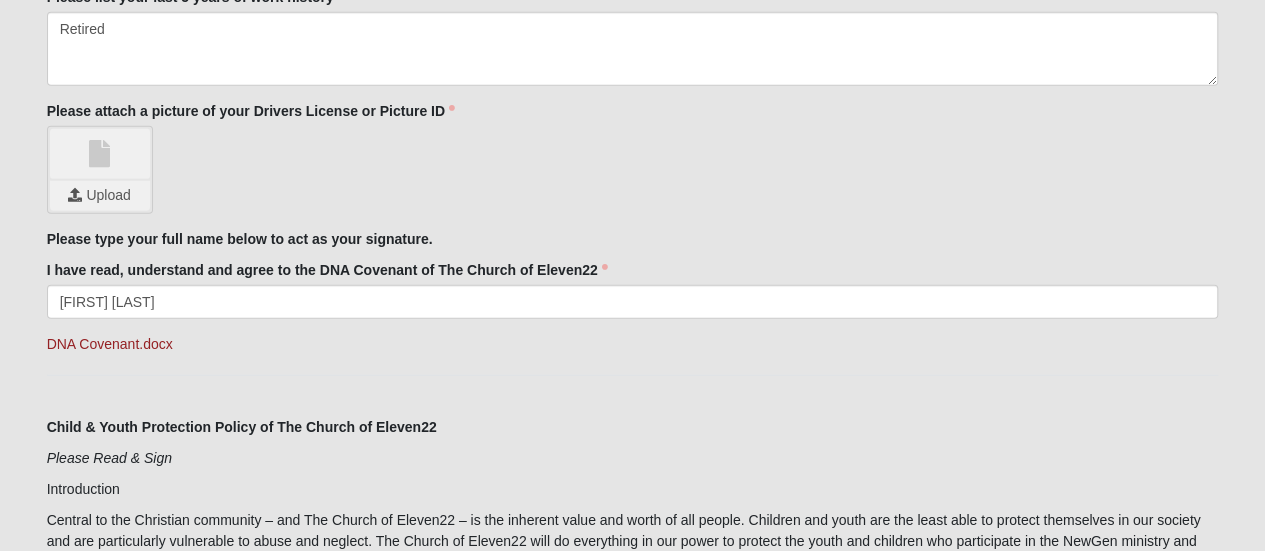 type on "Florida" 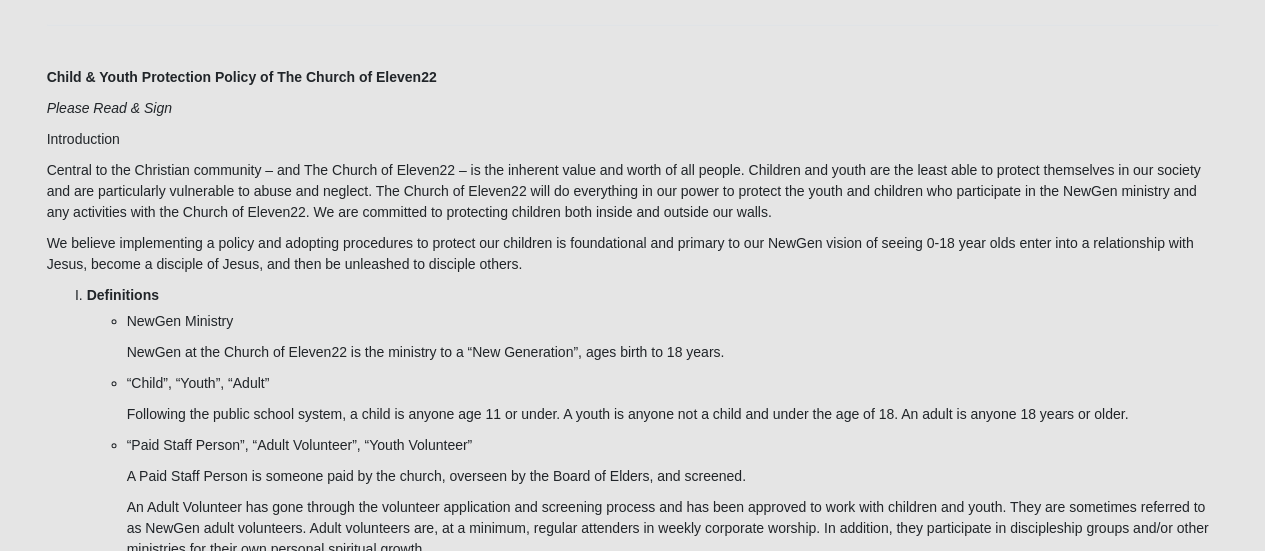 scroll, scrollTop: 2840, scrollLeft: 0, axis: vertical 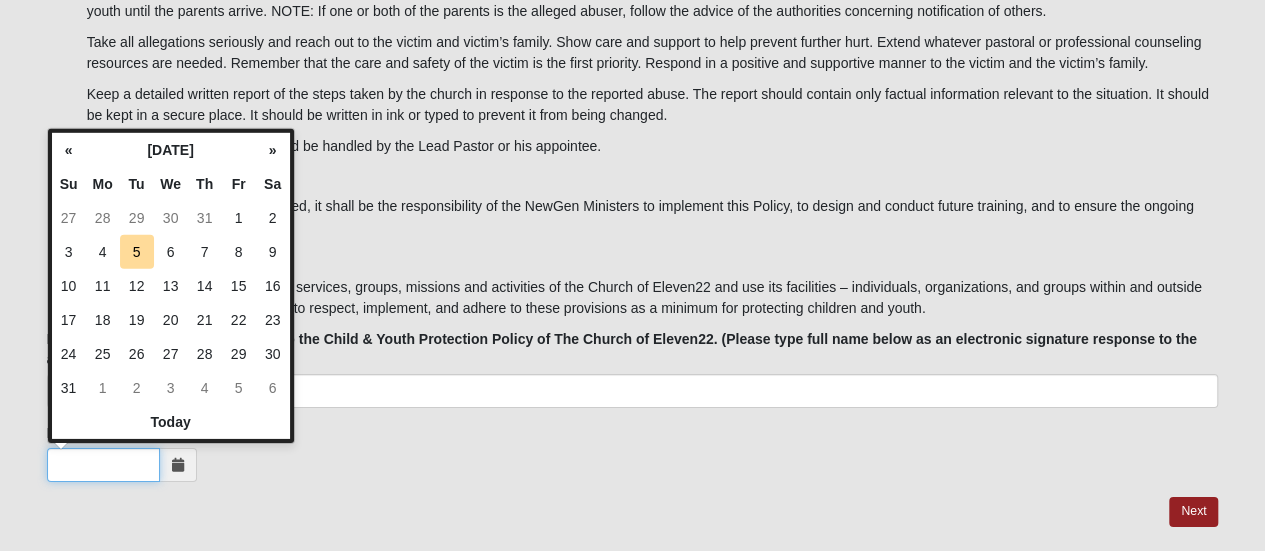 click on "Date of signature above" at bounding box center [103, 465] 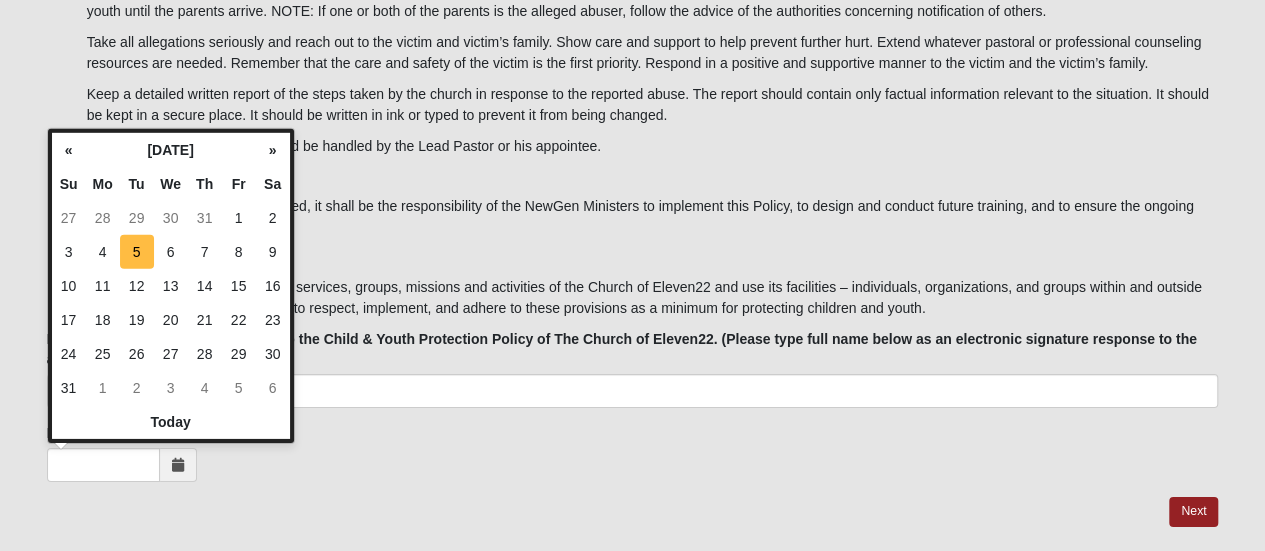 click on "5" at bounding box center [137, 252] 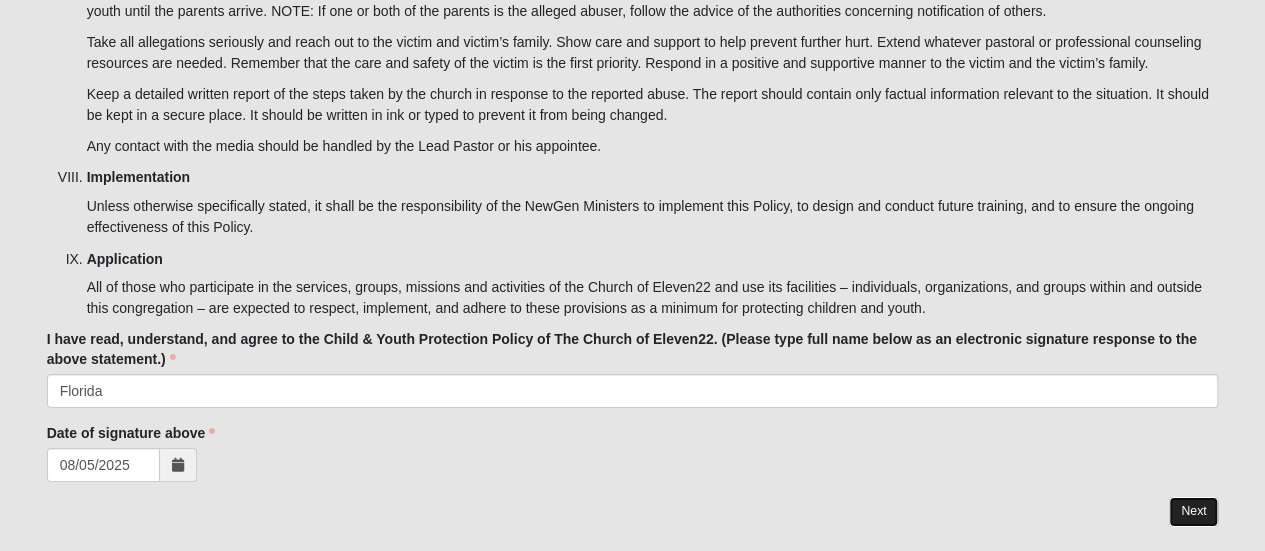 click on "Next" at bounding box center [1193, 511] 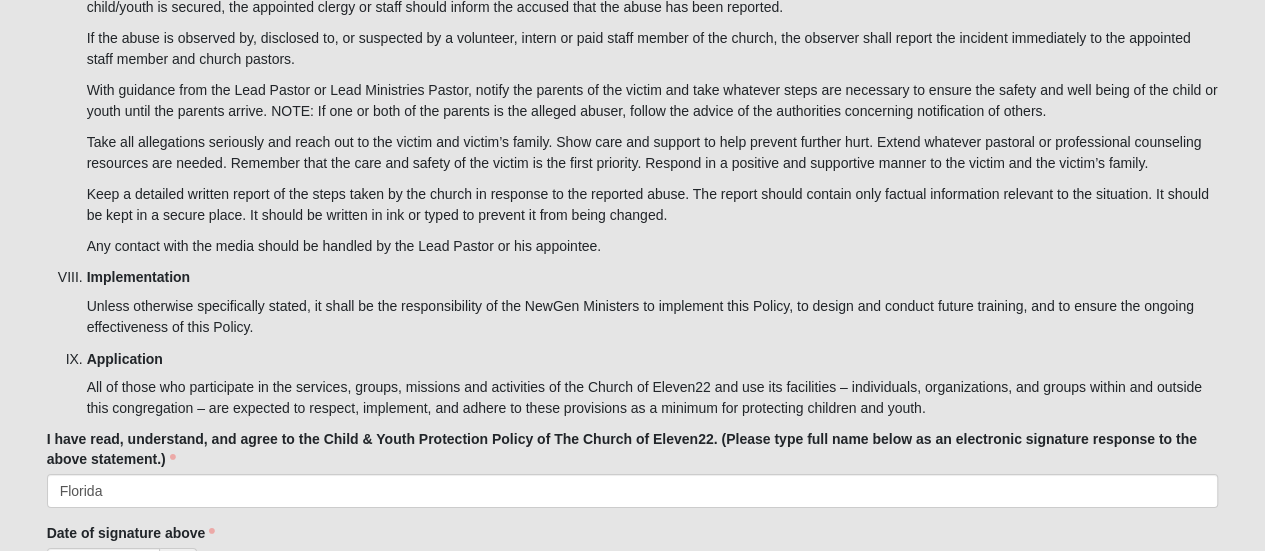 scroll, scrollTop: 0, scrollLeft: 0, axis: both 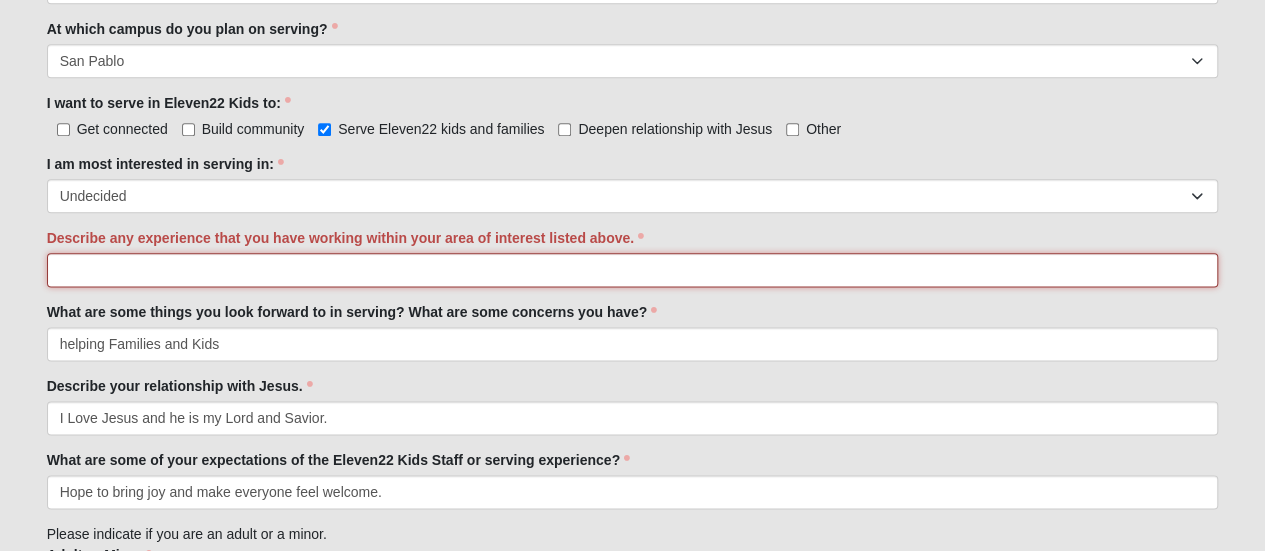 click on "Describe any experience that you have working within your area of interest listed above." at bounding box center [633, 270] 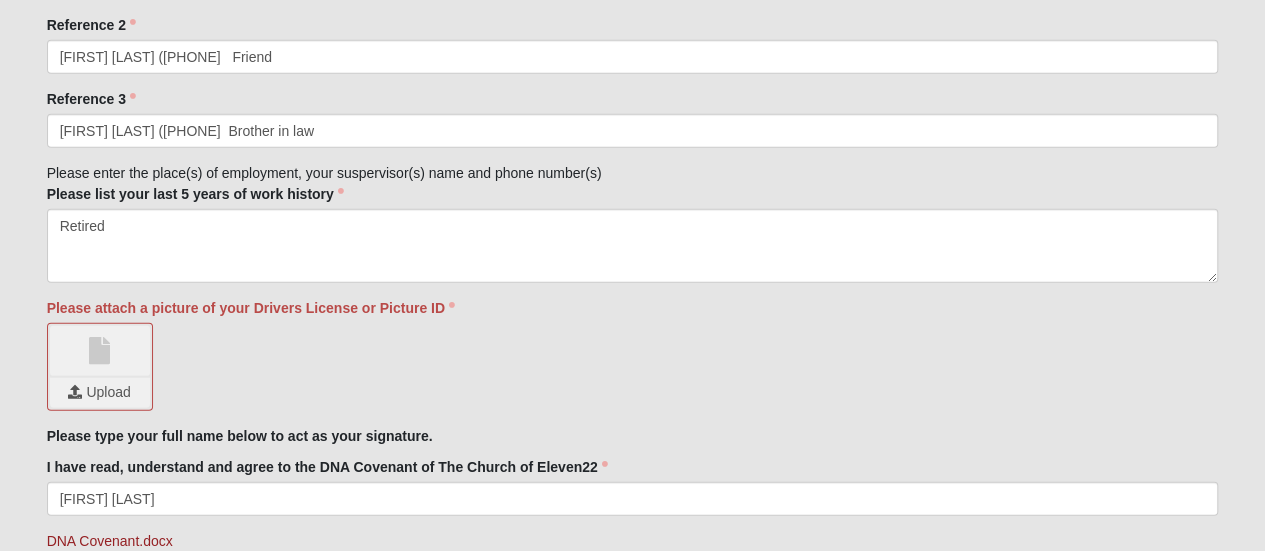 scroll, scrollTop: 2442, scrollLeft: 0, axis: vertical 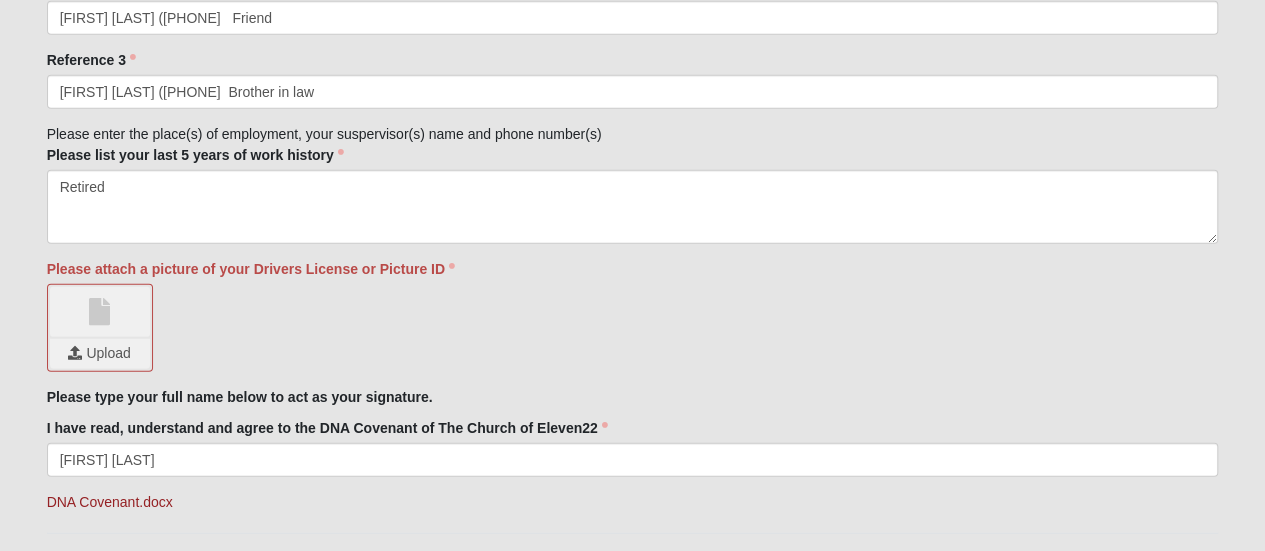 type on "I have been a greater in many locations around the church." 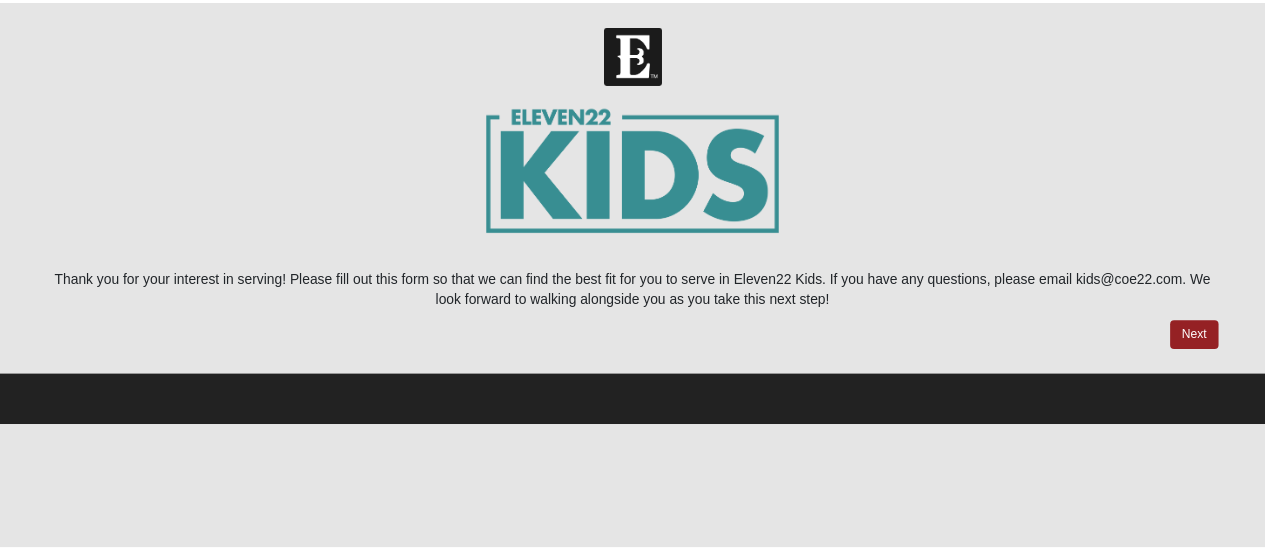scroll, scrollTop: 0, scrollLeft: 0, axis: both 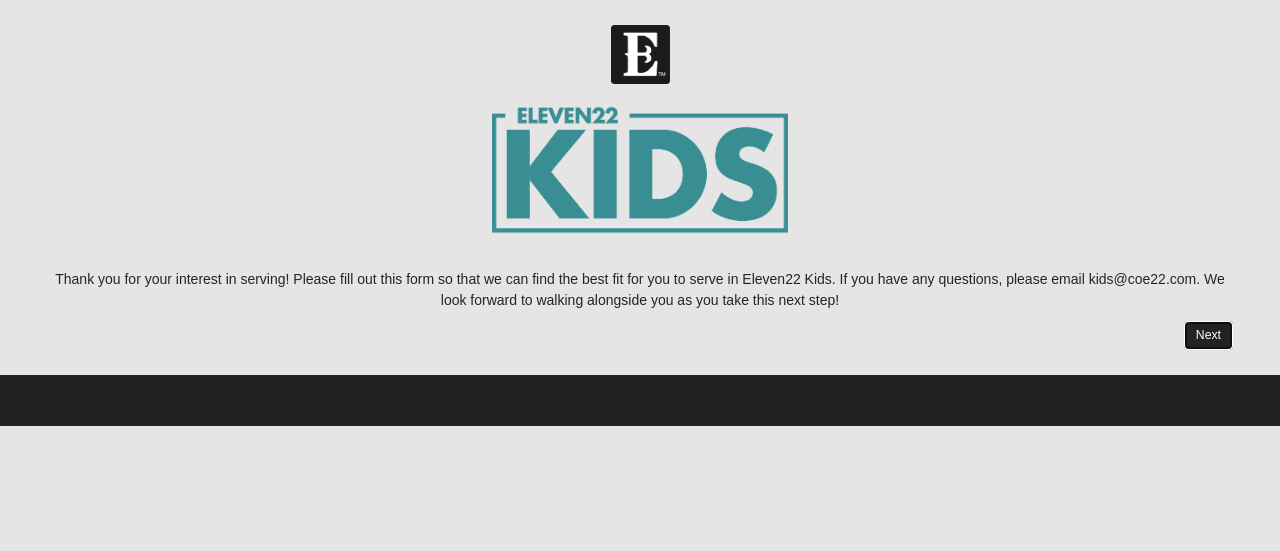 click on "Next" at bounding box center (1208, 335) 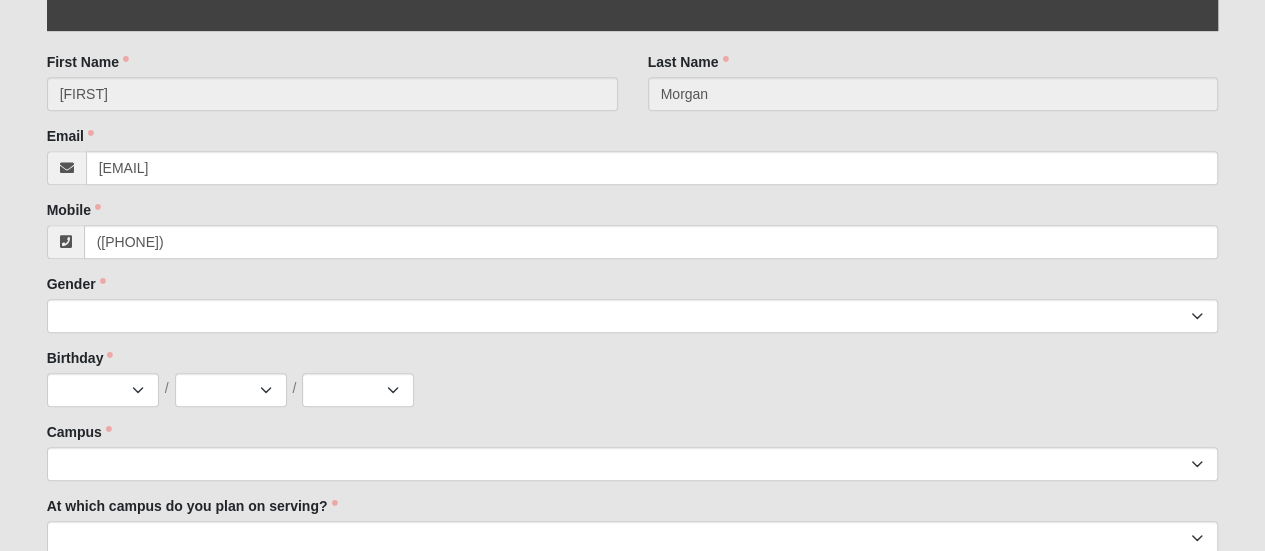 scroll, scrollTop: 590, scrollLeft: 0, axis: vertical 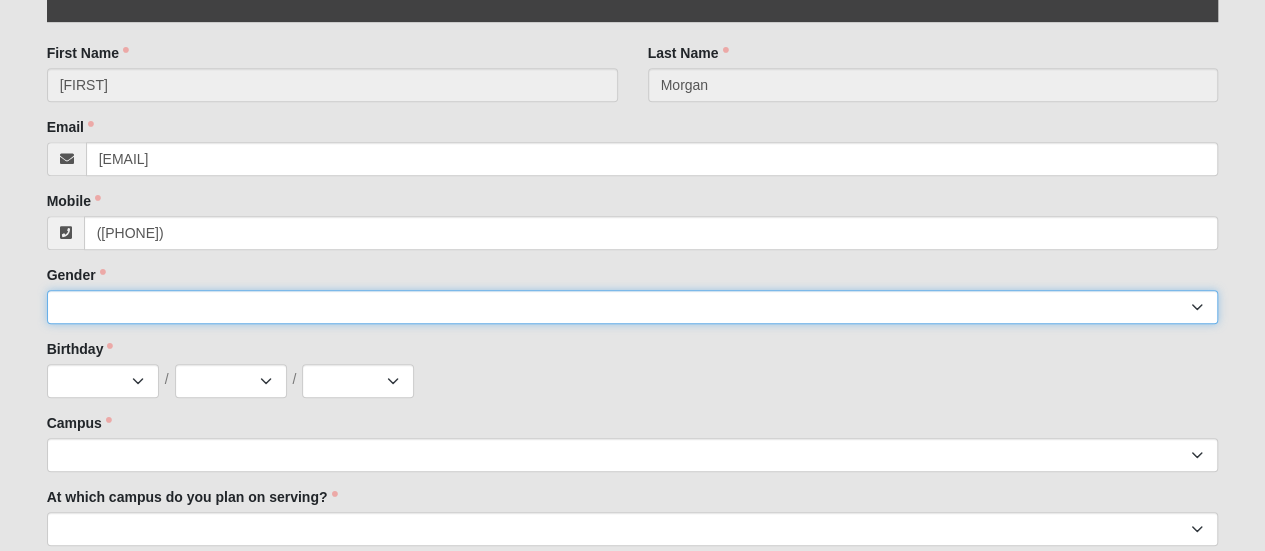 click on "Male
Female" at bounding box center [633, 307] 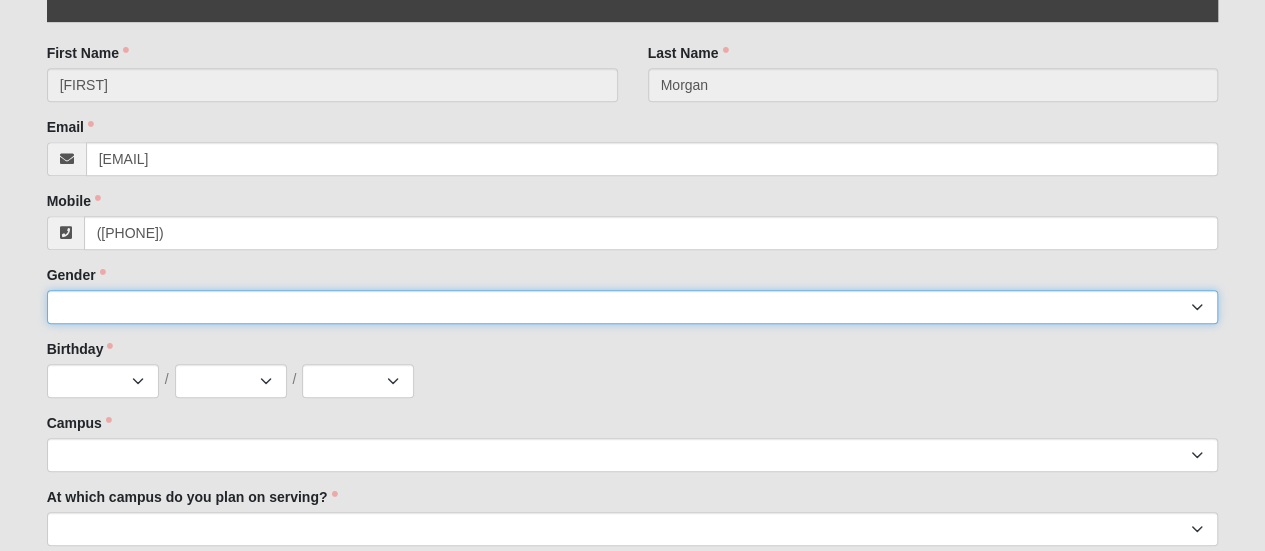 select on "1" 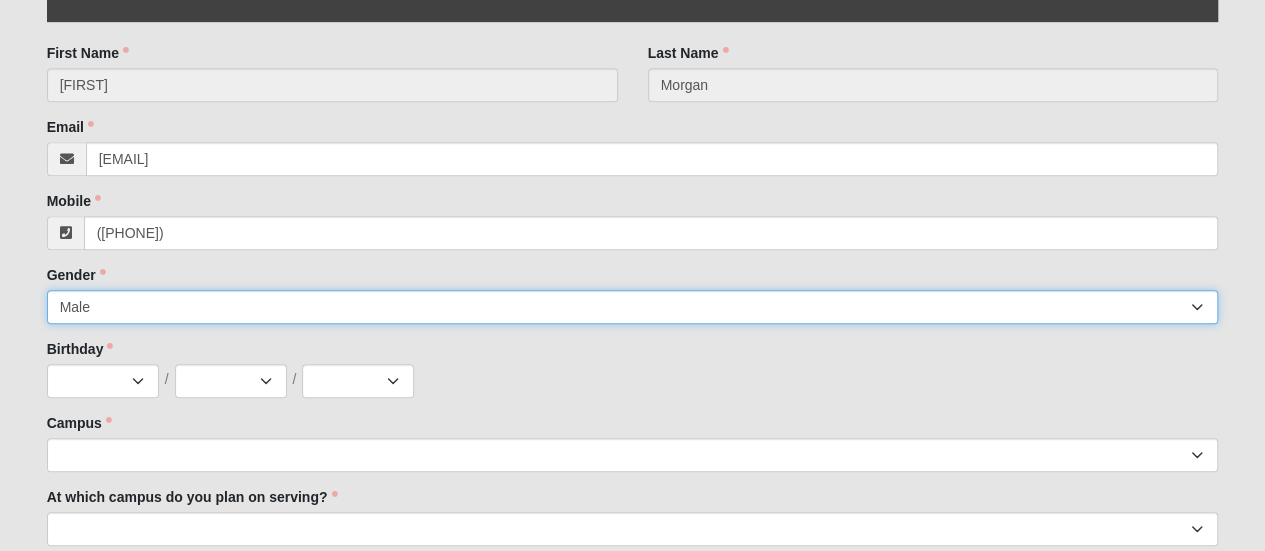 click on "Male
Female" at bounding box center [633, 307] 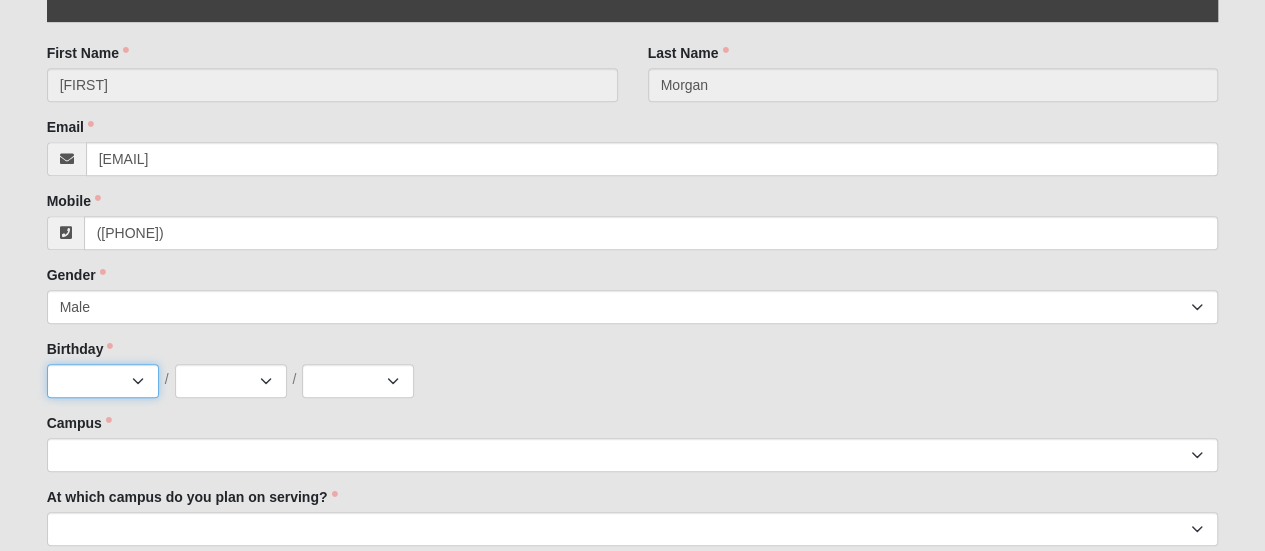 click on "Jan
Feb
Mar
Apr
May
Jun
Jul
Aug
Sep
Oct
Nov
Dec" at bounding box center (103, 381) 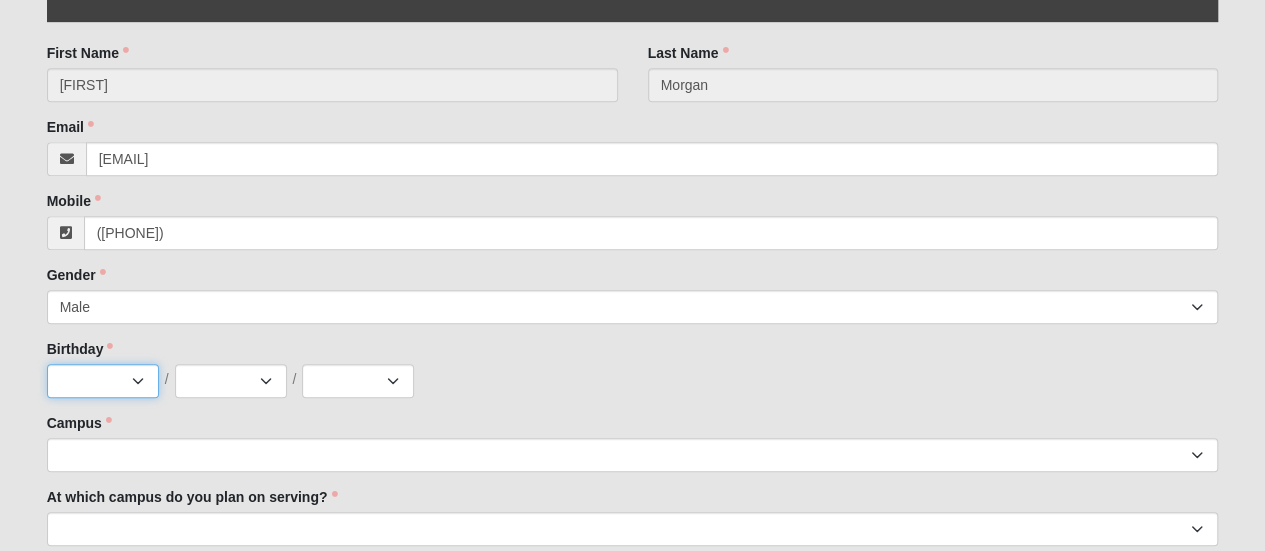 select on "5" 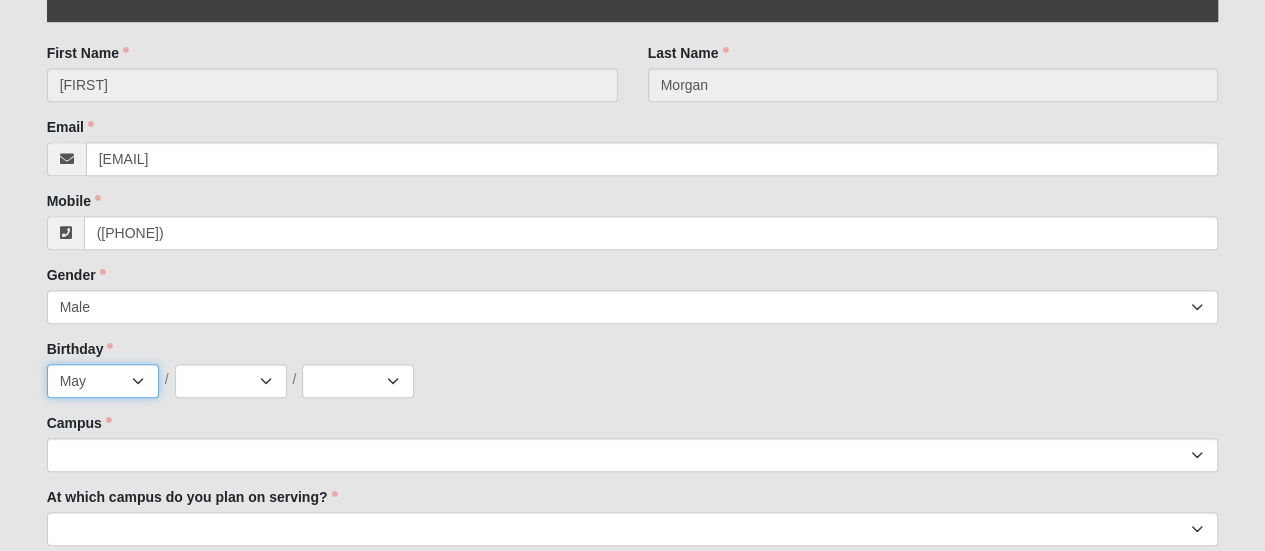 click on "Jan
Feb
Mar
Apr
May
Jun
Jul
Aug
Sep
Oct
Nov
Dec" at bounding box center [103, 381] 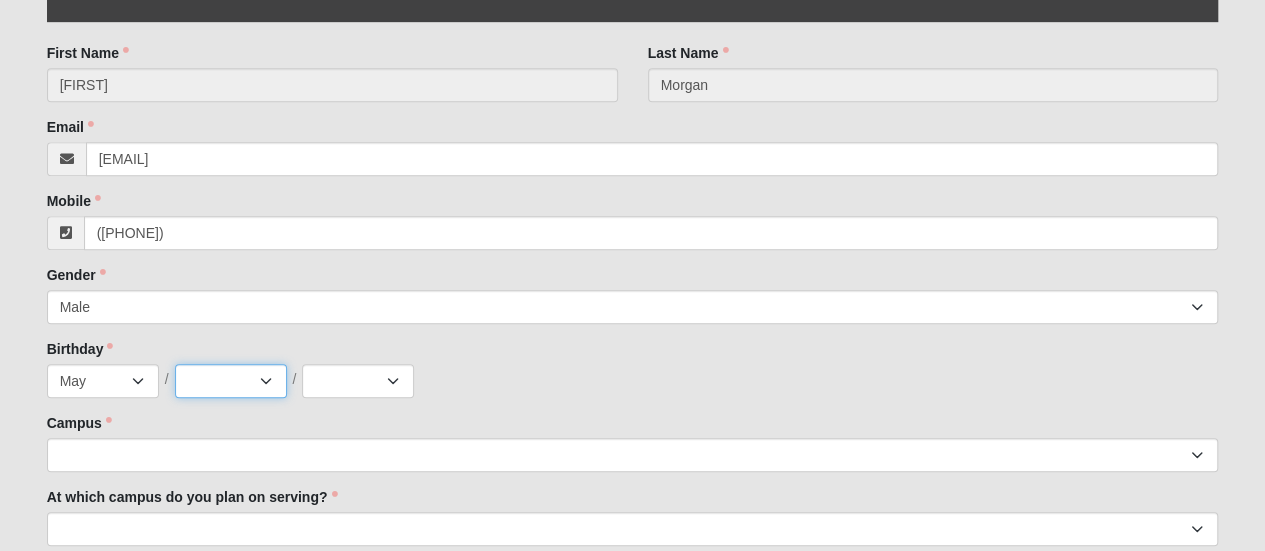 drag, startPoint x: 241, startPoint y: 383, endPoint x: 206, endPoint y: 382, distance: 35.014282 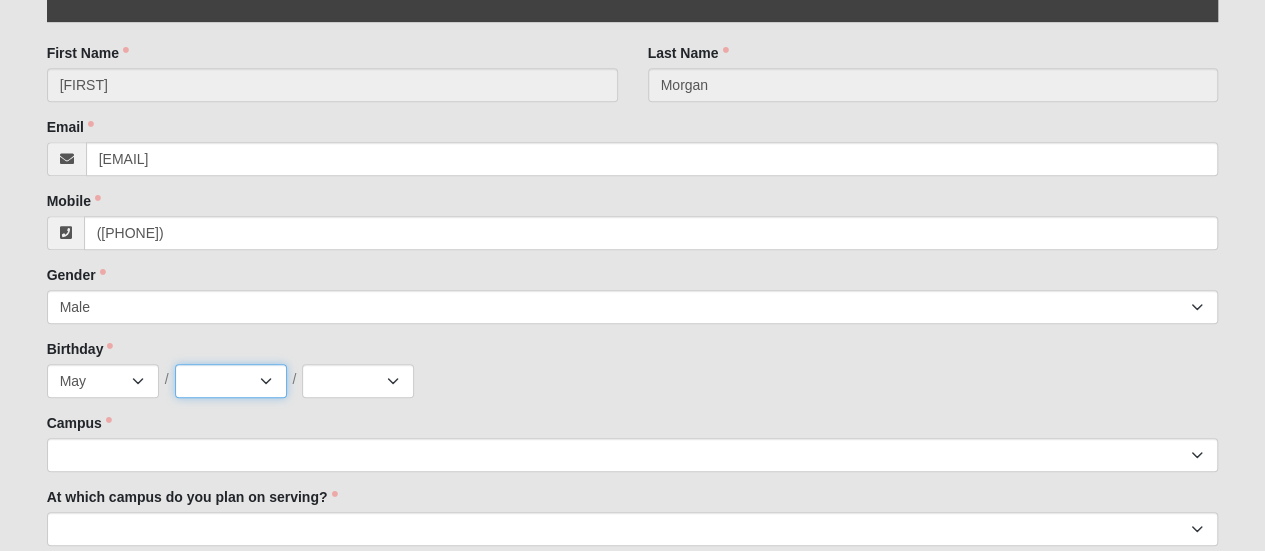 select on "29" 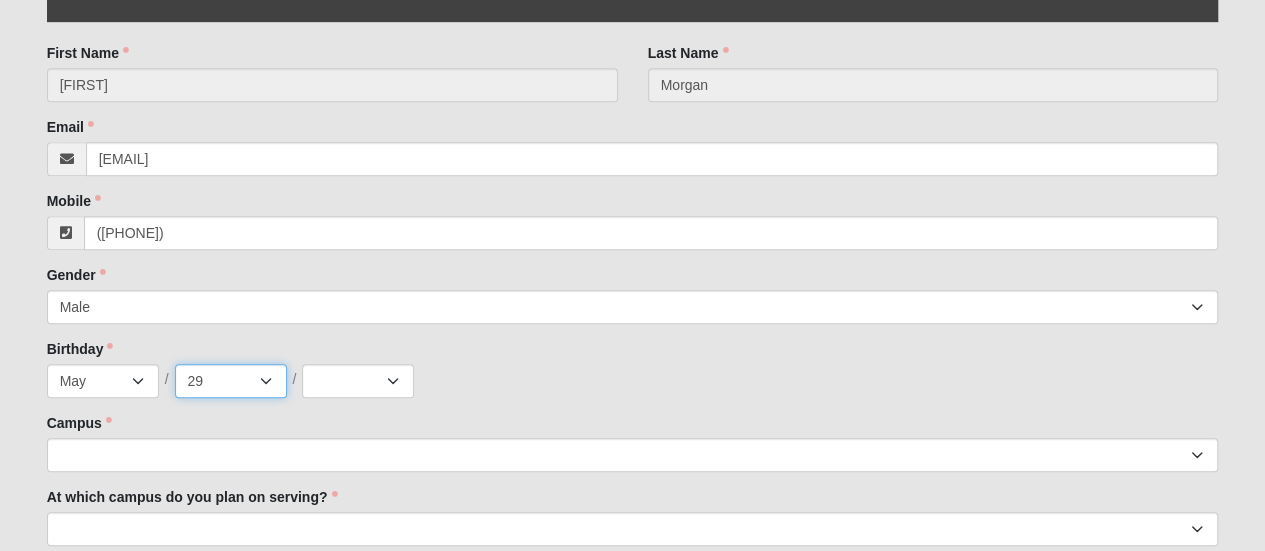 click on "1
2
3
4
5
6
7
8
9
10
11
12
13
14
15
16
17
18
19
20
21
22
23
24
25
26
27
28
29
30
31" at bounding box center [231, 381] 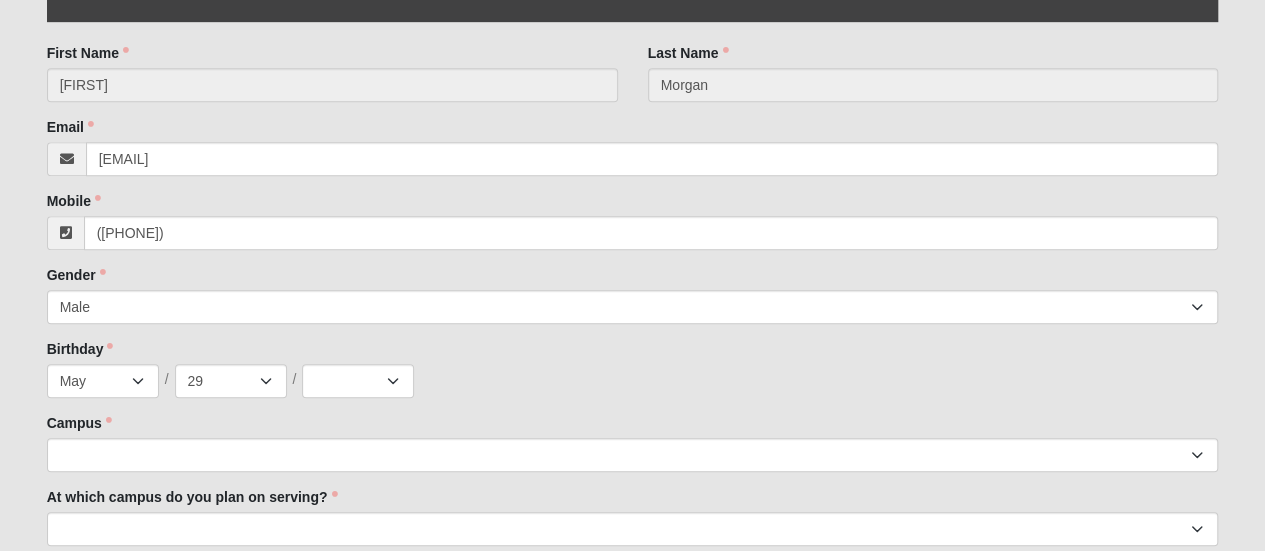 click on "Birthday
Jan
Feb
Mar
Apr
May
Jun
Jul
Aug
Sep
Oct
Nov
Dec
/
1
2
3
4
5
6
7
8
9
10
11
12
13
14
15
16
17
18
19
20
21
22
23
24
25
26
27
28
29
30
31
/
2025
2024
2023
2022
2021
2020
2019
2018
2017
2016
2015
2014
2013
2012
2011
2010
2009
2008
2007
2006
2005
2004
2003
2002
2001
2000
1999
1998
1997
1996
1995
1994
1993
1992
1991
1990" at bounding box center [633, 368] 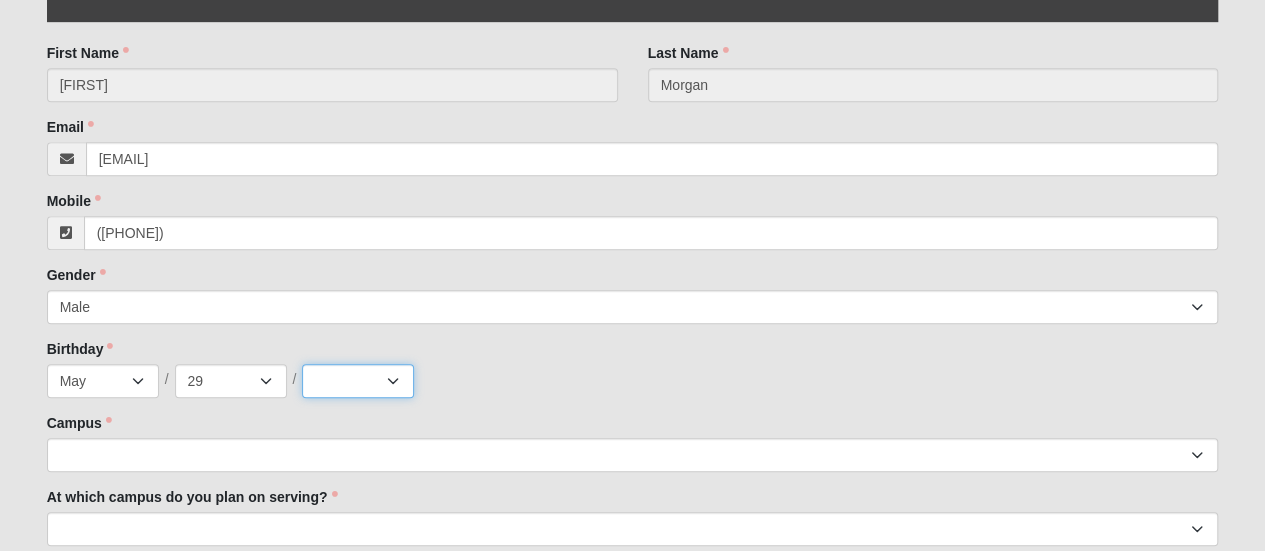 click on "2025
2024
2023
2022
2021
2020
2019
2018
2017
2016
2015
2014
2013
2012
2011
2010
2009
2008
2007
2006
2005
2004
2003
2002
2001
2000
1999
1998
1997
1996
1995
1994
1993
1992
1991
1990
1989
1988
1987
1986
1985
1984
1983
1982
1981
1980
1979
1978
1977
1976
1975
1974
1973
1972
1971
1970
1969
1968
1967
1966
1965
1964
1963
1962
1961
1960
1959
1958
1957
1956
1955
1954
1953
1952
1951
1950
1949
1948" at bounding box center (358, 381) 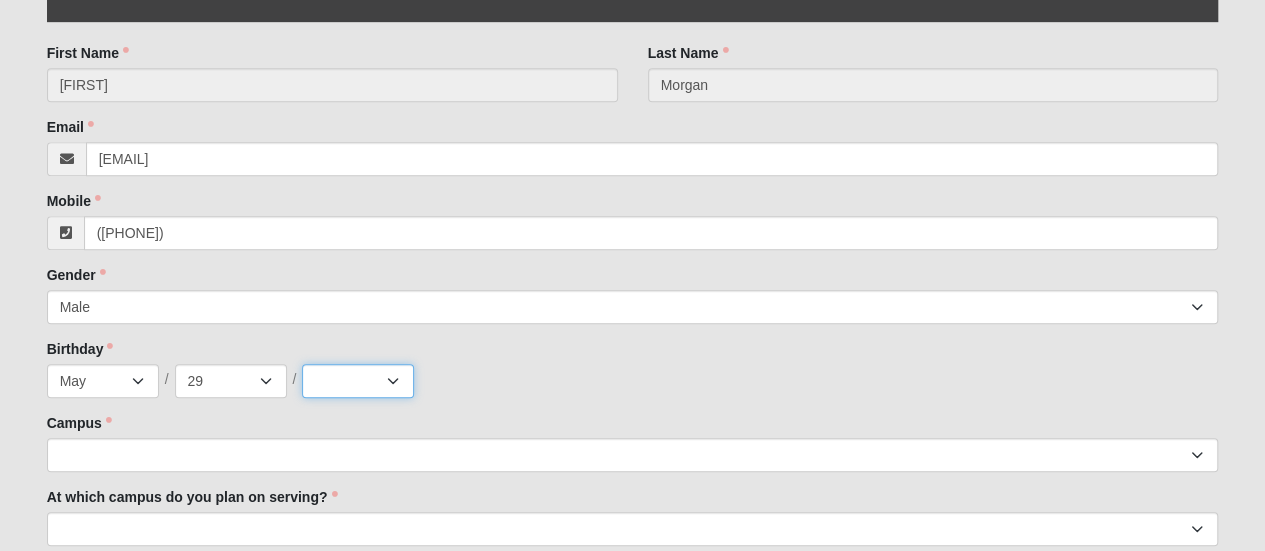 select on "1955" 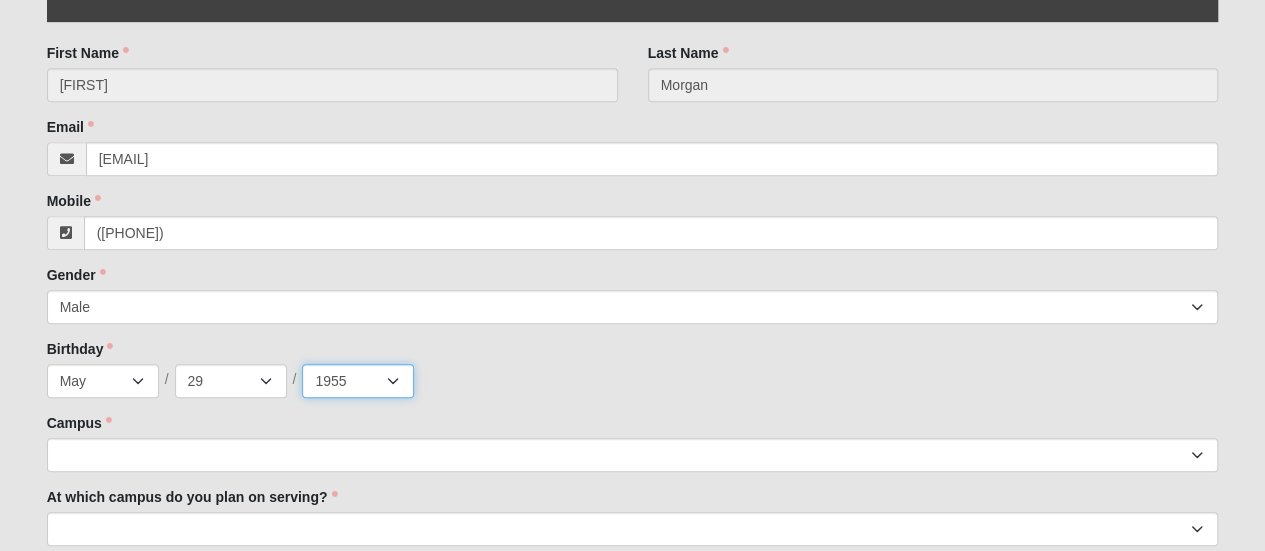 click on "2025
2024
2023
2022
2021
2020
2019
2018
2017
2016
2015
2014
2013
2012
2011
2010
2009
2008
2007
2006
2005
2004
2003
2002
2001
2000
1999
1998
1997
1996
1995
1994
1993
1992
1991
1990
1989
1988
1987
1986
1985
1984
1983
1982
1981
1980
1979
1978
1977
1976
1975
1974
1973
1972
1971
1970
1969
1968
1967
1966
1965
1964
1963
1962
1961
1960
1959
1958
1957
1956
1955
1954
1953
1952
1951
1950
1949
1948" at bounding box center (358, 381) 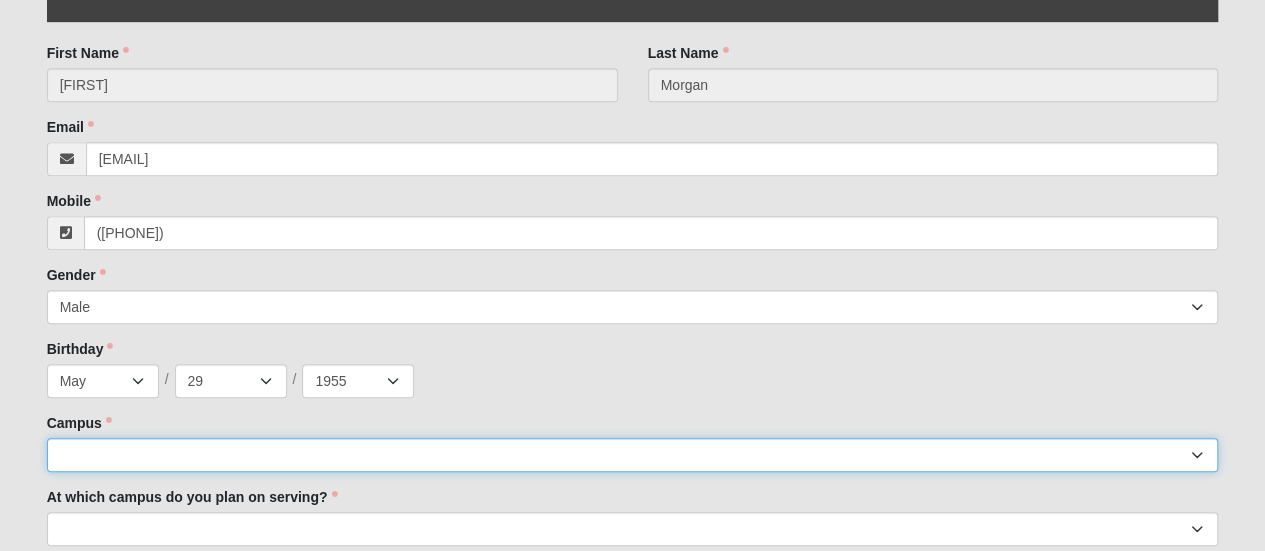 click on "Arlington
Baymeadows
Eleven22 Online
Fleming Island
Jesup
Mandarin
North Jax
Orange Park
Outpost
Palatka (Coming Soon)
Ponte Vedra
San Pablo
St. Johns
St. Augustine (Coming Soon)
Wildlight
NONE" at bounding box center [633, 455] 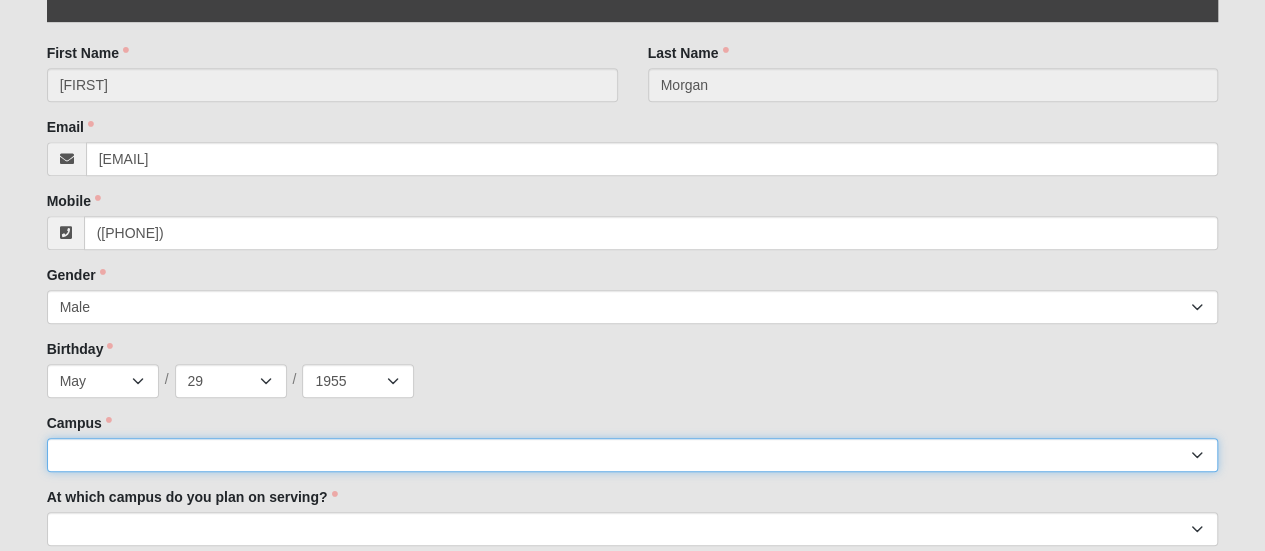 select on "3" 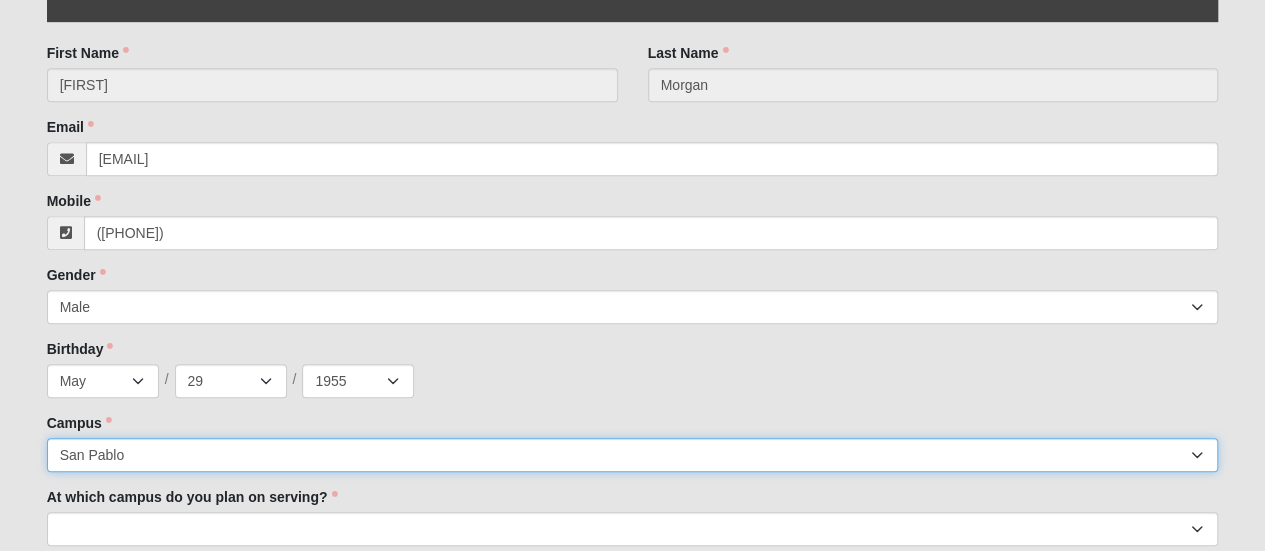 click on "Arlington
Baymeadows
Eleven22 Online
Fleming Island
Jesup
Mandarin
North Jax
Orange Park
Outpost
Palatka (Coming Soon)
Ponte Vedra
San Pablo
St. Johns
St. Augustine (Coming Soon)
Wildlight
NONE" at bounding box center (633, 455) 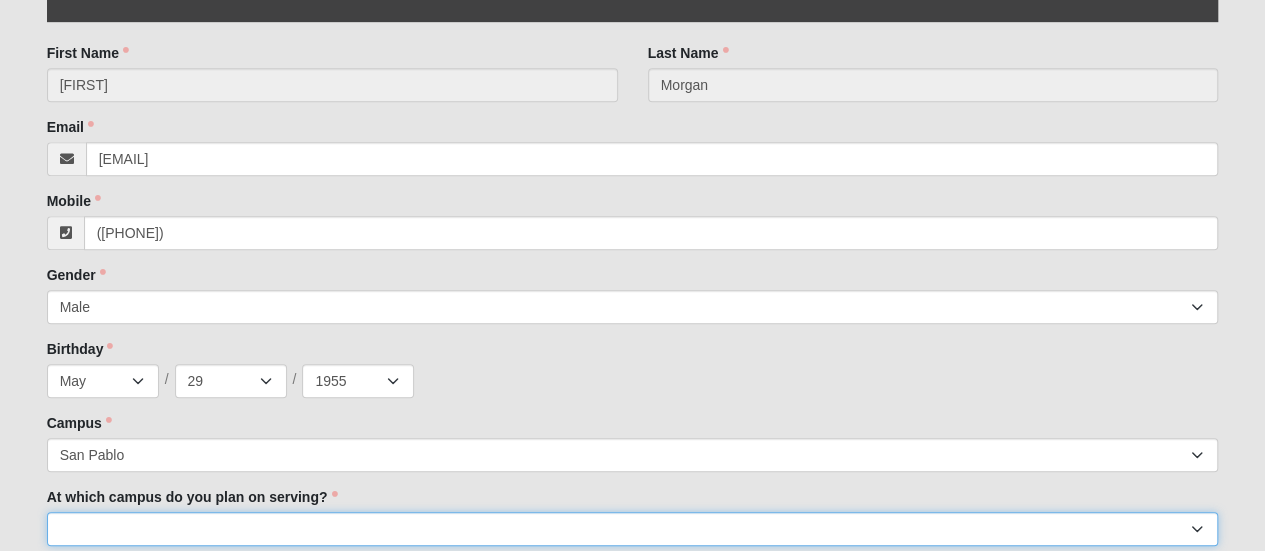 click on "Arlington
Baymeadows
Fleming Island
Jesup
Mandarin
North Jax
Orange Park
Palatka
Ponte Vedra
San Pablo
St. Augustine
St. Johns
Wildlight" at bounding box center [633, 529] 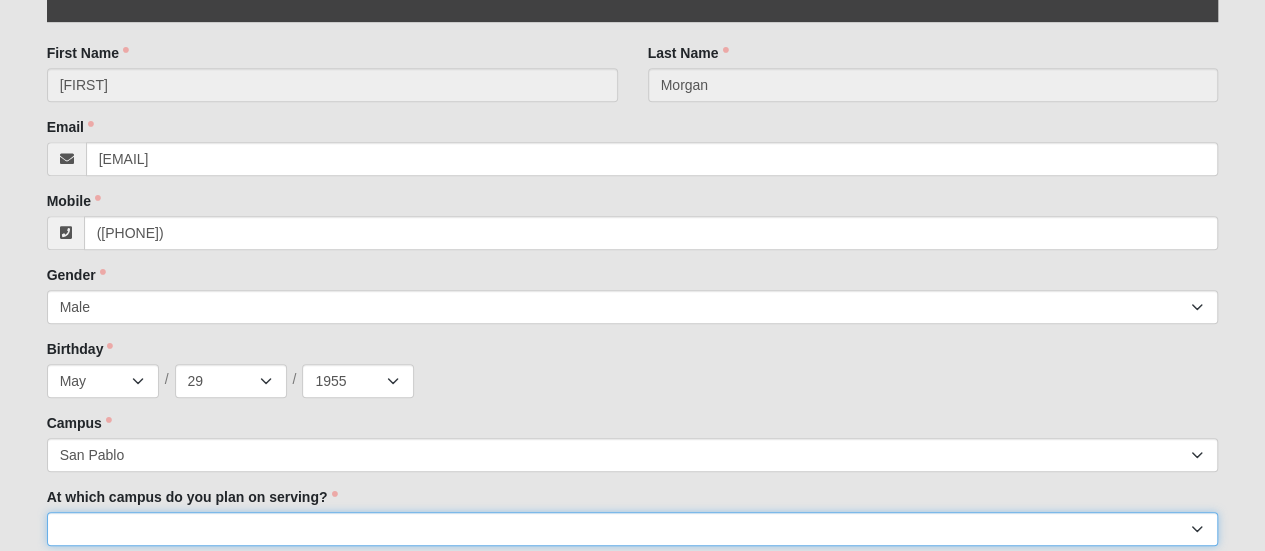 select on "San Pablo" 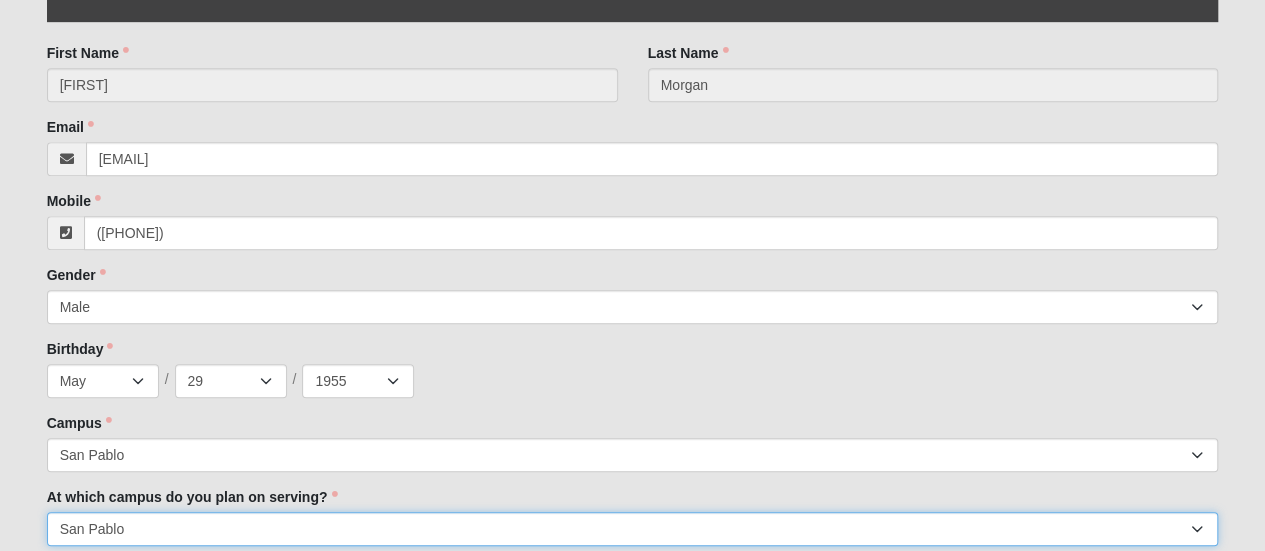click on "Arlington
Baymeadows
Fleming Island
Jesup
Mandarin
North Jax
Orange Park
Palatka
Ponte Vedra
San Pablo
St. Augustine
St. Johns
Wildlight" at bounding box center [633, 529] 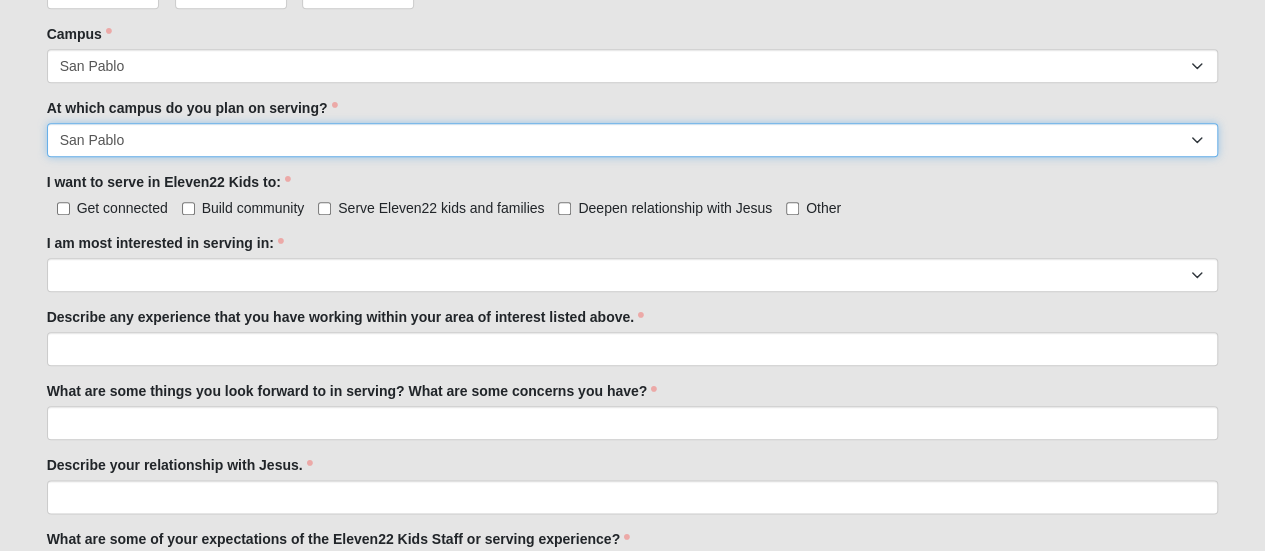 scroll, scrollTop: 988, scrollLeft: 0, axis: vertical 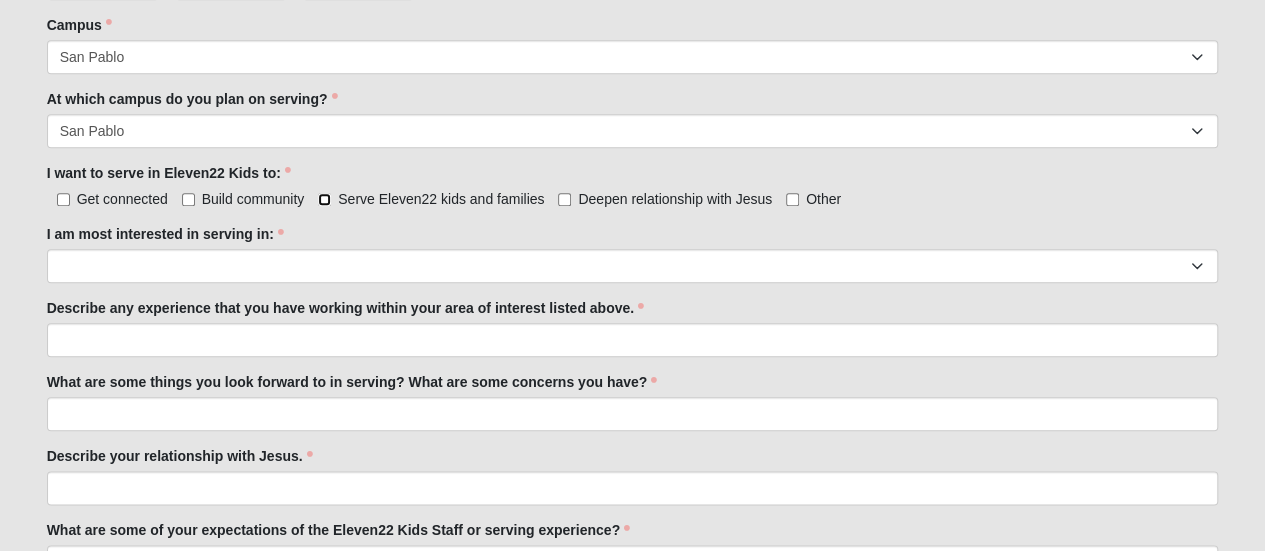 click on "Serve Eleven22 kids and families" at bounding box center (324, 199) 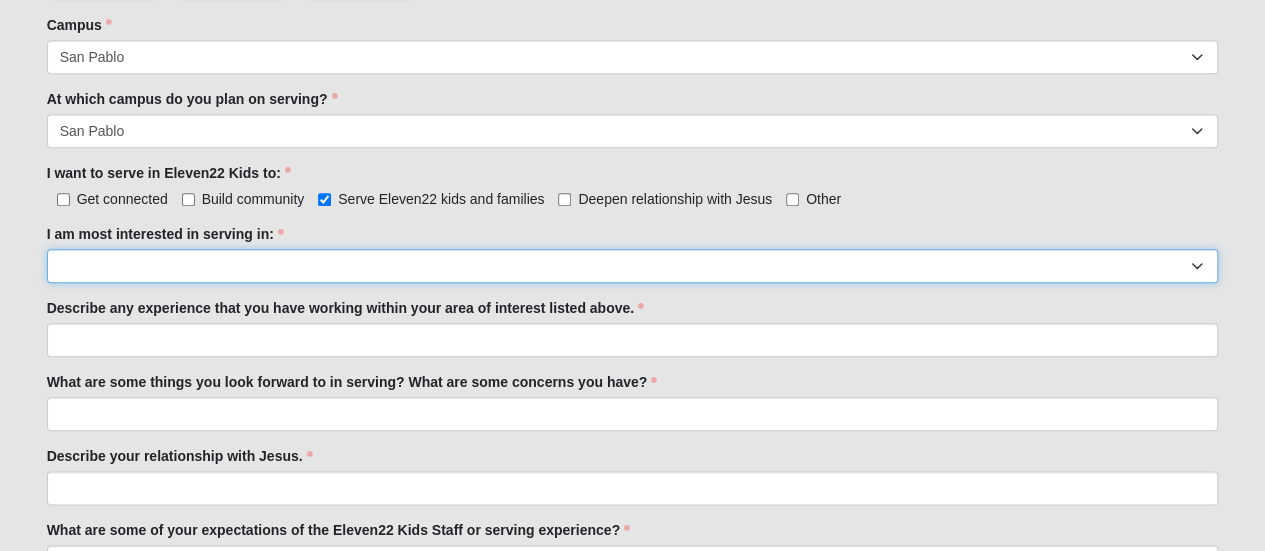 click on "Registration
Tour Guide
Preschool Disciple Group Leader
Elementary Disciple Group Leader
Large Group Leader
Large Group Worship
Large Group Production
Special Needs Disciple Group Leader
Classroom Buddy
Weekday Reset and Prep
Summer Serve Team
Undecided" at bounding box center [633, 266] 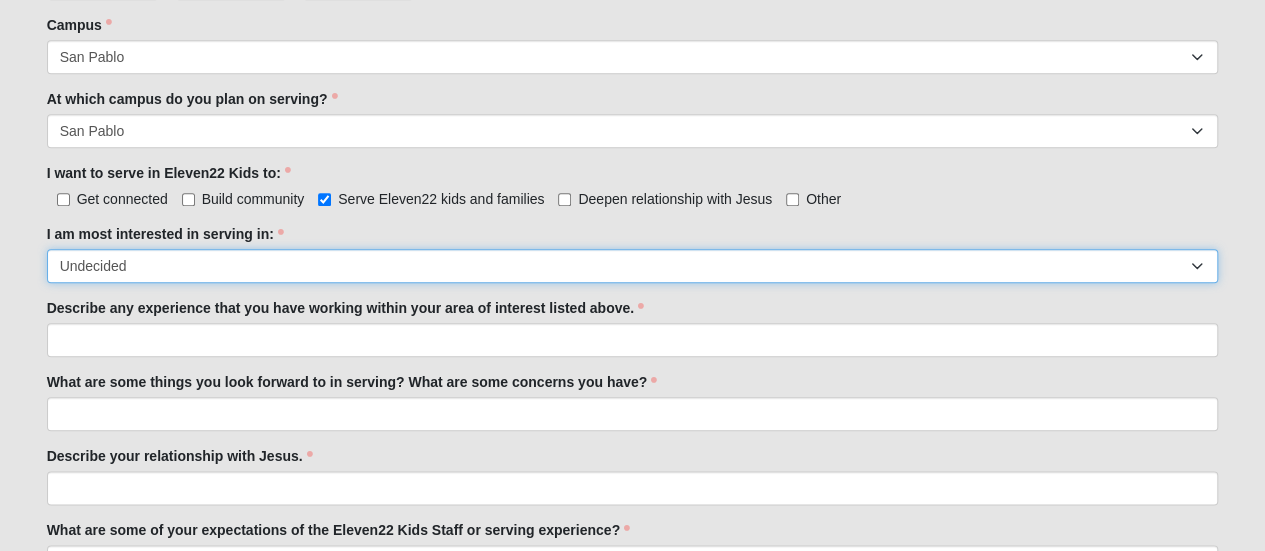 click on "Registration
Tour Guide
Preschool Disciple Group Leader
Elementary Disciple Group Leader
Large Group Leader
Large Group Worship
Large Group Production
Special Needs Disciple Group Leader
Classroom Buddy
Weekday Reset and Prep
Summer Serve Team
Undecided" at bounding box center [633, 266] 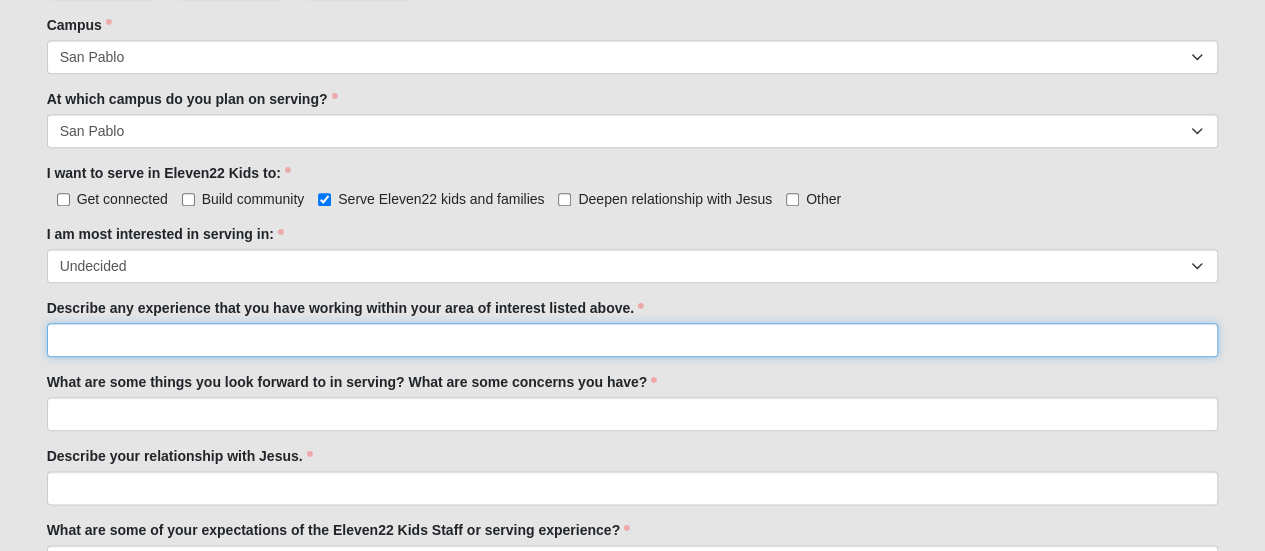 click on "Describe any experience that you have working within your area of interest listed above." at bounding box center (633, 340) 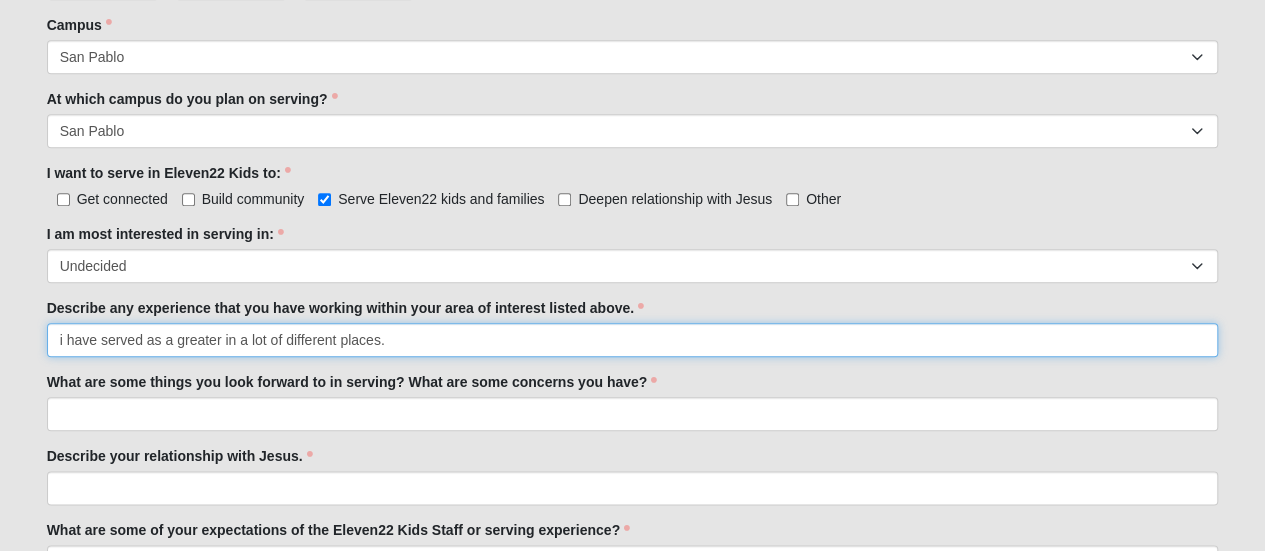 type on "i have served as a greater in a lot of different places." 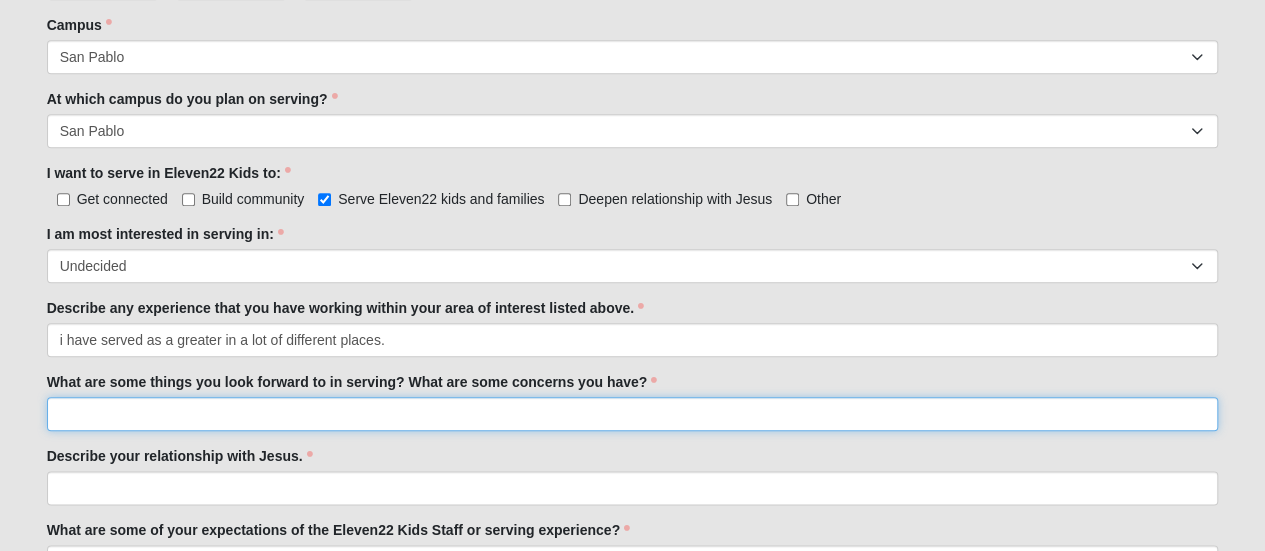 click on "What are some things you look forward to in serving? What are some concerns you have?" at bounding box center (633, 414) 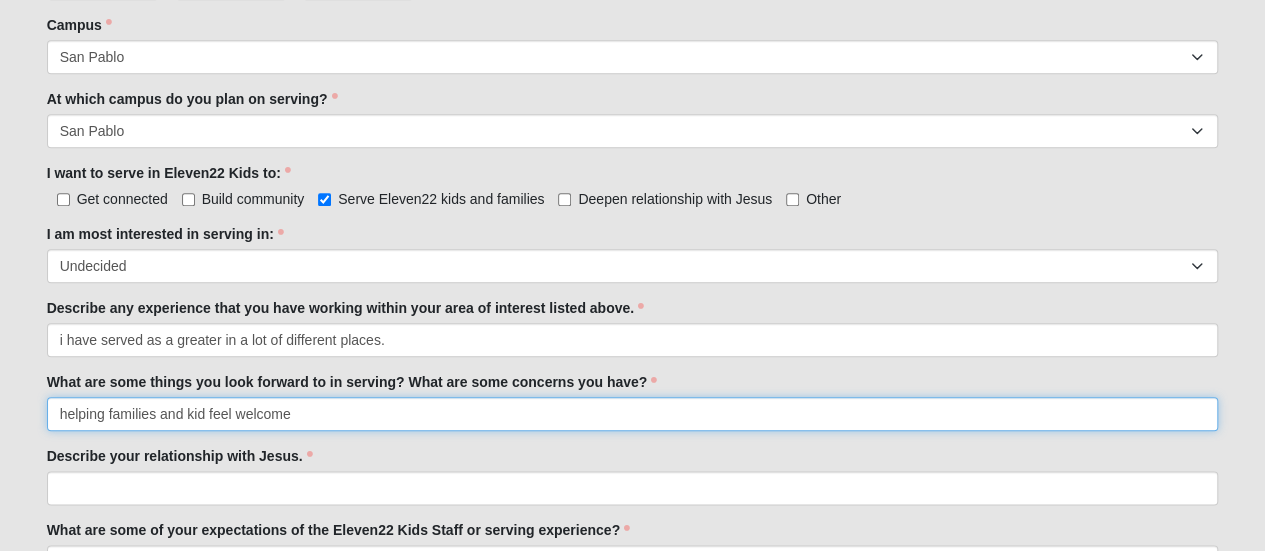type on "helping families and kid feel welcome" 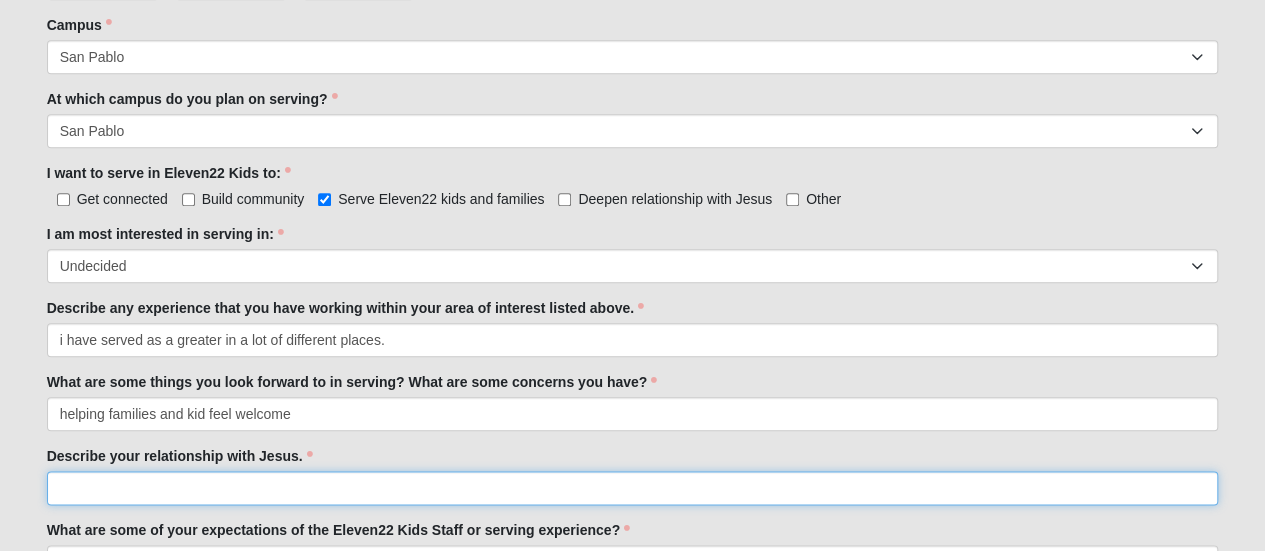 click on "Describe your relationship with Jesus." at bounding box center [633, 488] 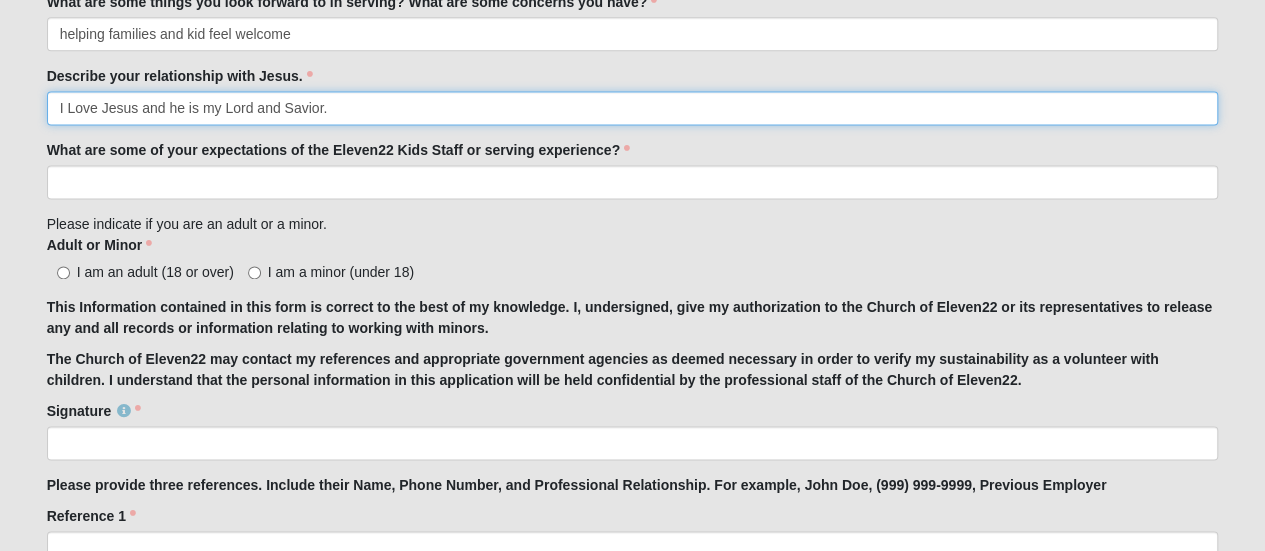 scroll, scrollTop: 1333, scrollLeft: 0, axis: vertical 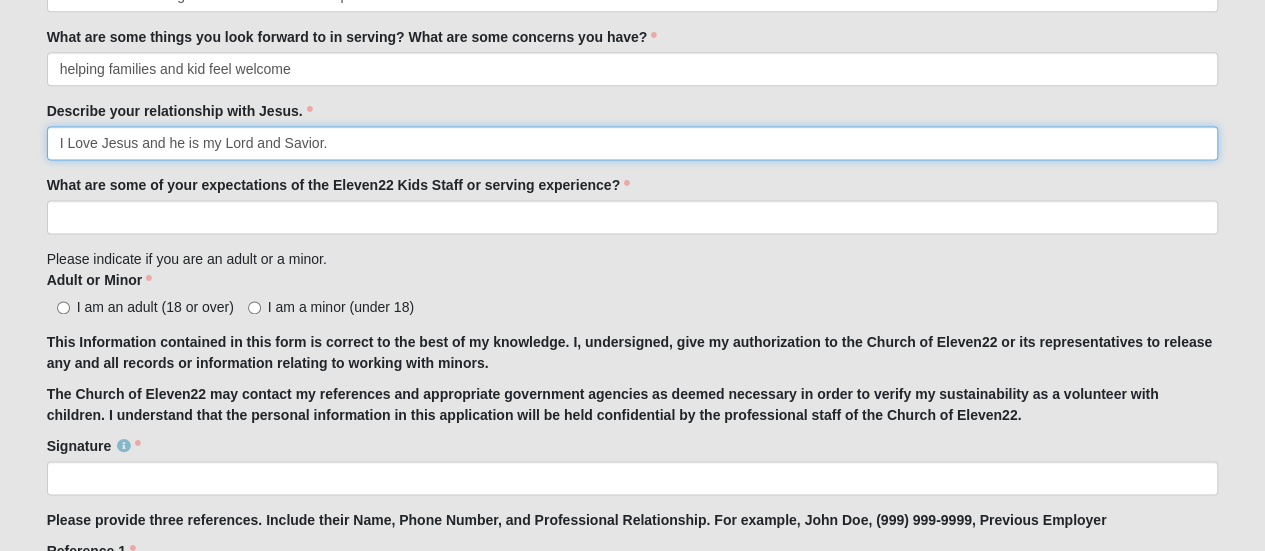 type on "I Love Jesus and he is my Lord and Savior." 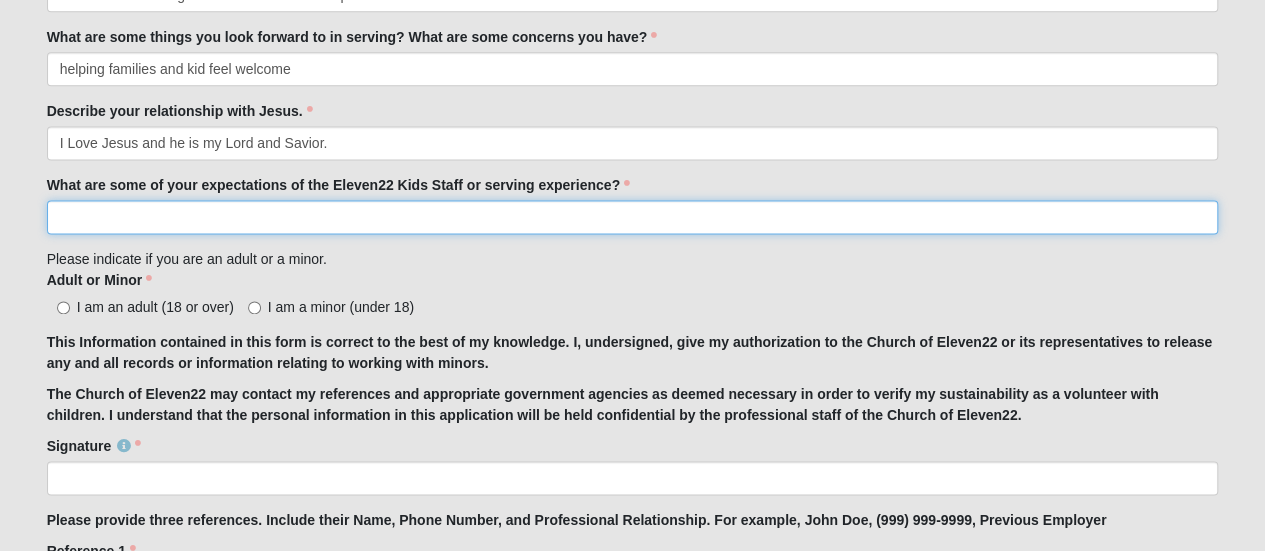 click on "What are some of your expectations of the Eleven22 Kids Staff or serving experience?" at bounding box center [633, 217] 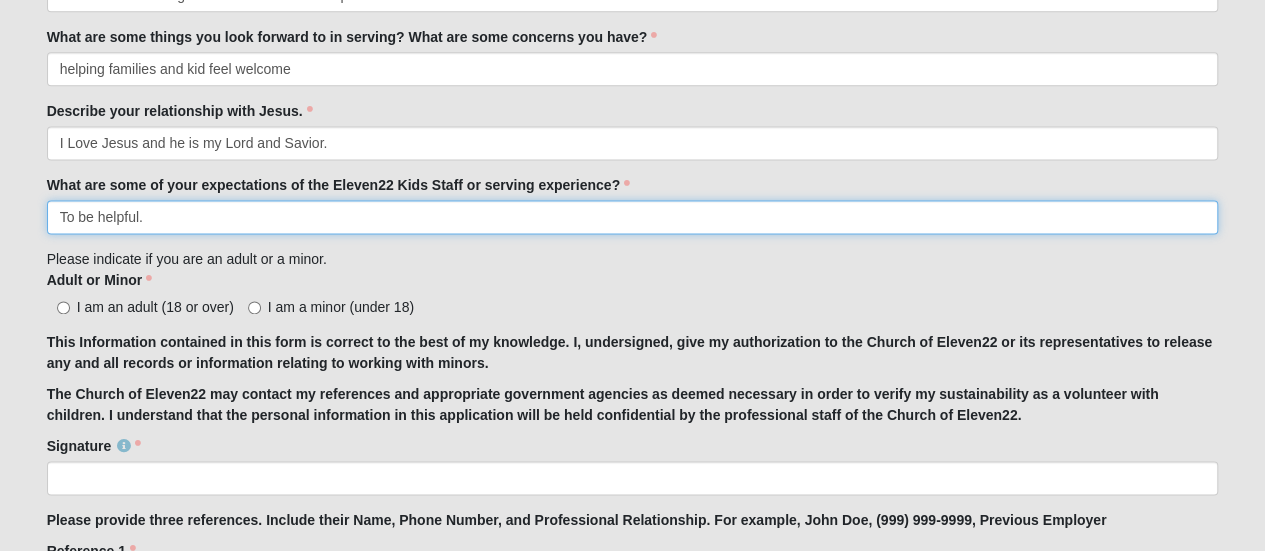 type on "To be helpful." 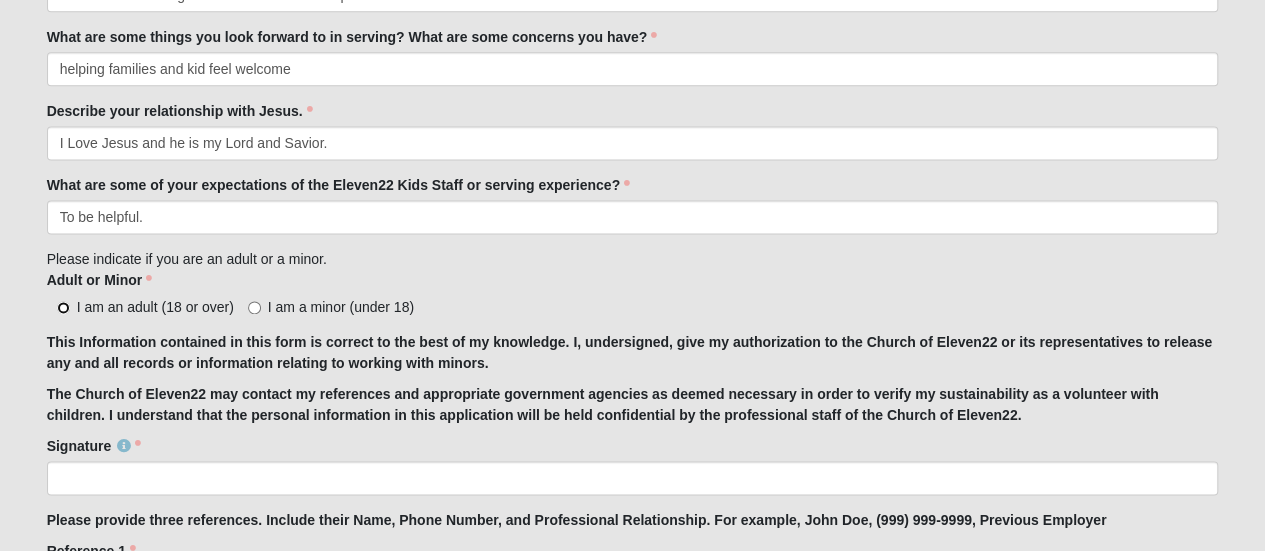 click on "I am an adult (18 or over)" at bounding box center [63, 307] 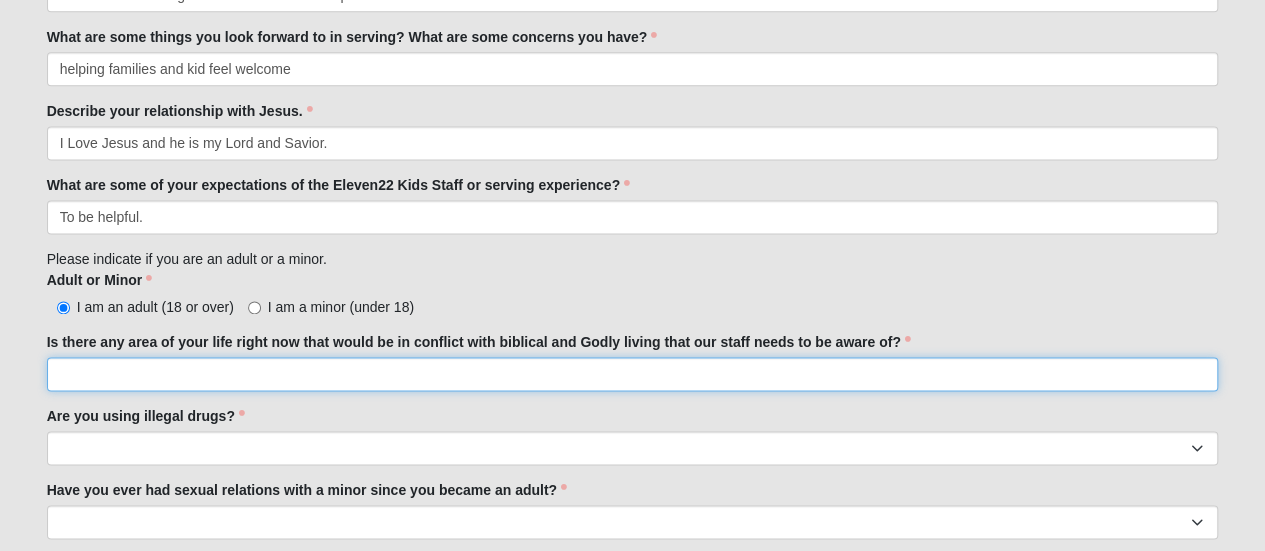 click on "Is there any area of your life right now that would be in conflict with biblical and Godly living that our staff needs to be aware of?" at bounding box center [633, 374] 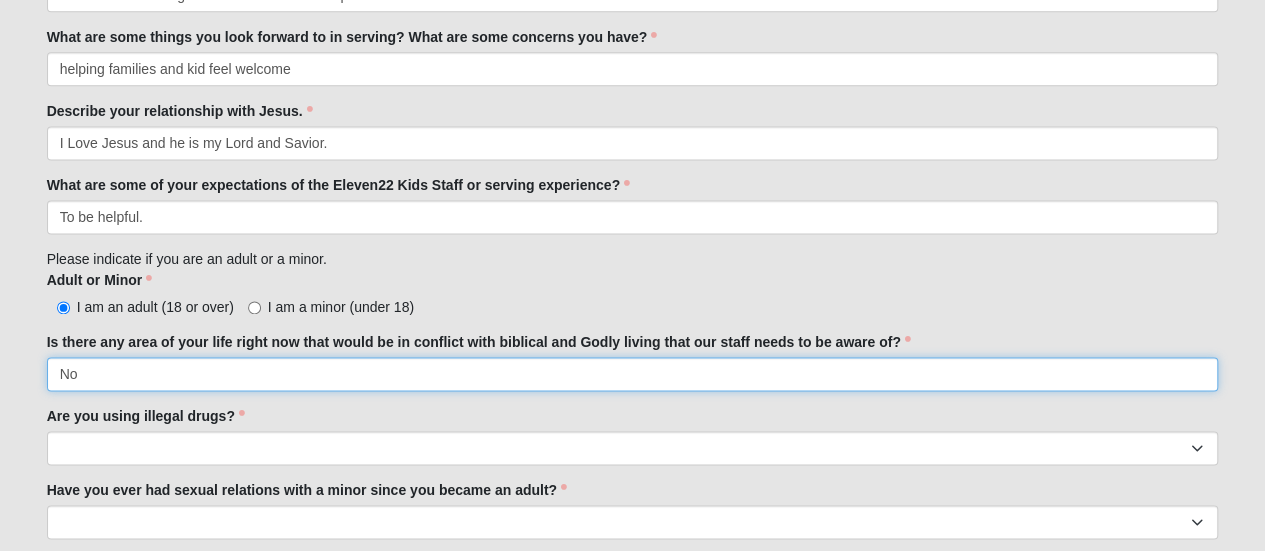 type on "No" 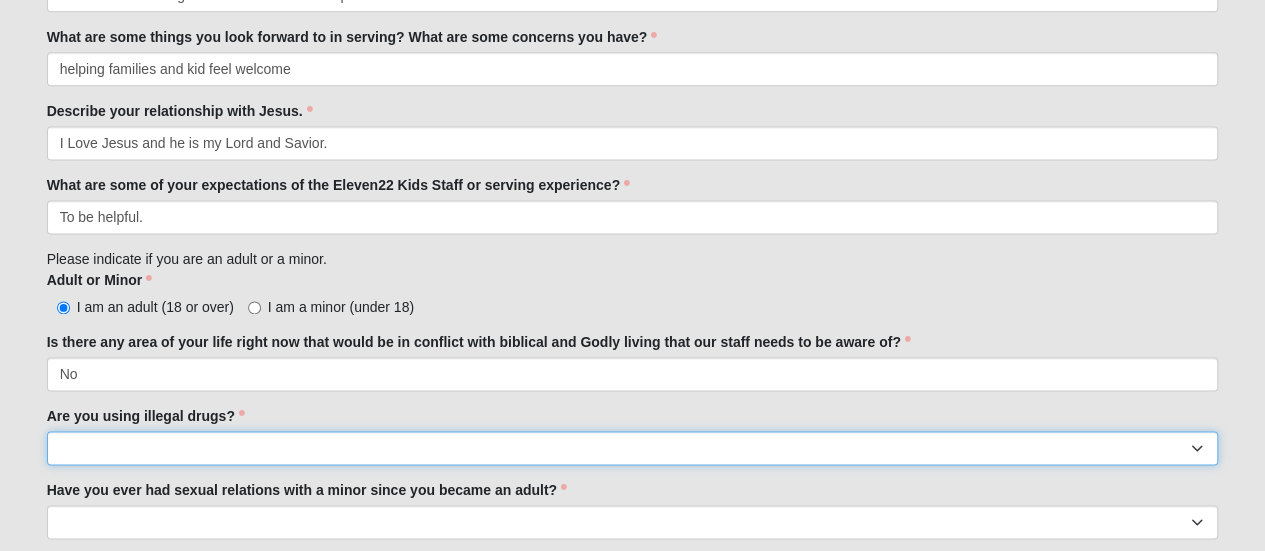 click on "Yes
No" at bounding box center [633, 448] 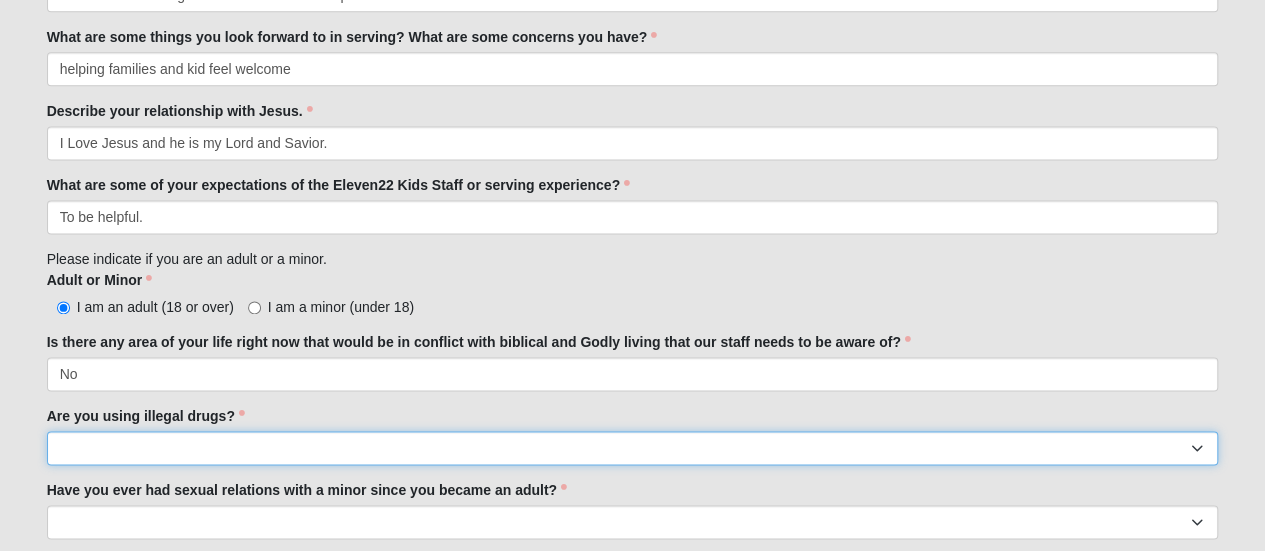 select on "No" 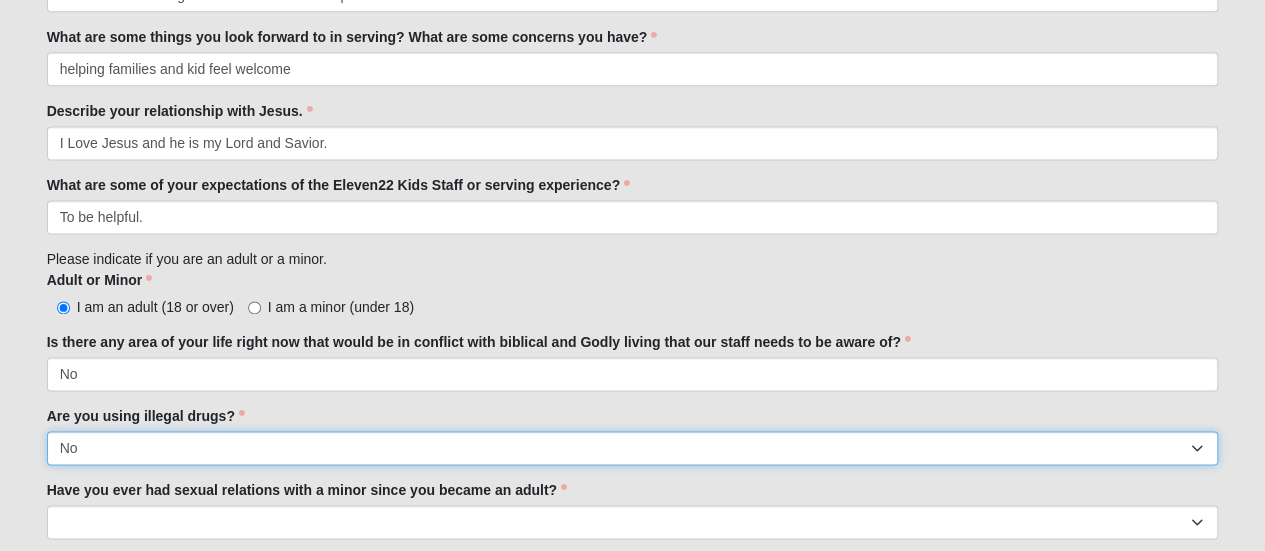 click on "Yes
No" at bounding box center [633, 448] 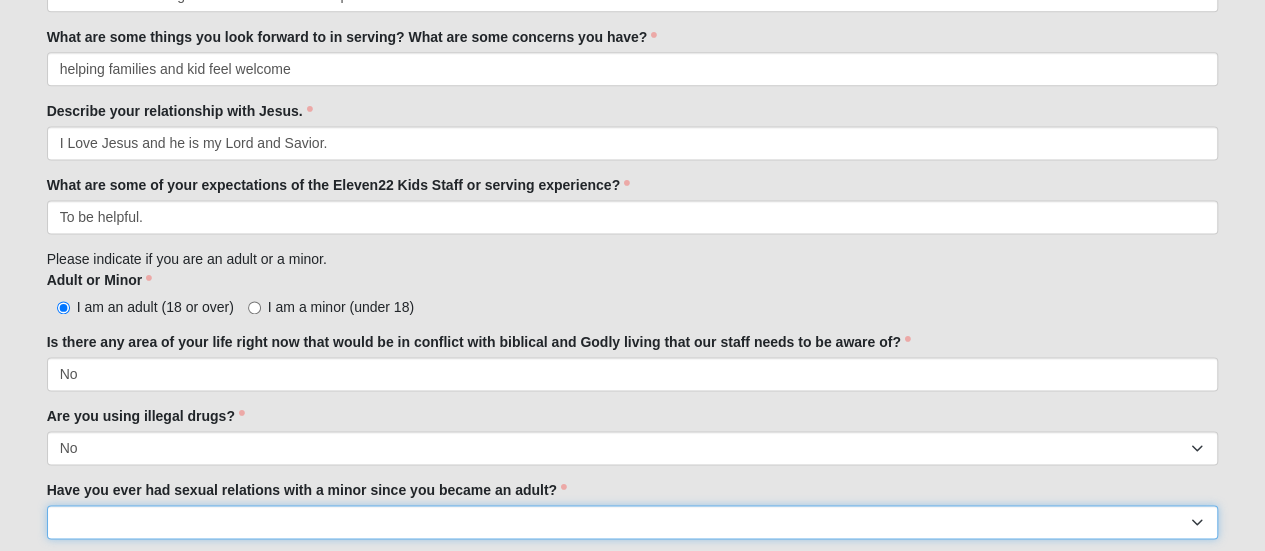 click on "Yes
No" at bounding box center [633, 522] 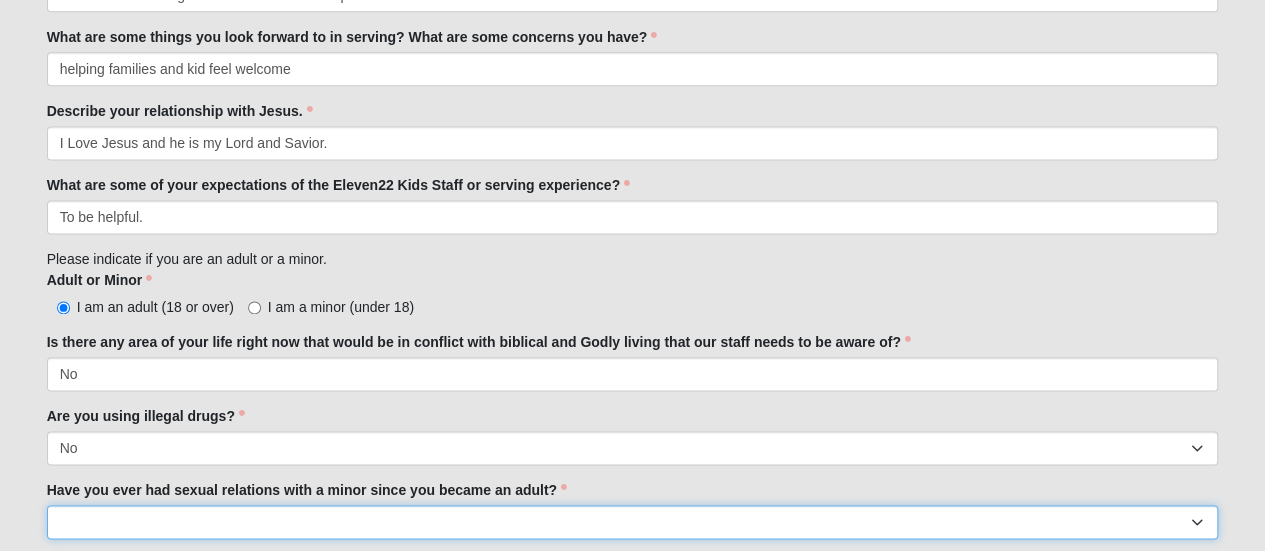 select on "No" 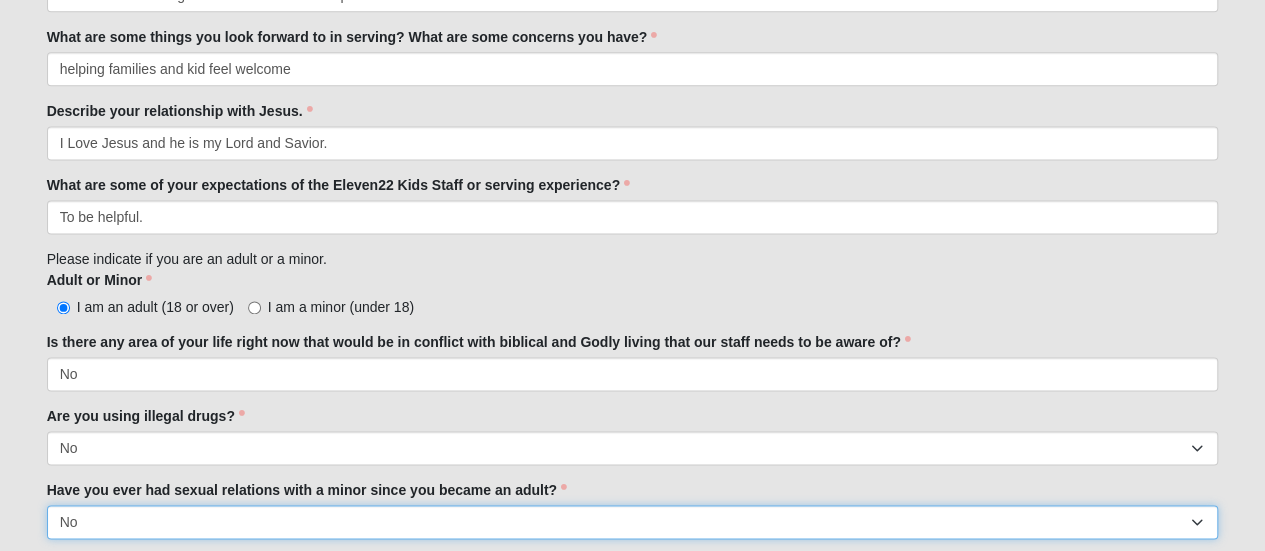 click on "Yes
No" at bounding box center (633, 522) 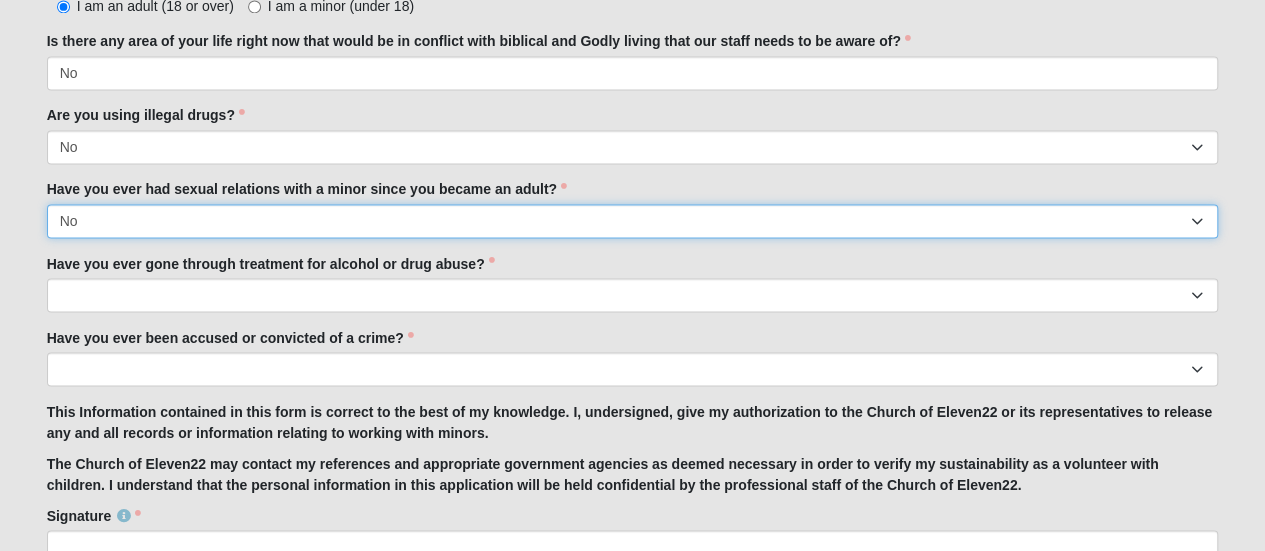 scroll, scrollTop: 1663, scrollLeft: 0, axis: vertical 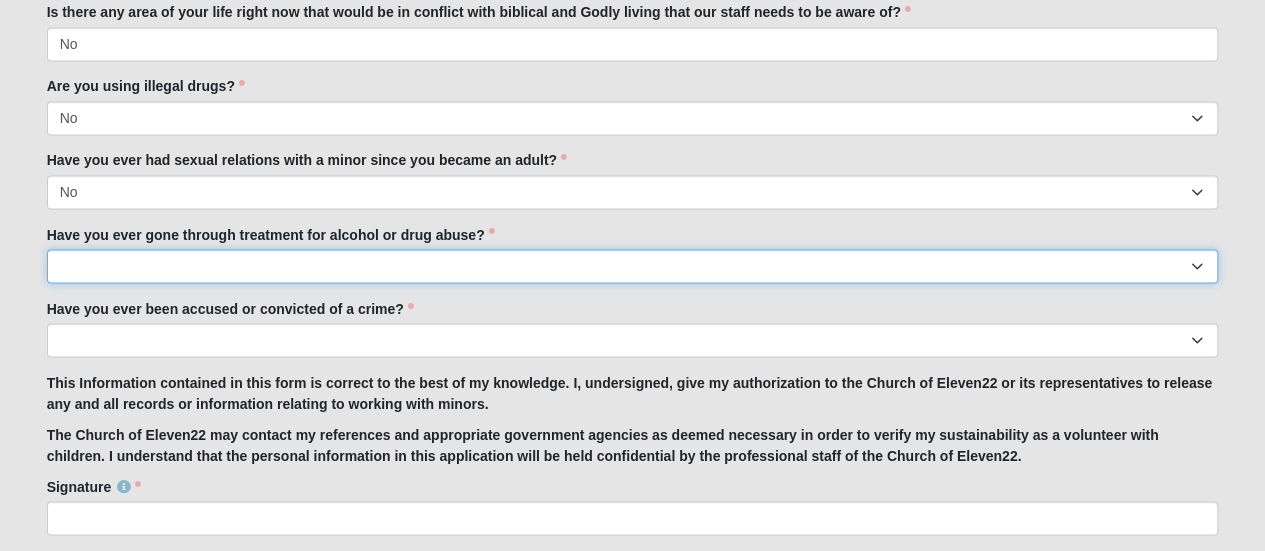 click on "Yes
No" at bounding box center (633, 266) 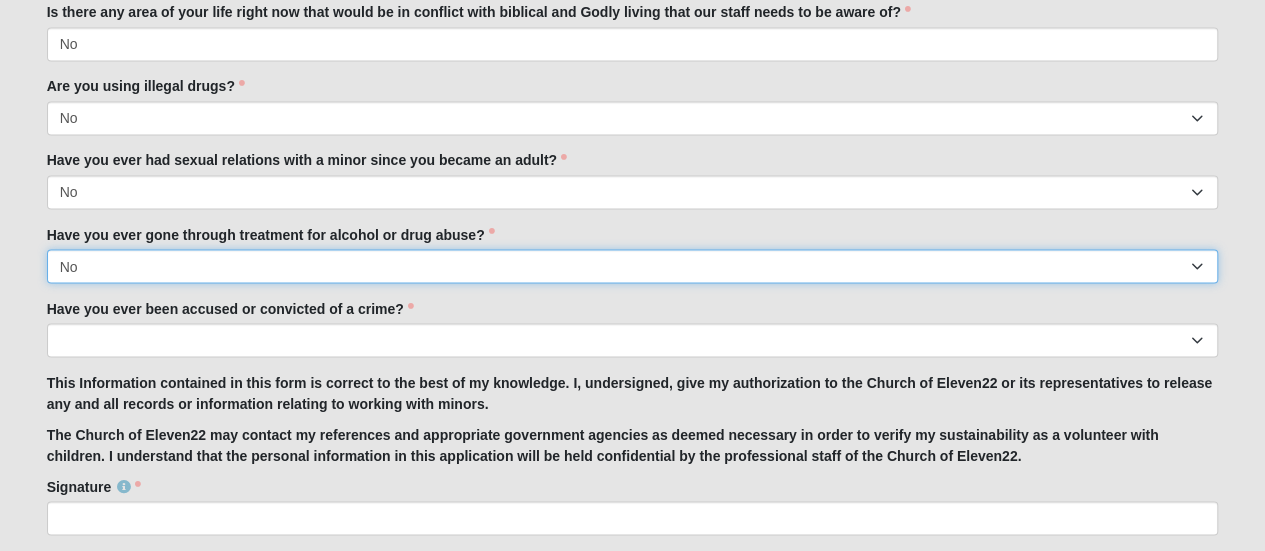 click on "Yes
No" at bounding box center (633, 266) 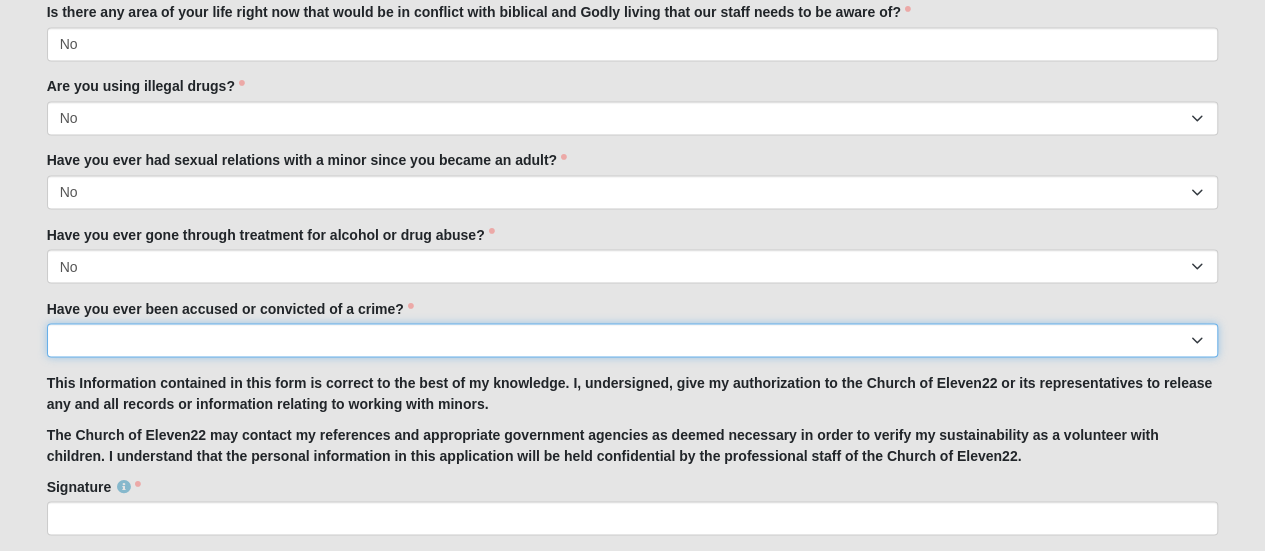 click on "Yes
No" at bounding box center [633, 340] 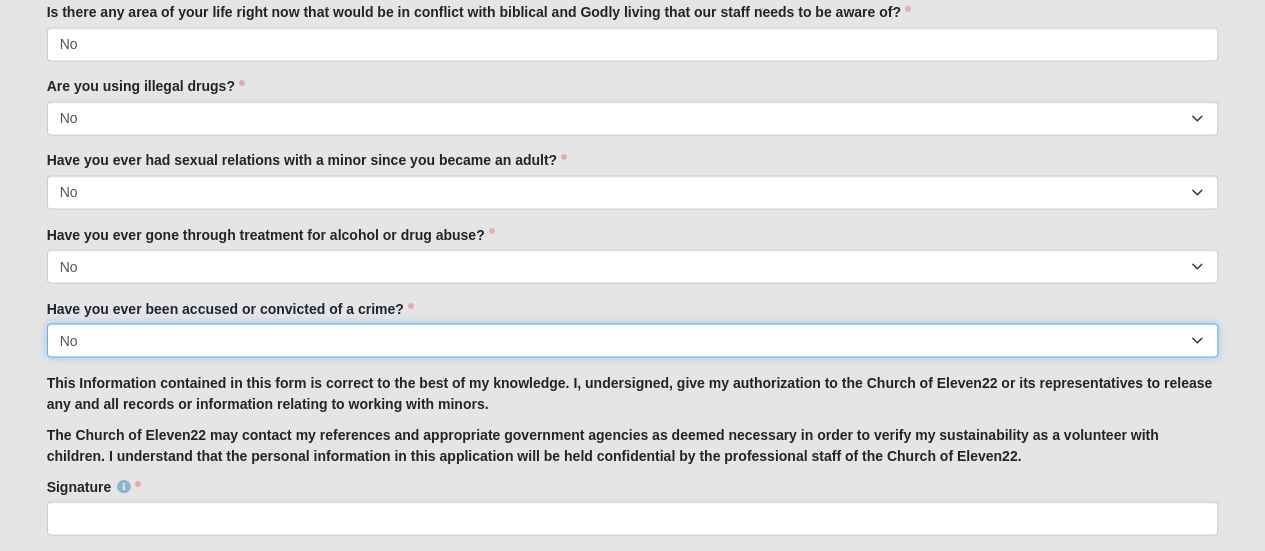 click on "Yes
No" at bounding box center (633, 340) 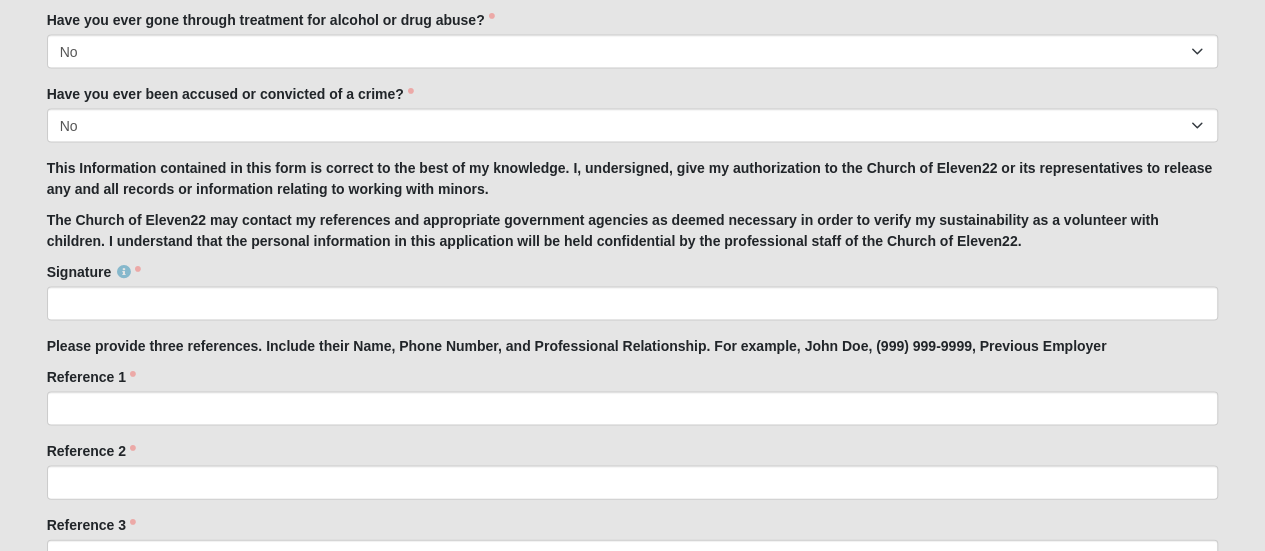 scroll, scrollTop: 1907, scrollLeft: 0, axis: vertical 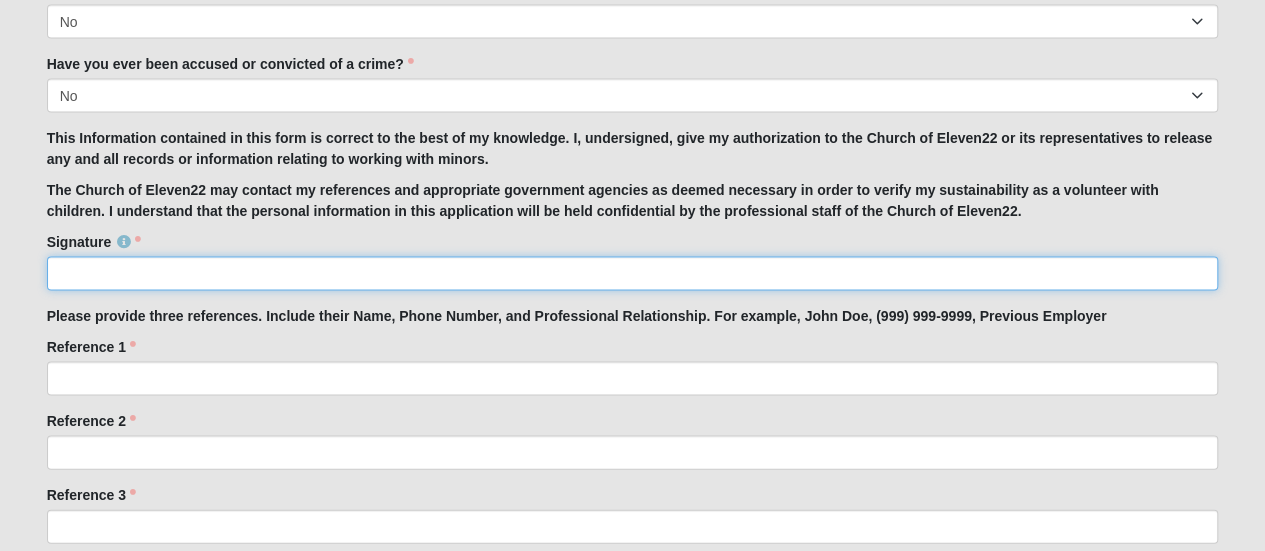 click on "Signature" at bounding box center (633, 274) 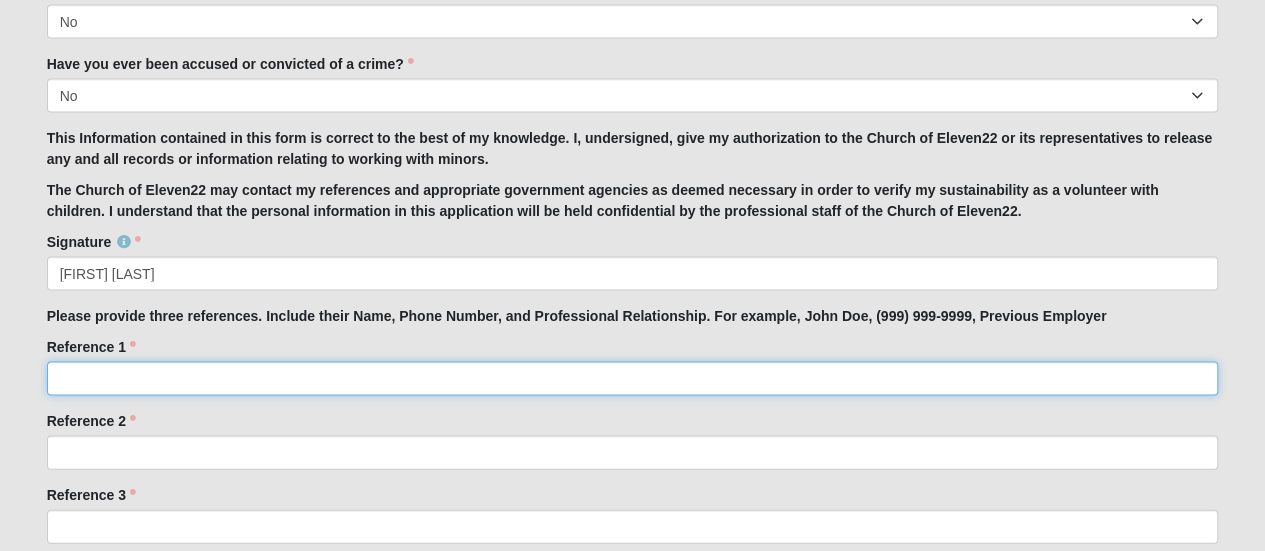 click on "Reference 1" at bounding box center [633, 379] 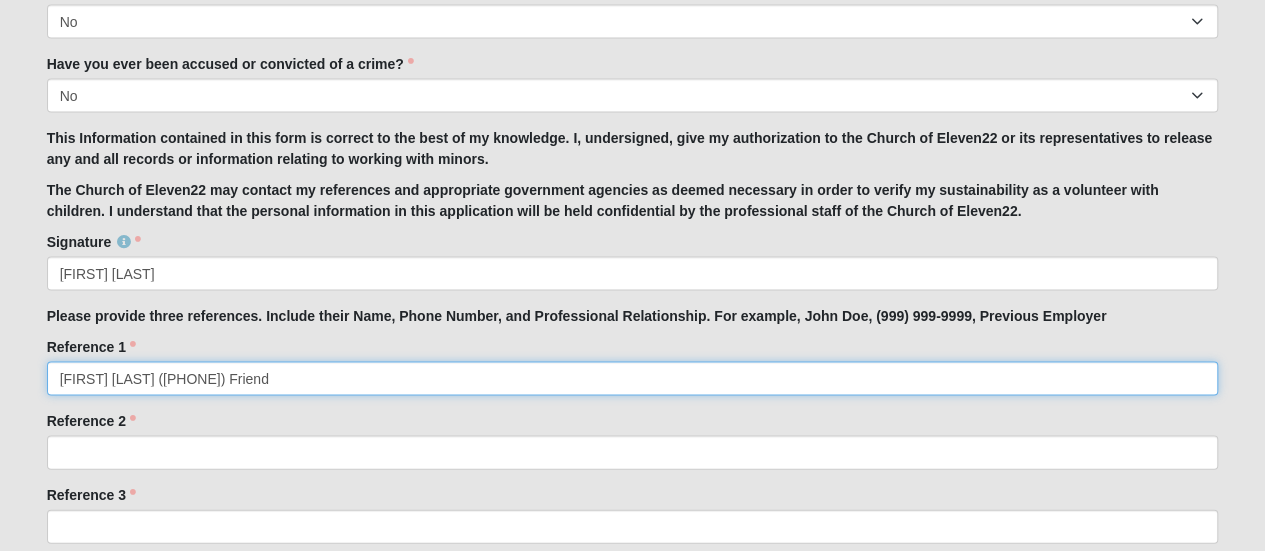 type on "[FIRST] [LAST] ([PHONE]) Friend" 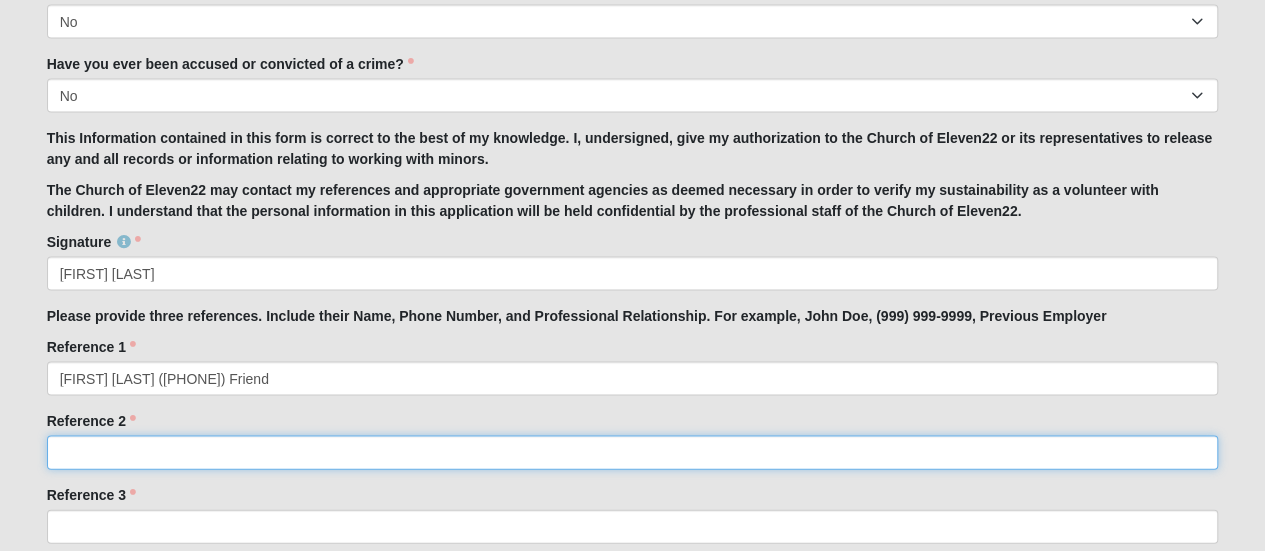 click on "Reference 2" at bounding box center [633, 453] 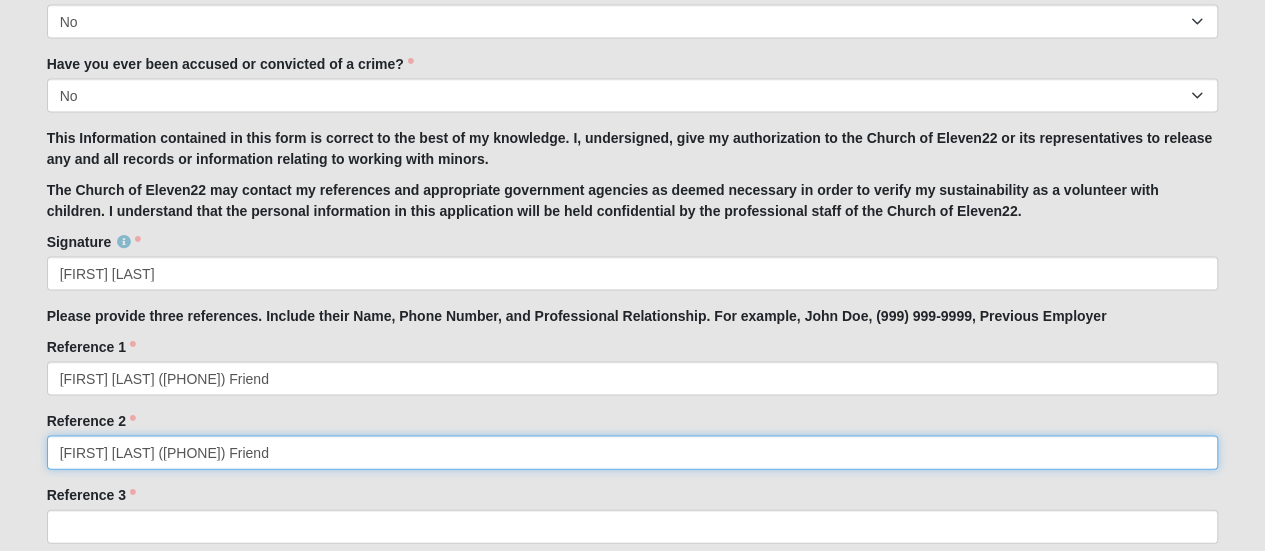 type on "[FIRST] [LAST] ([PHONE]) Friend" 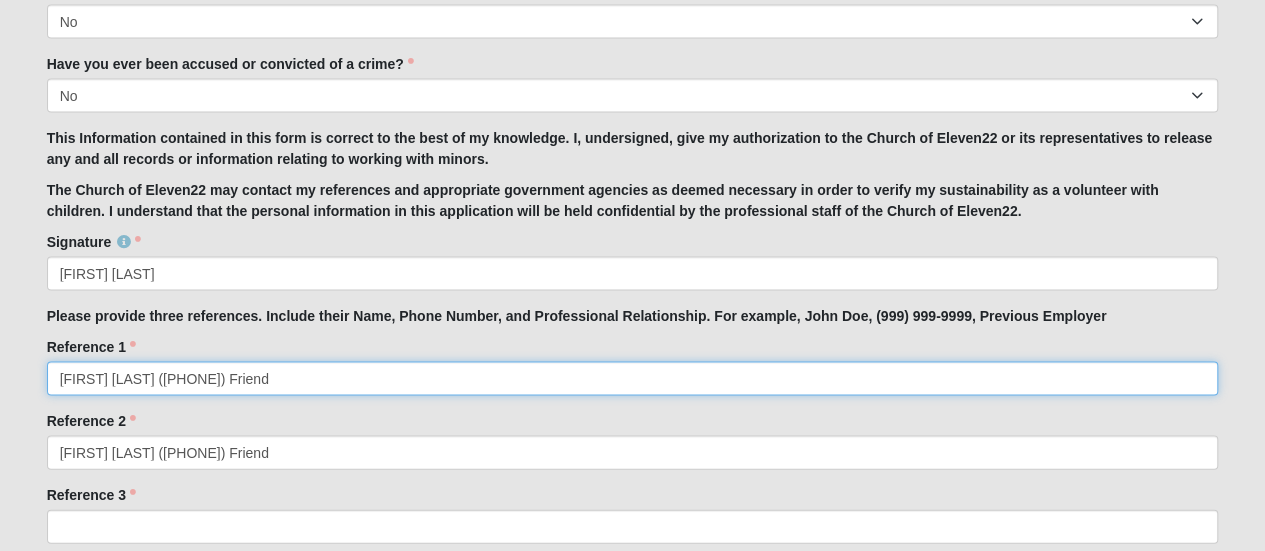 click on "[FIRST] [LAST] ([PHONE]) Friend" at bounding box center (633, 379) 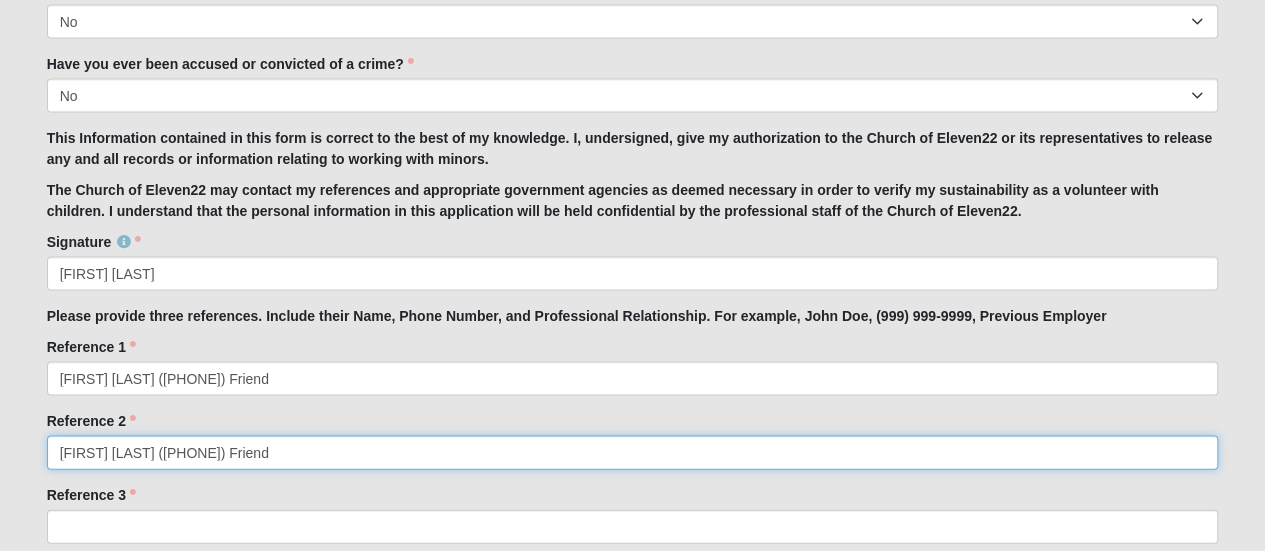 click on "[FIRST] [LAST] ([PHONE]) Friend" at bounding box center [633, 453] 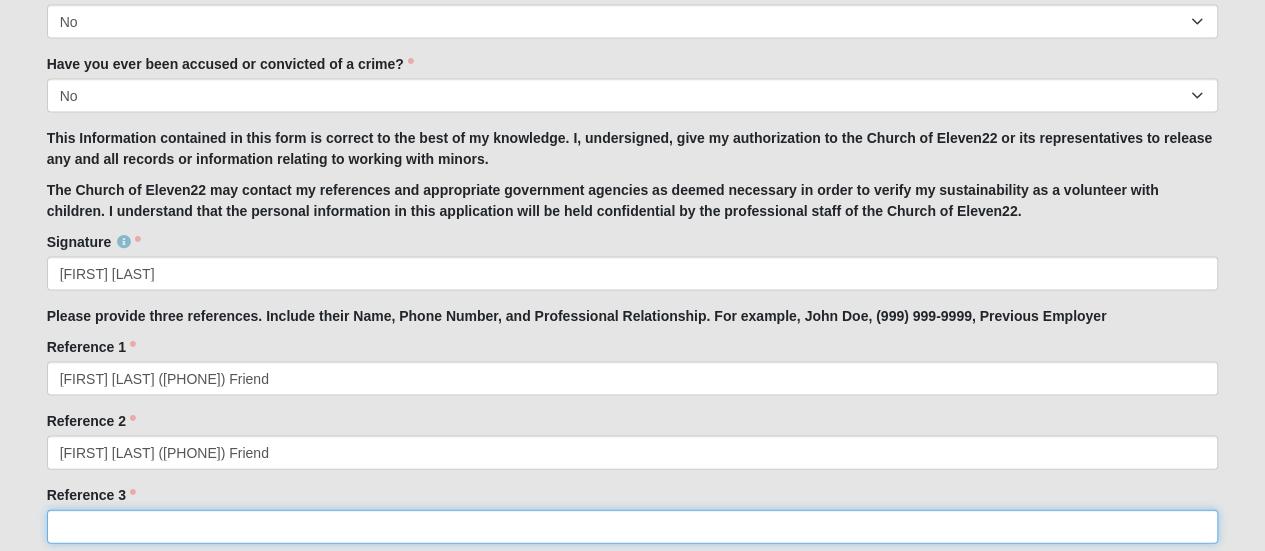click on "Reference 3" at bounding box center [633, 527] 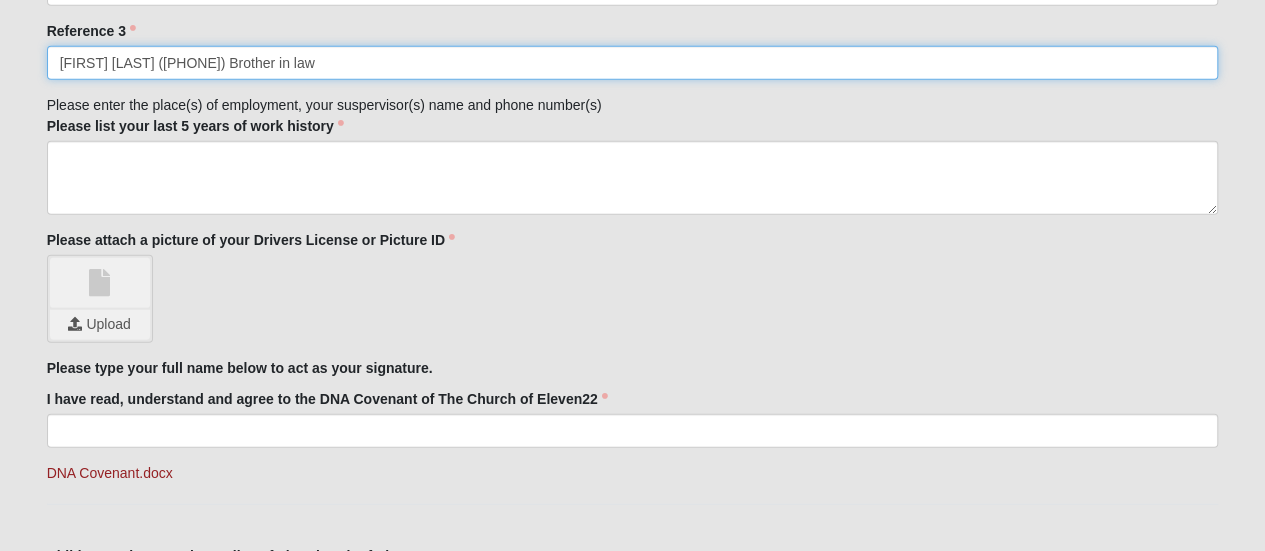 scroll, scrollTop: 2314, scrollLeft: 0, axis: vertical 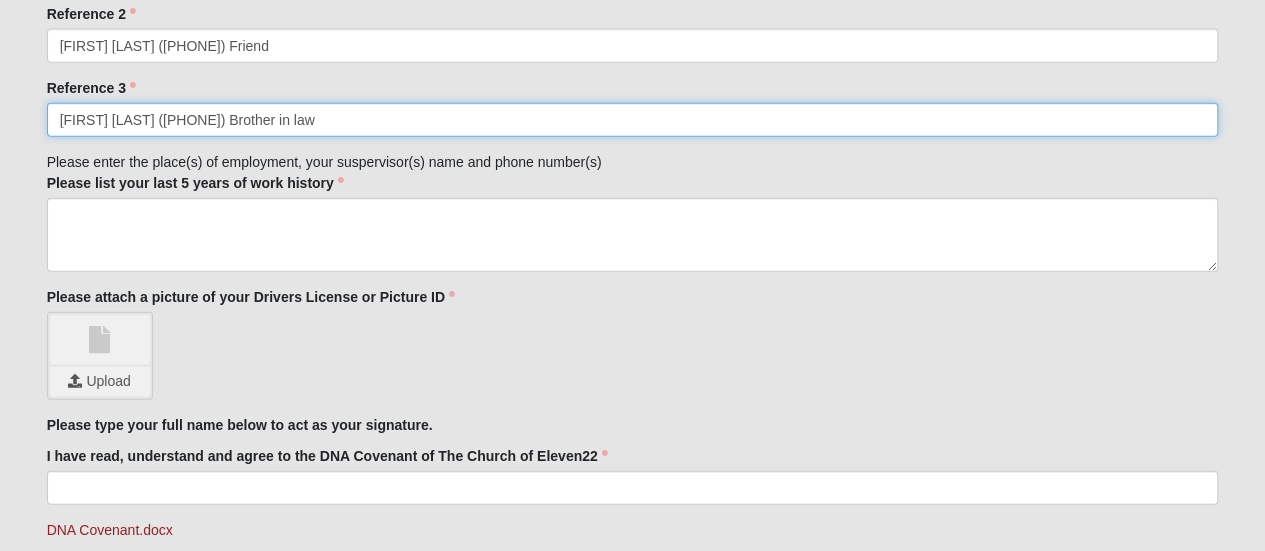 type on "[FIRST] [LAST] ([PHONE]) Brother in law" 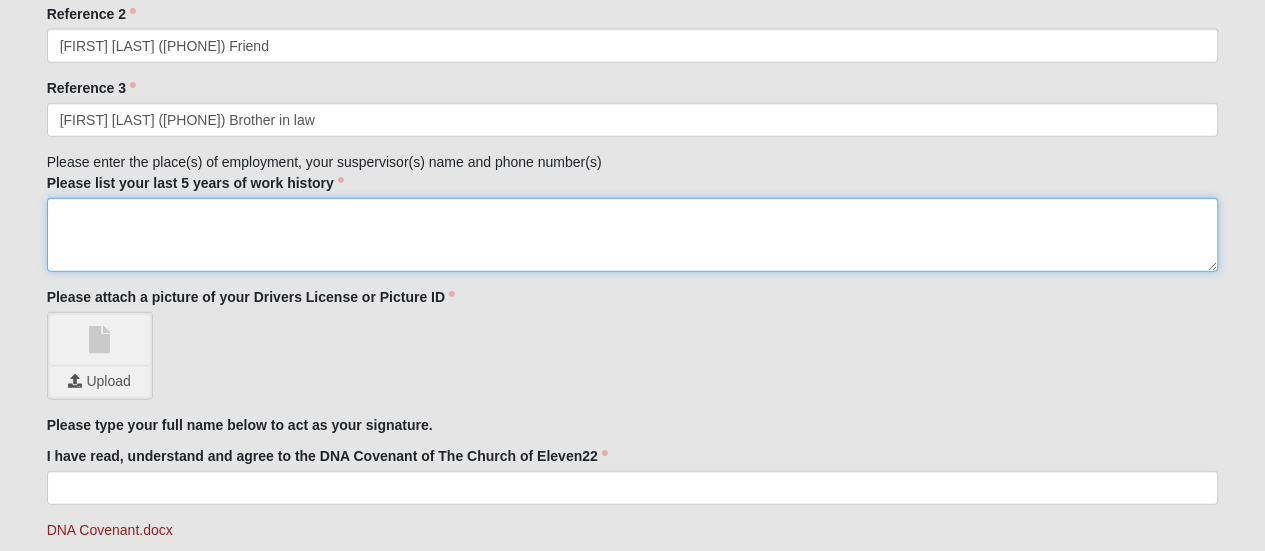 click on "Please list your last 5 years of work history" at bounding box center (633, 235) 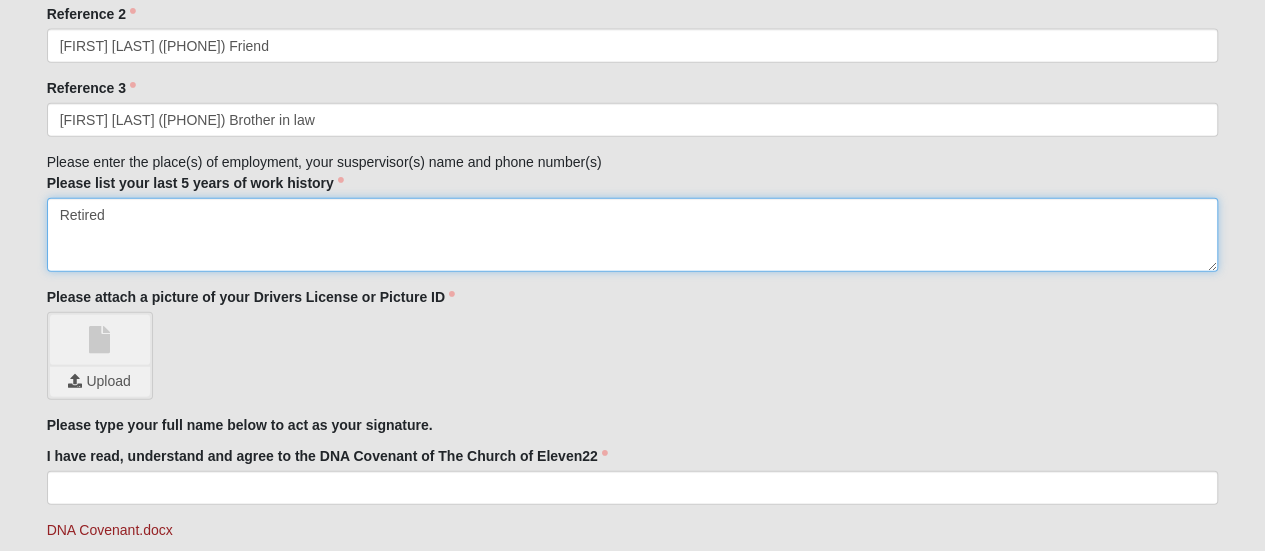 type on "Retired" 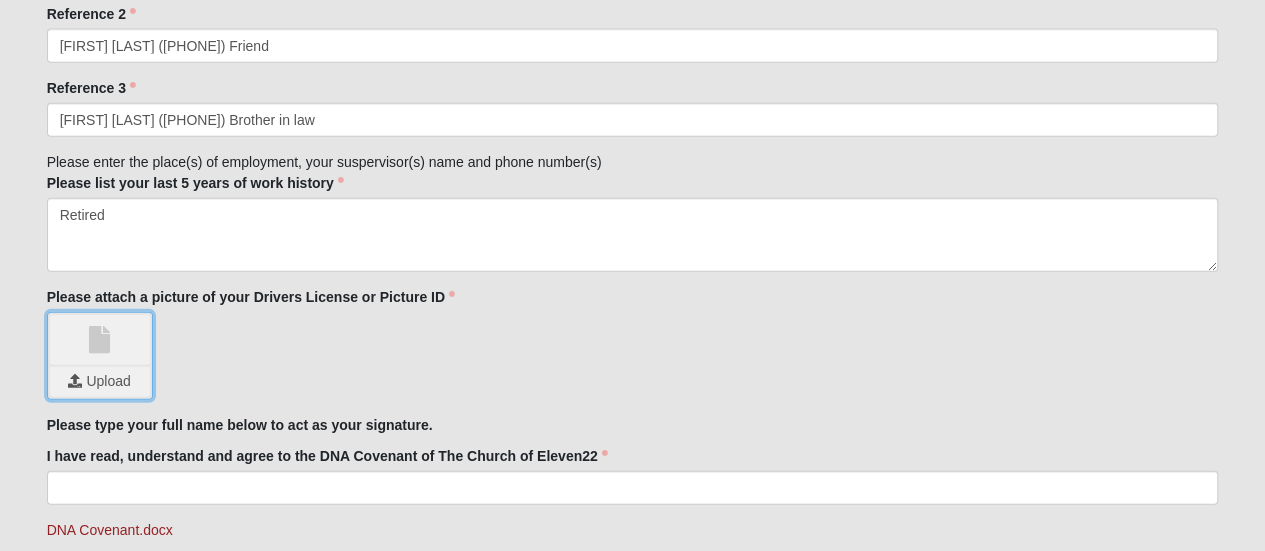 click at bounding box center [100, 382] 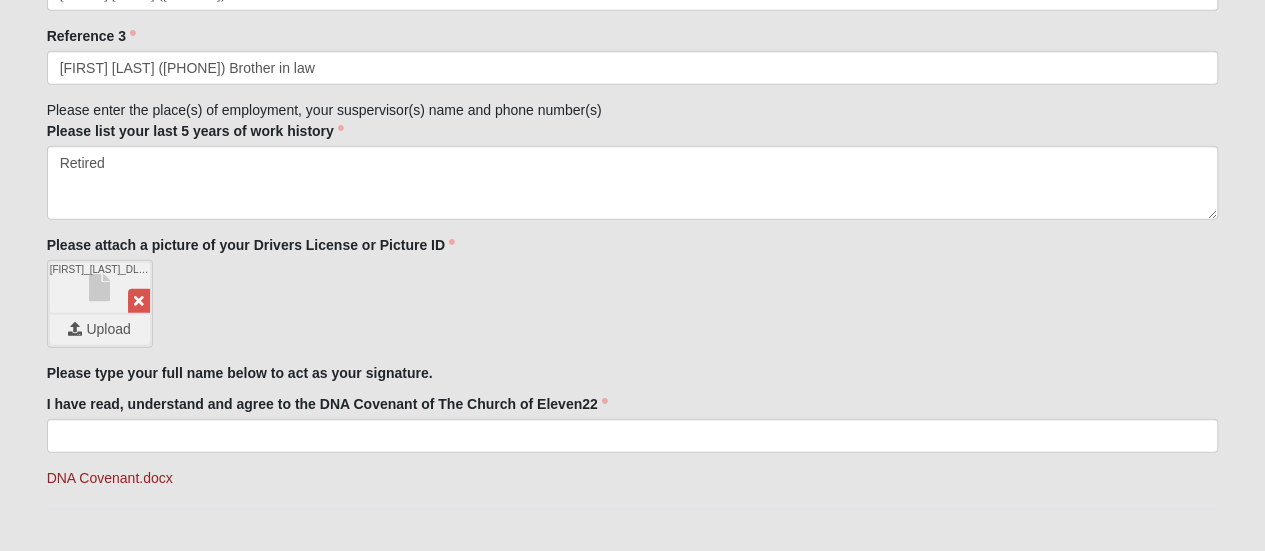 scroll, scrollTop: 2529, scrollLeft: 0, axis: vertical 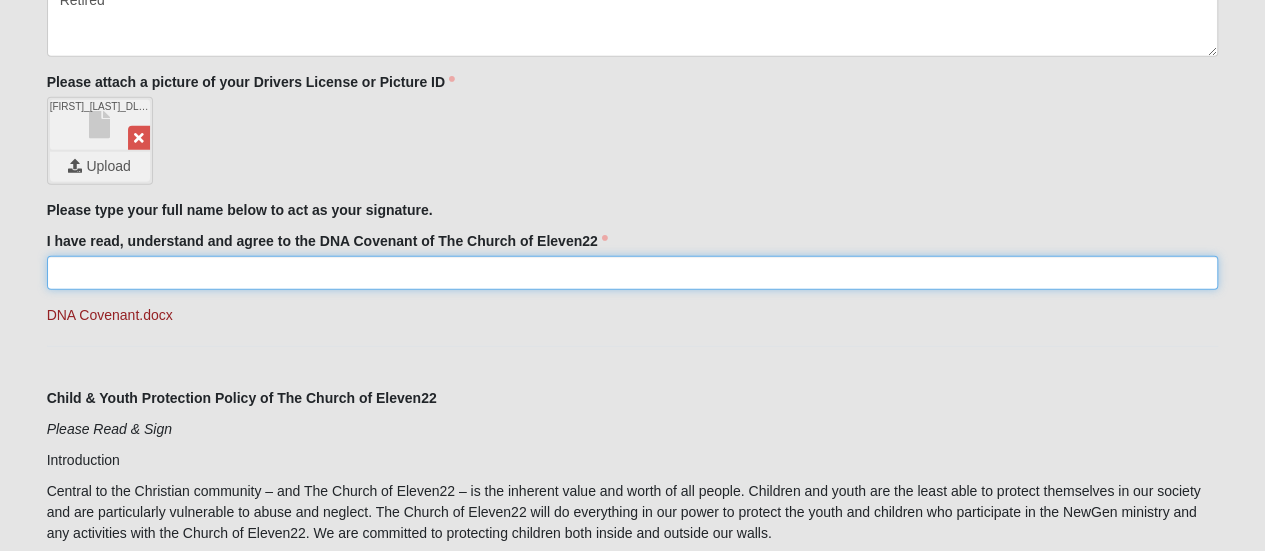 click on "I have read, understand and agree to the DNA Covenant of The Church of Eleven22" at bounding box center (633, 273) 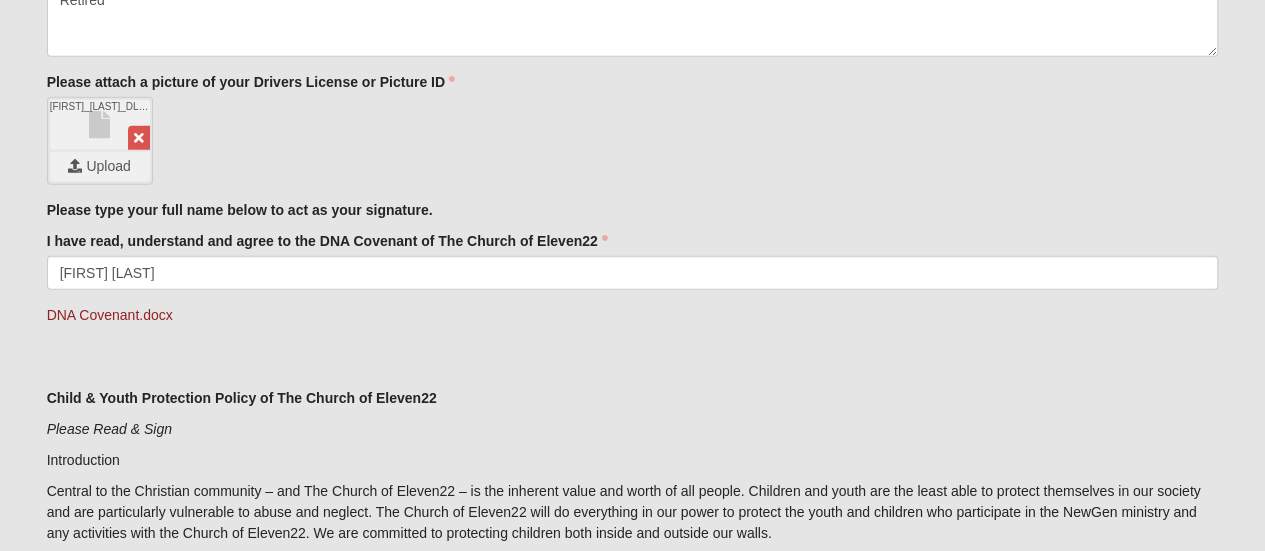 type on "Florida" 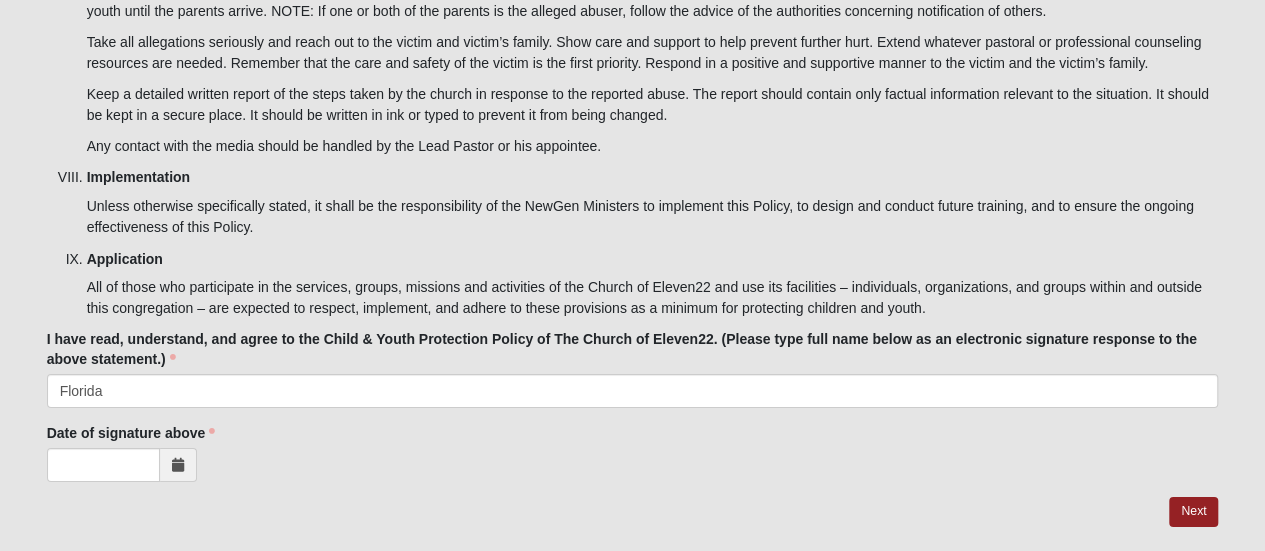 scroll, scrollTop: 6840, scrollLeft: 0, axis: vertical 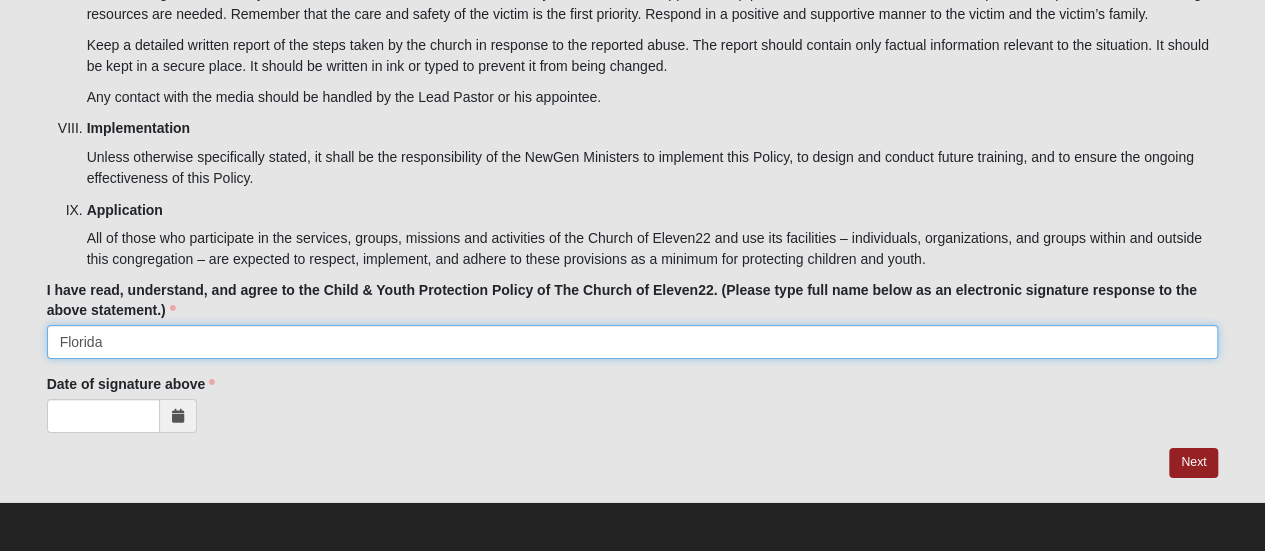 drag, startPoint x: 110, startPoint y: 337, endPoint x: 0, endPoint y: 340, distance: 110.0409 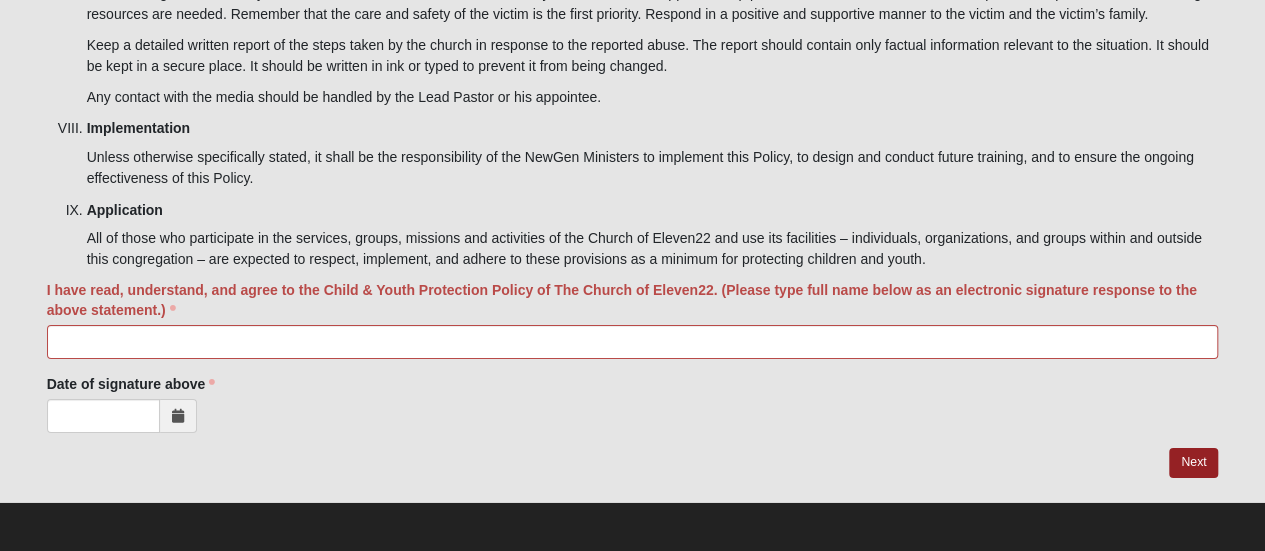click on "Hello [FIRST]
My Account
Log Out
Kids Serve Staff Application - San Pablo
Events Kids Serve Staff Application - San Pablo
Error" at bounding box center [632, -3131] 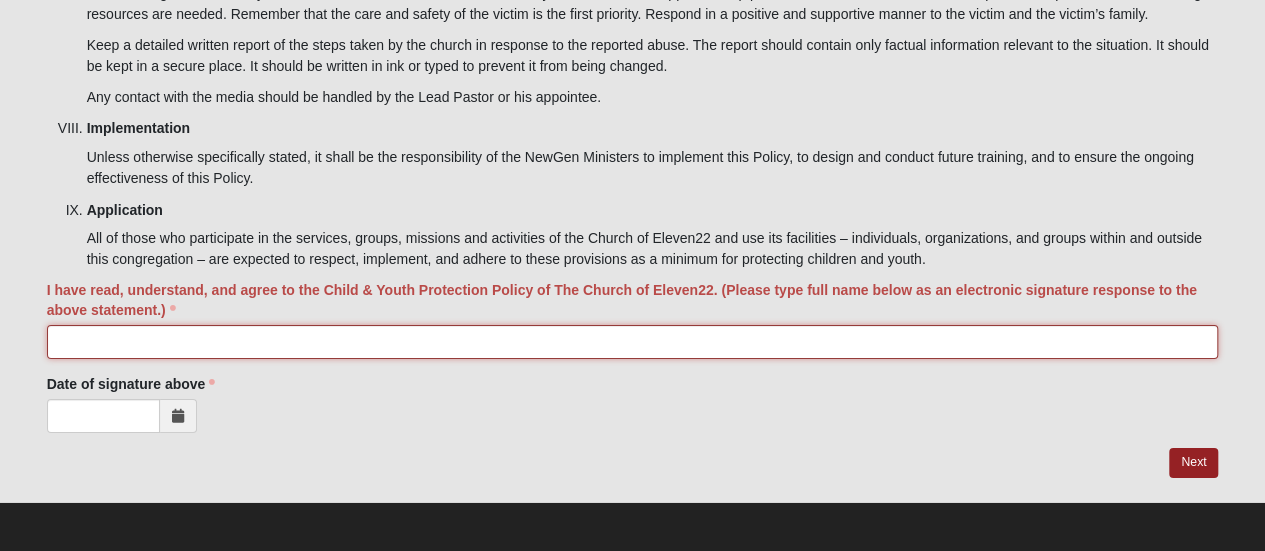 click on "I have read, understand, and agree to the Child & Youth Protection Policy of The Church of Eleven22. (Please type full name below as an electronic signature response to the above statement.)" at bounding box center (633, 342) 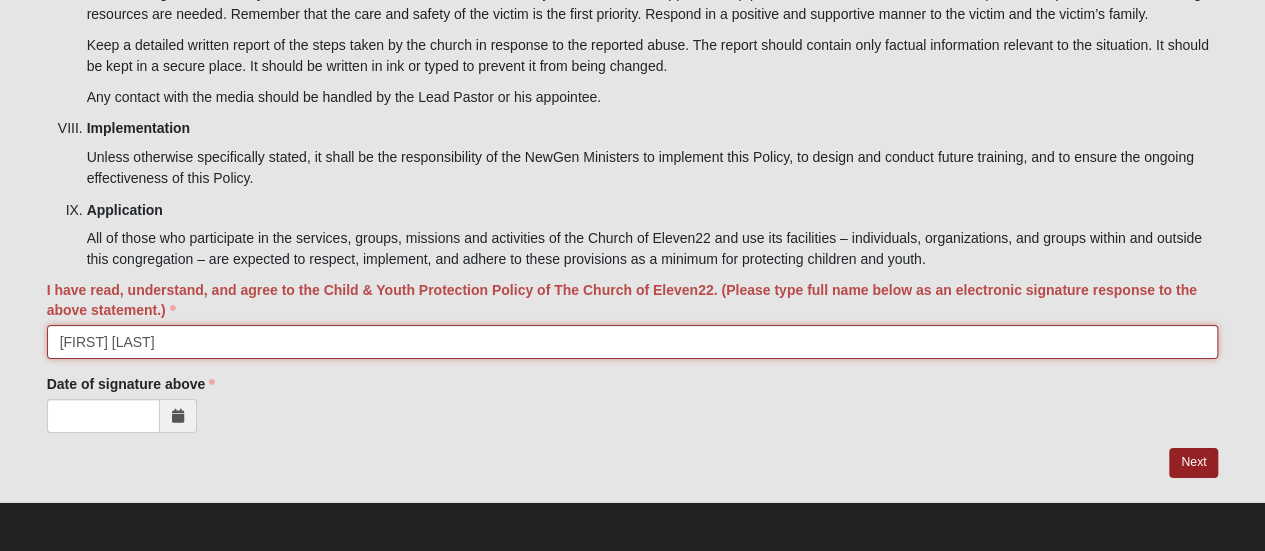 type on "[FIRST] [LAST]" 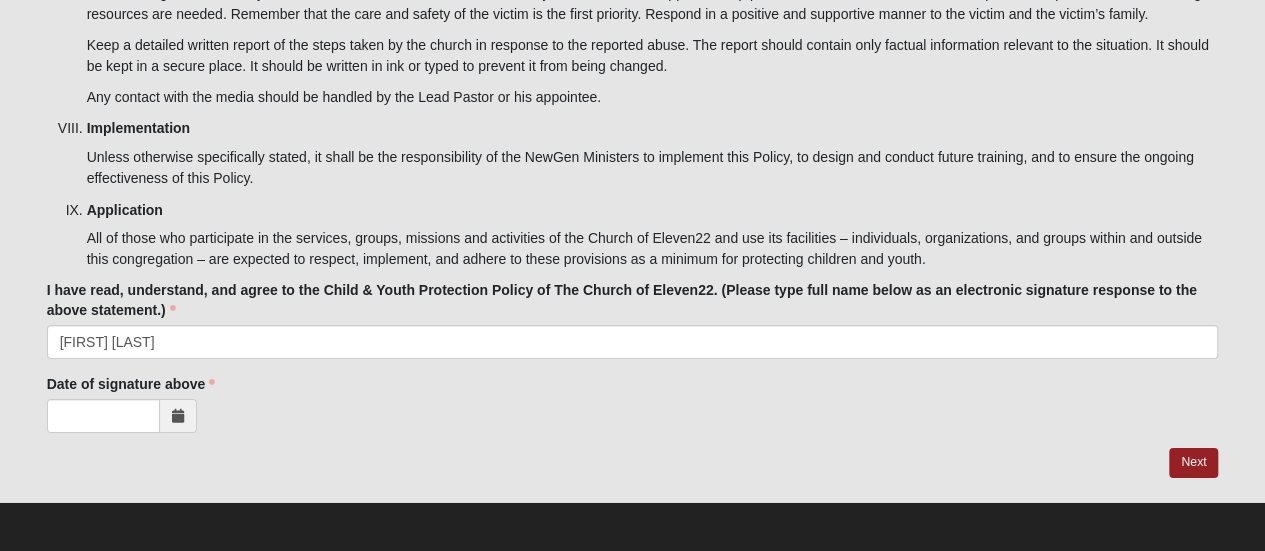 click at bounding box center (178, 416) 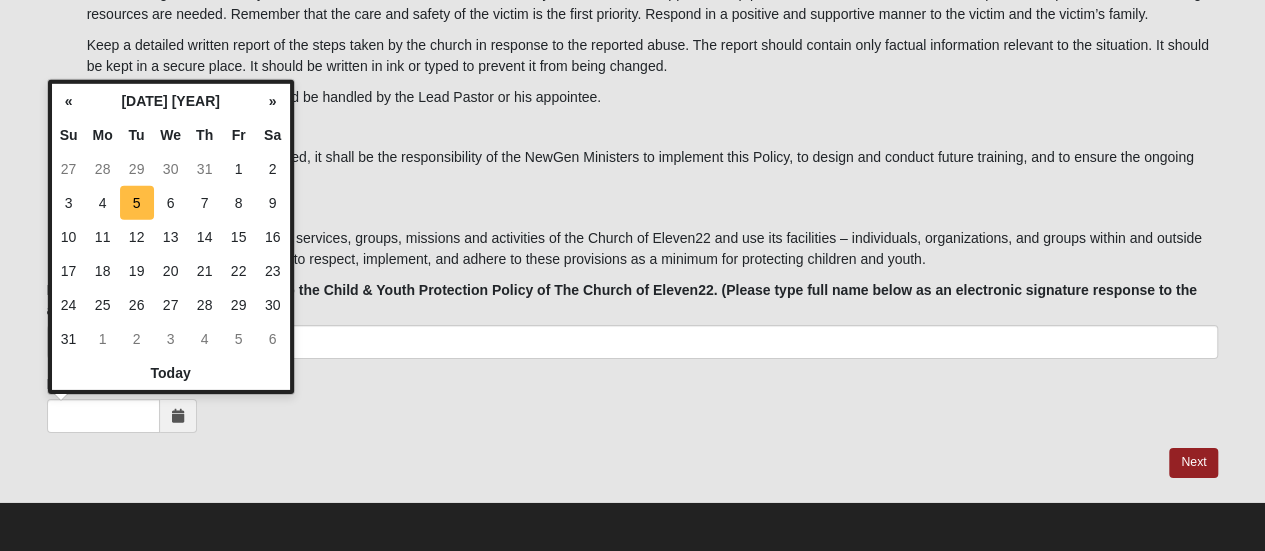 click on "5" at bounding box center [137, 203] 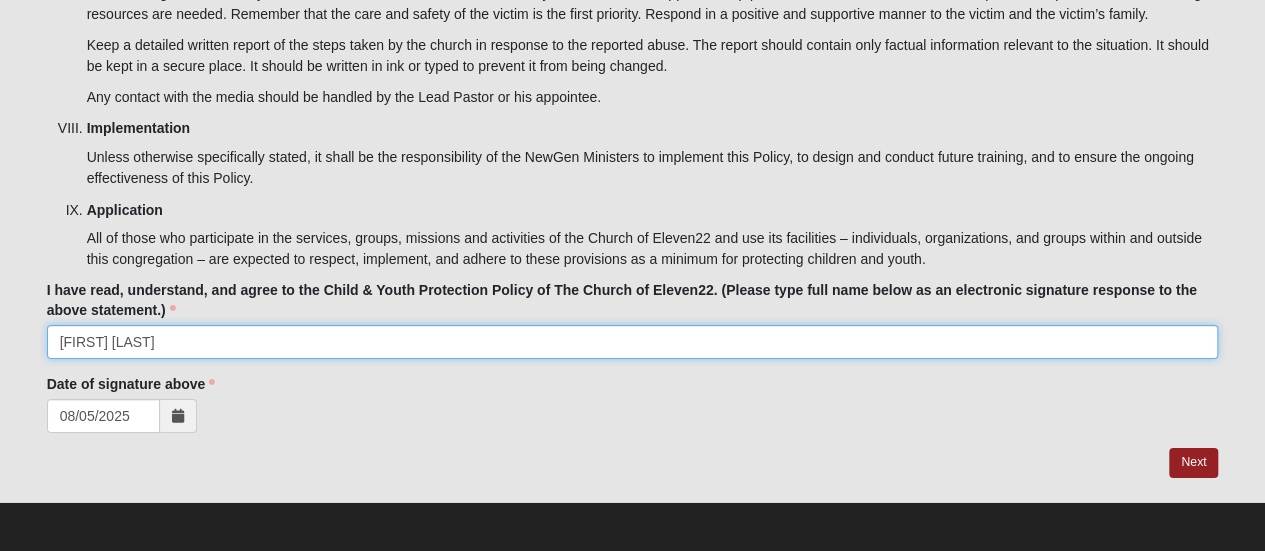 click on "[FIRST] [LAST]" at bounding box center [633, 342] 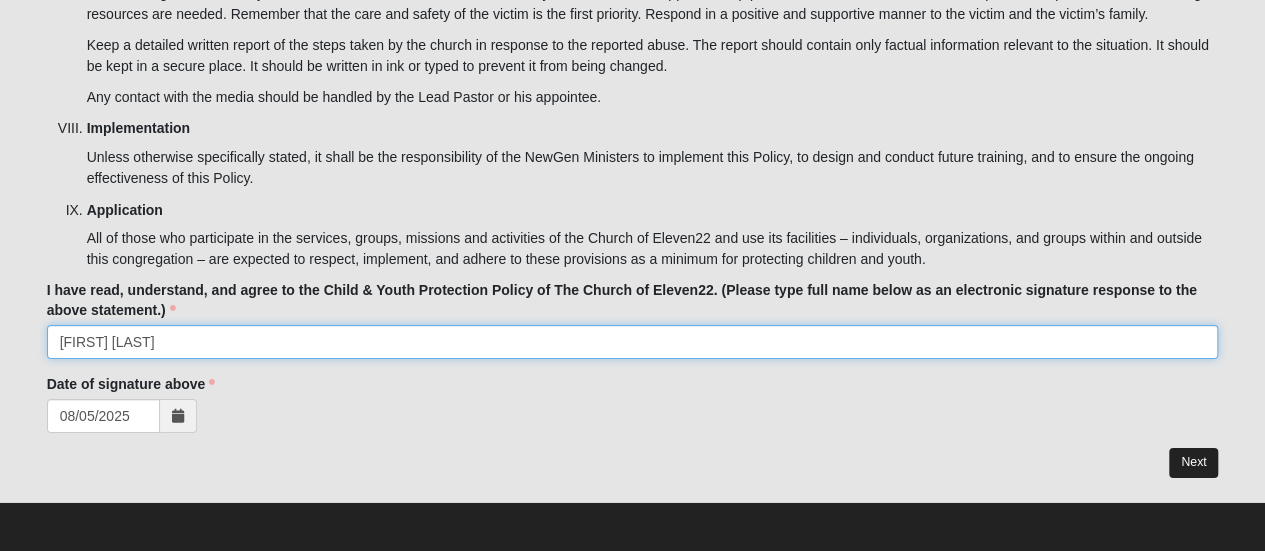 type on "[FIRST] [LAST]" 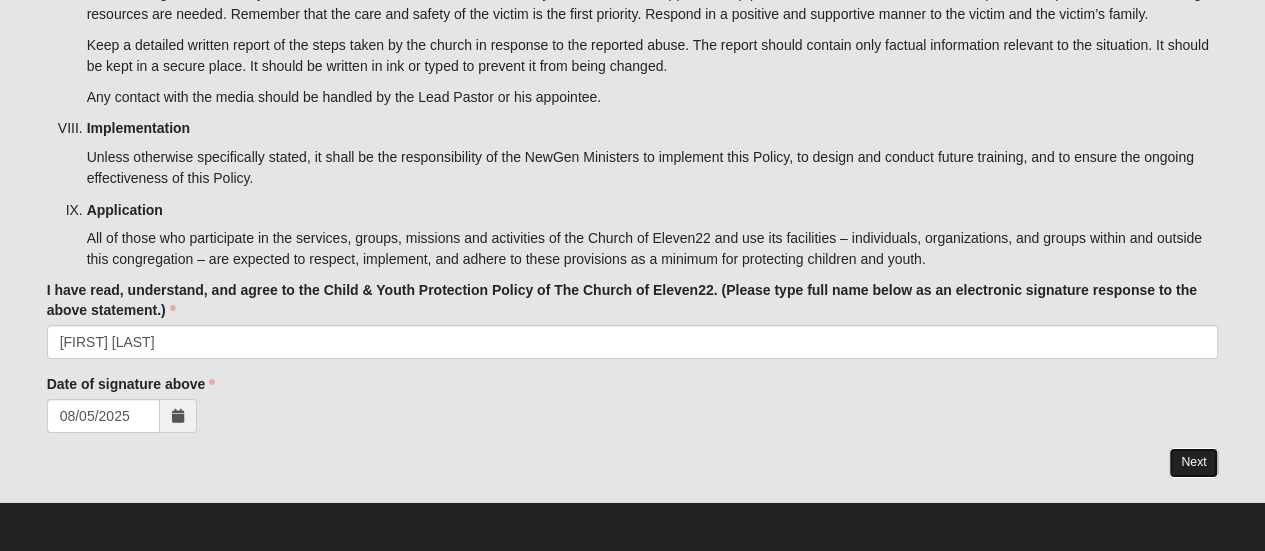 click on "Next" at bounding box center (1193, 462) 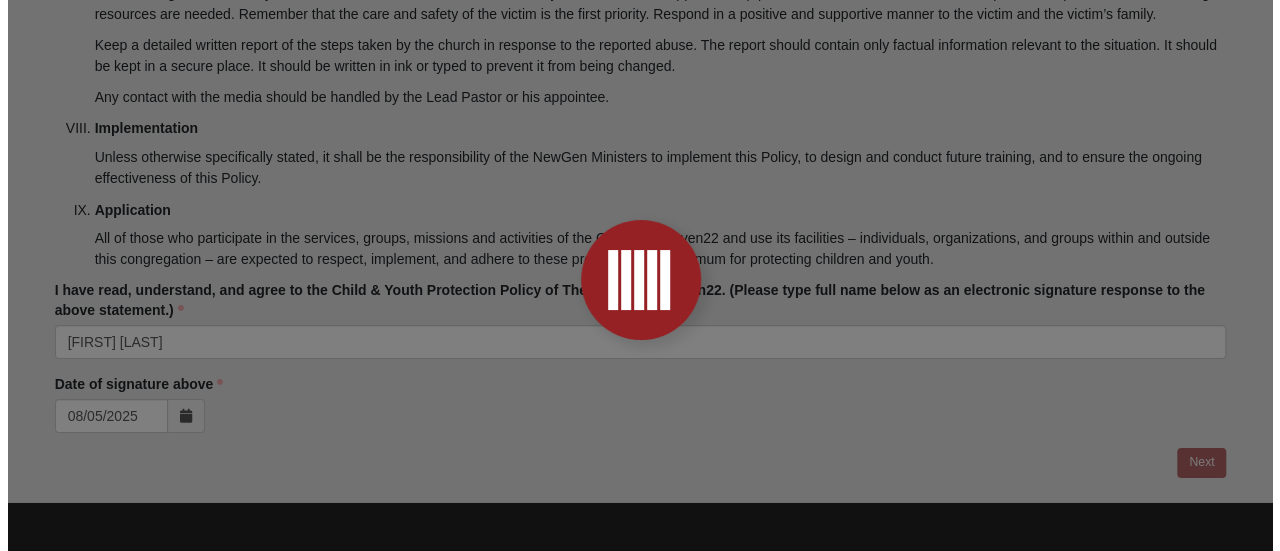 scroll, scrollTop: 0, scrollLeft: 0, axis: both 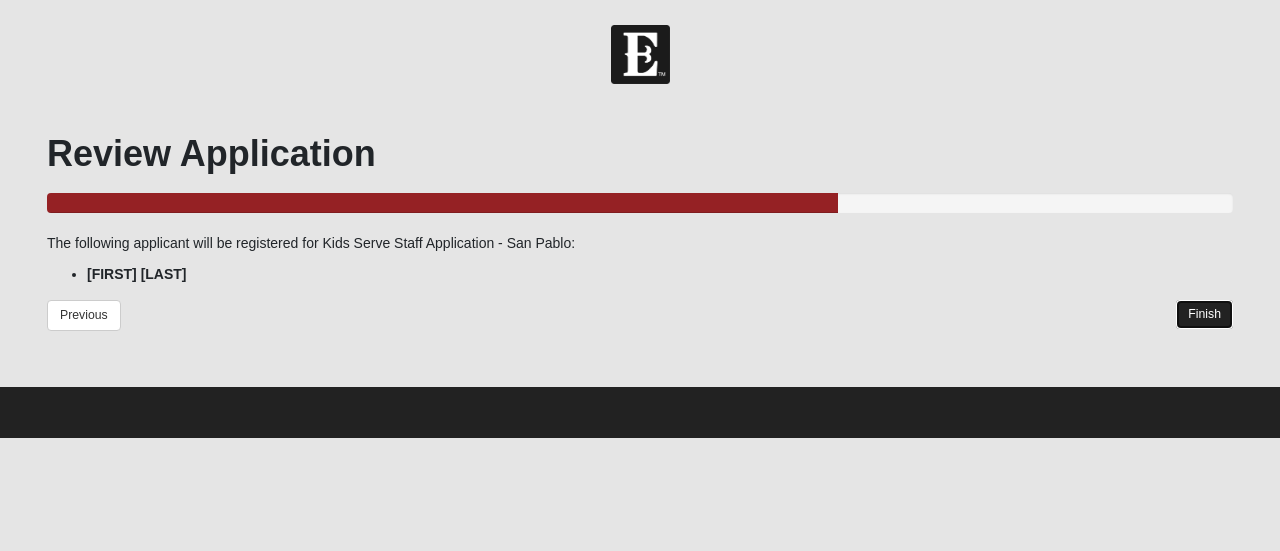 click on "Finish" at bounding box center (1204, 314) 